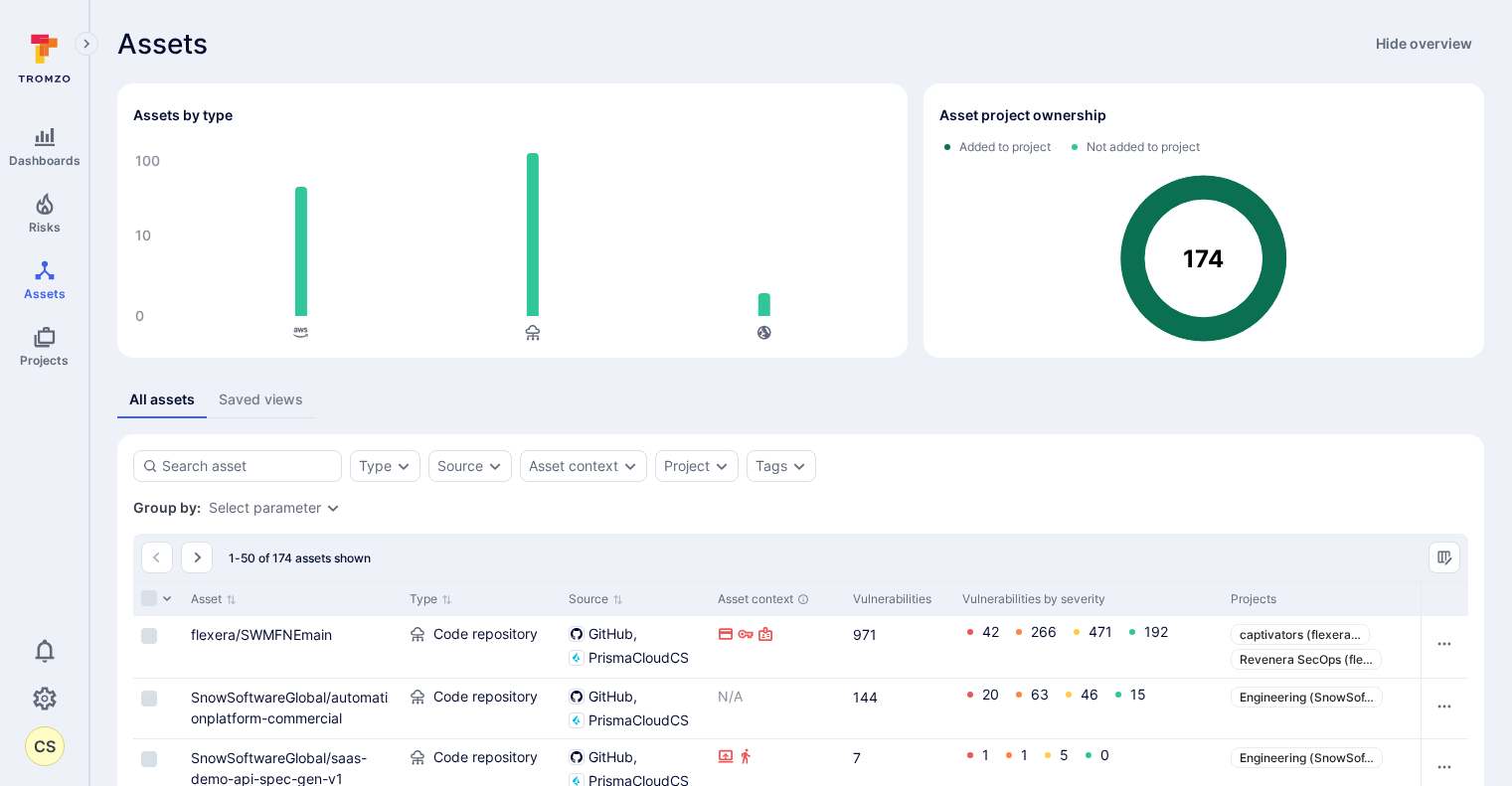 scroll, scrollTop: 0, scrollLeft: 0, axis: both 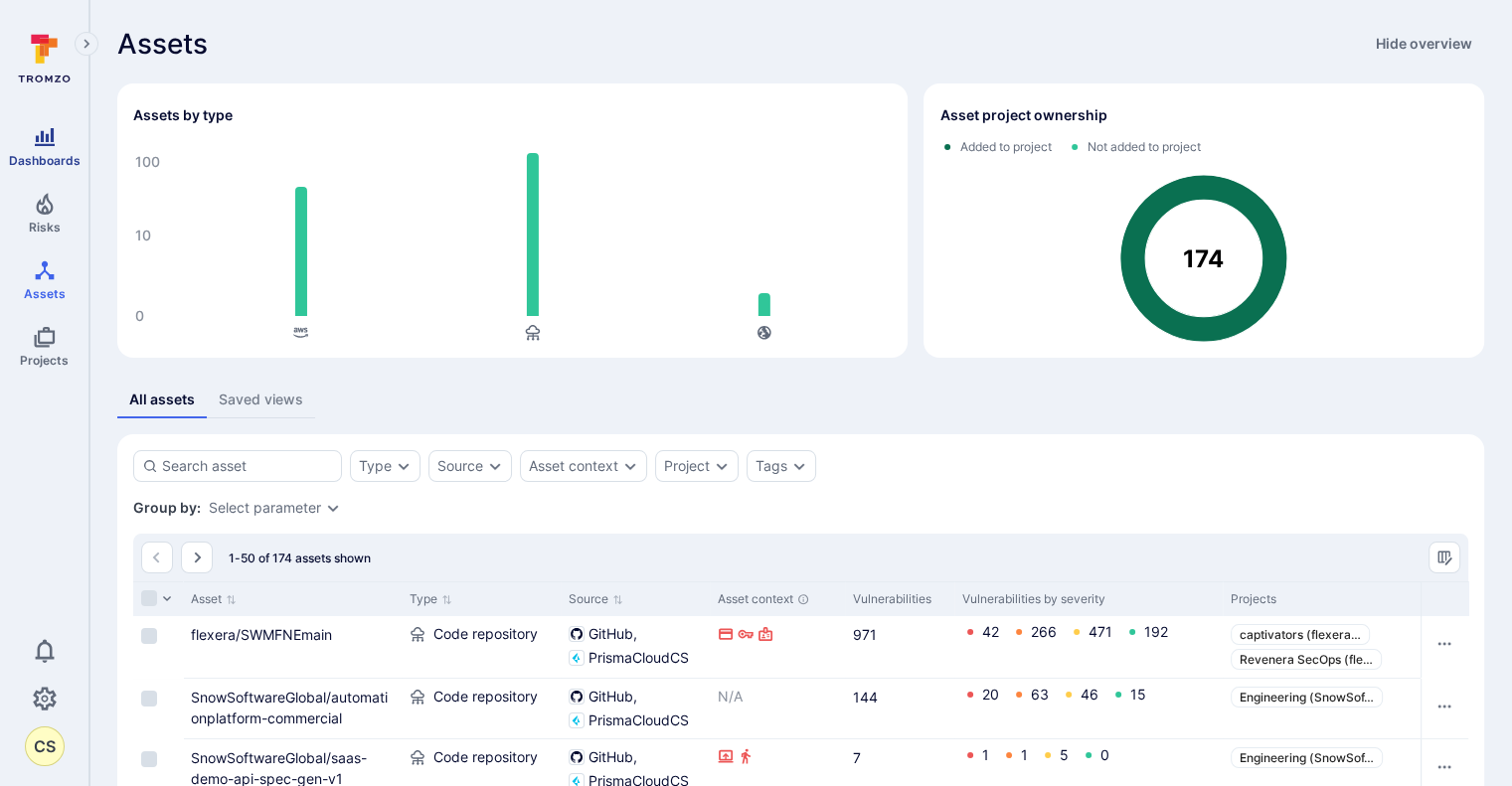 click 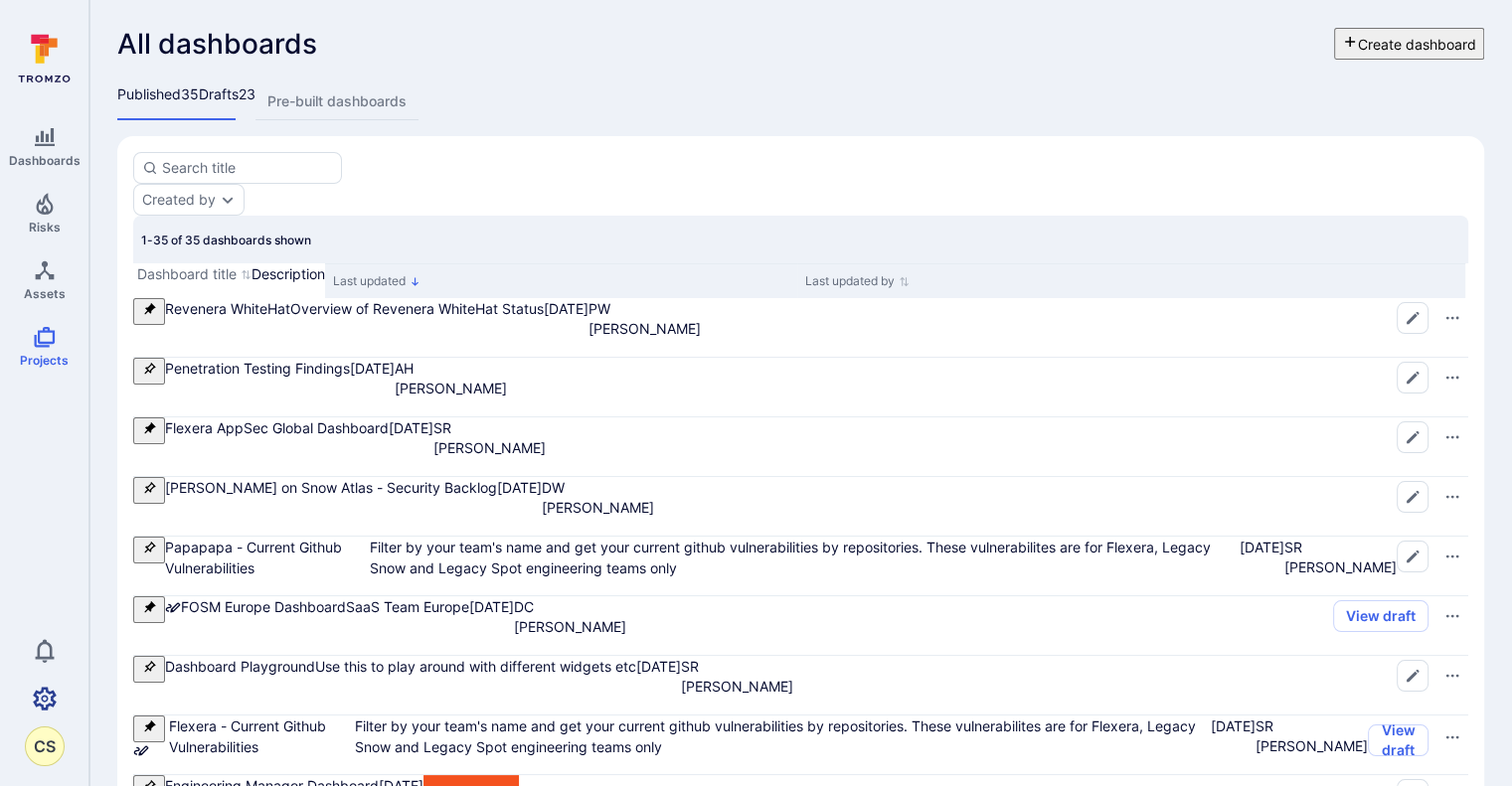 click 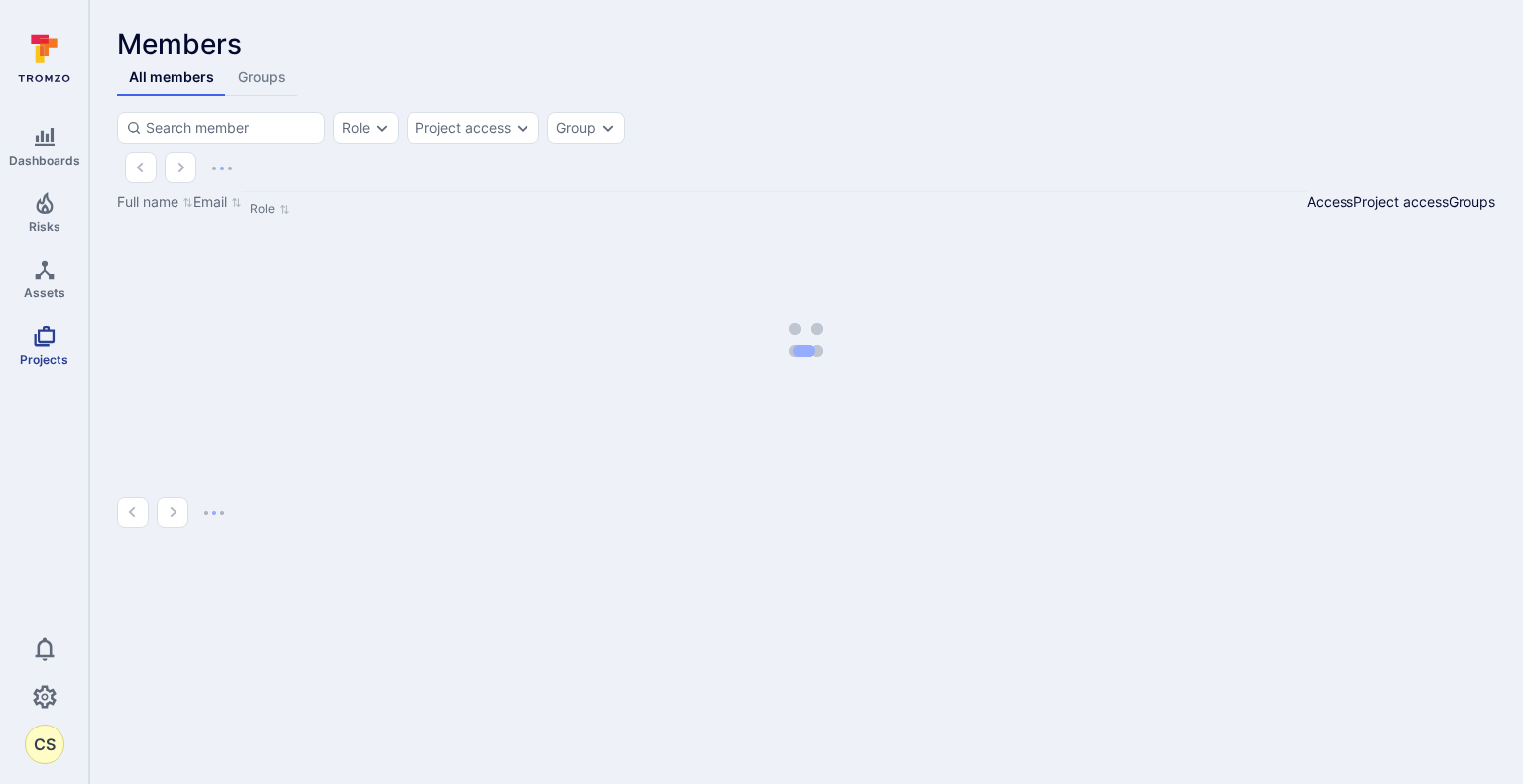 click 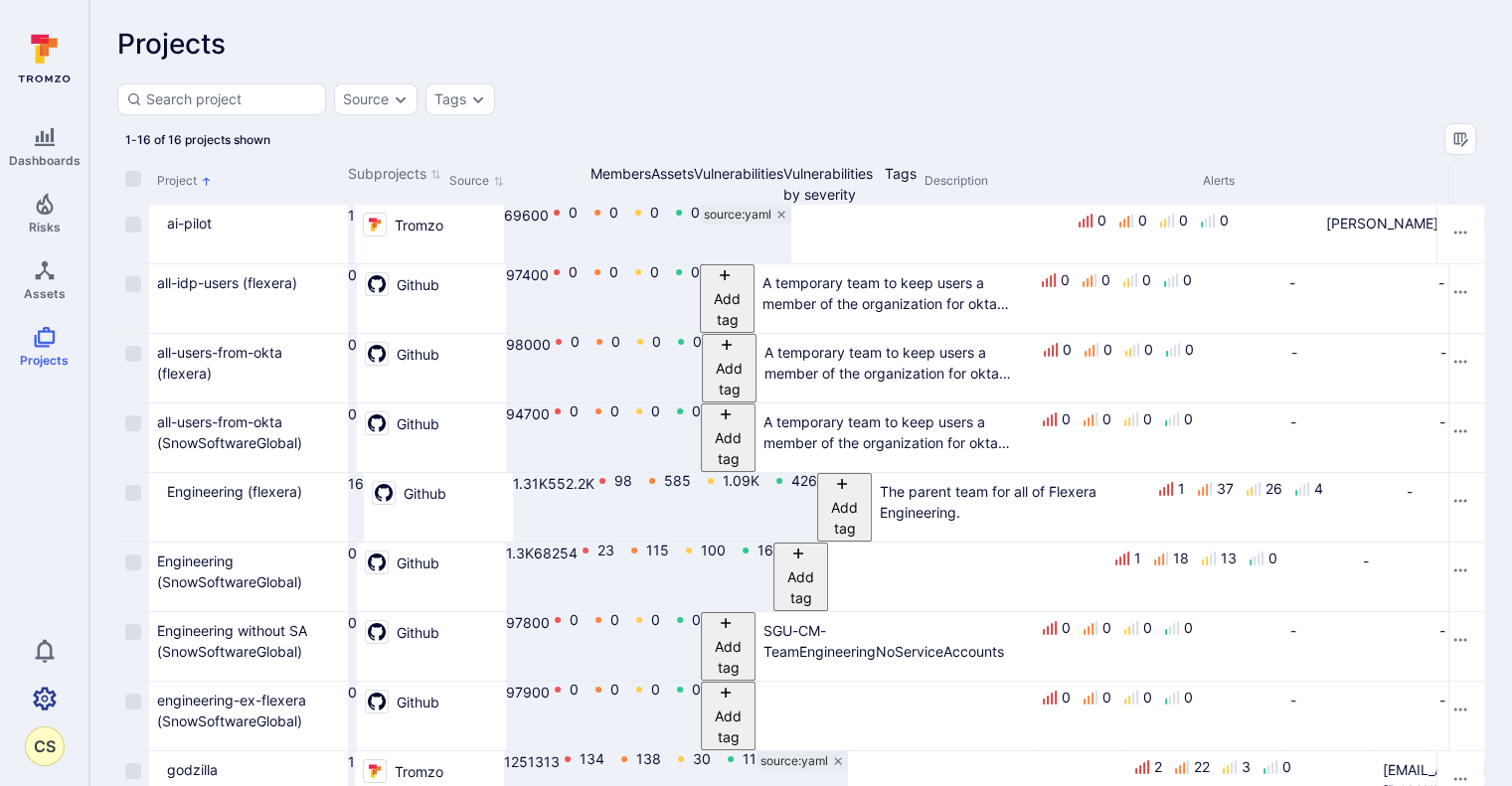 click 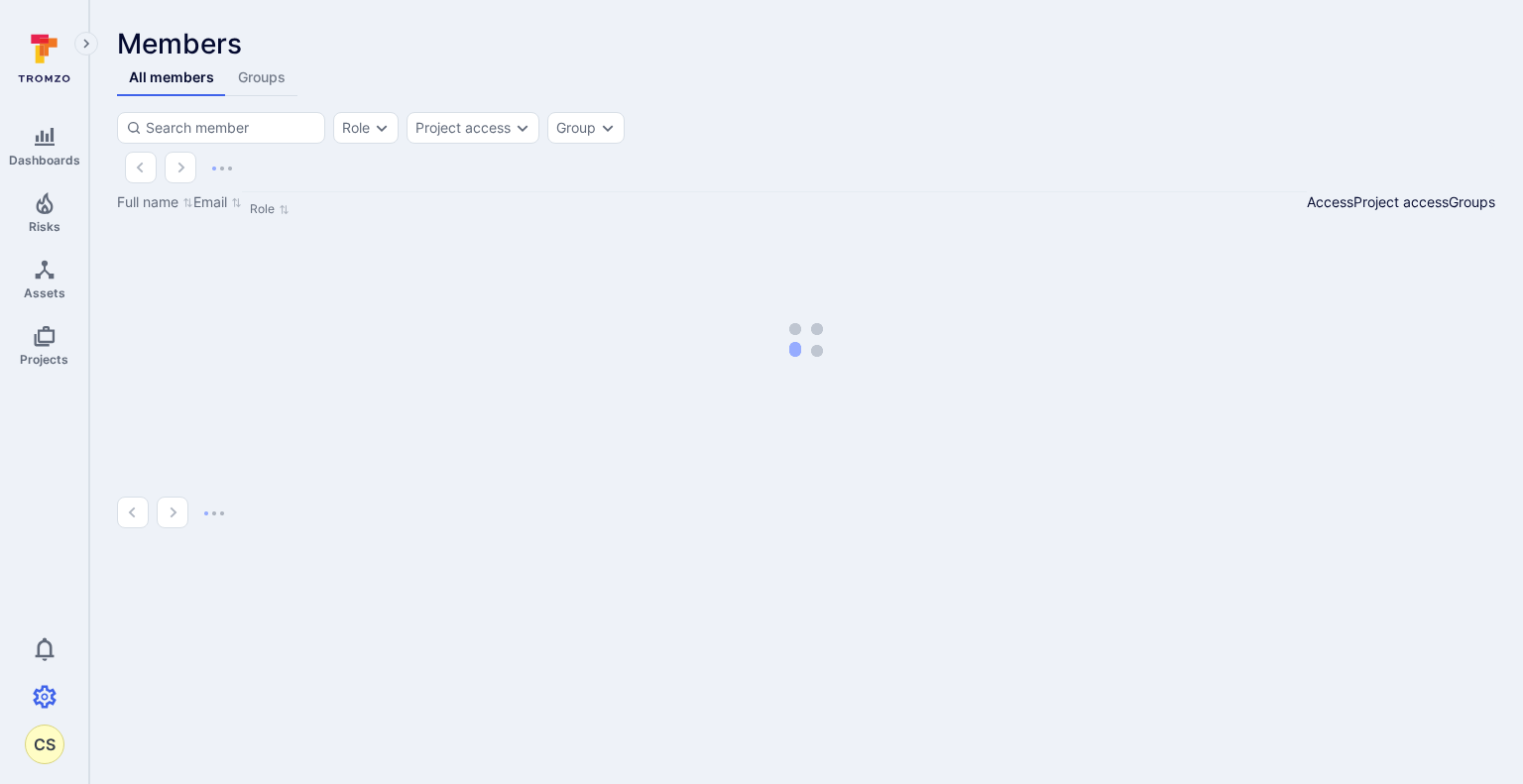 click 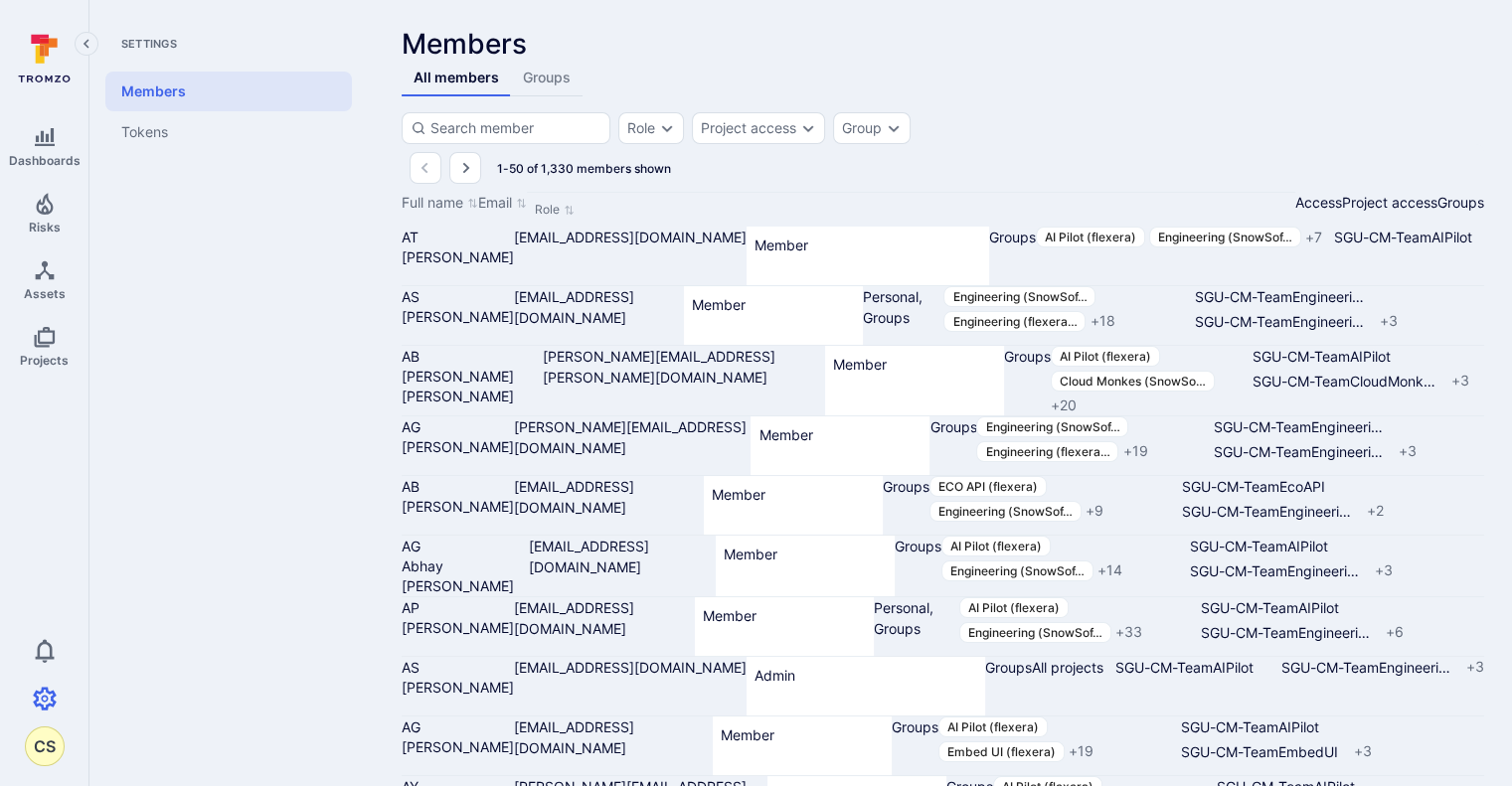 click on "Members All members Groups Role Project access Group 1-50 of 1,330 members shown Full name Email Role Access Project access Groups AT Aakash Tyagi aatyagi@flexera.com Member Groups AI Pilot (flexera) Engineering (SnowSof … + 7 SGU-CM-TeamAIPilot AS Aamer Sharif ASharif@Flexera.com Member Personal, Groups Engineering (SnowSof … Engineering (flexera … + 18 SGU-CM-TeamEngineeri … SGU-CM-TeamEngineeri … + 3 AB Aashna Bhoomika aashna.bhoomika@flexera.com Member Groups AI Pilot (flexera) Cloud Monkes (SnowSo … + 20 SGU-CM-TeamAIPilot SGU-CM-TeamCloudMonk … + 3 AG Aatish Gupta aagupta@flexera.com Member Groups Engineering (SnowSof … Engineering (flexera … + 19 SGU-CM-TeamEngineeri … SGU-CM-TeamEngineeri … + 3 AB Abdo Barrera abarrera@flexera.com Member Groups ECO API (flexera) Engineering (SnowSof … + 9 SGU-CM-TeamEcoAPI SGU-CM-TeamEngineeri … + 2 AG Abhay Gopal Prabhu aprabhu@flexera.com Member Groups AI Pilot (flexera) Engineering (SnowSof … + 14 SGU-CM-TeamAIPilot SGU-CM-TeamEngineeri" at bounding box center [942, 1649] 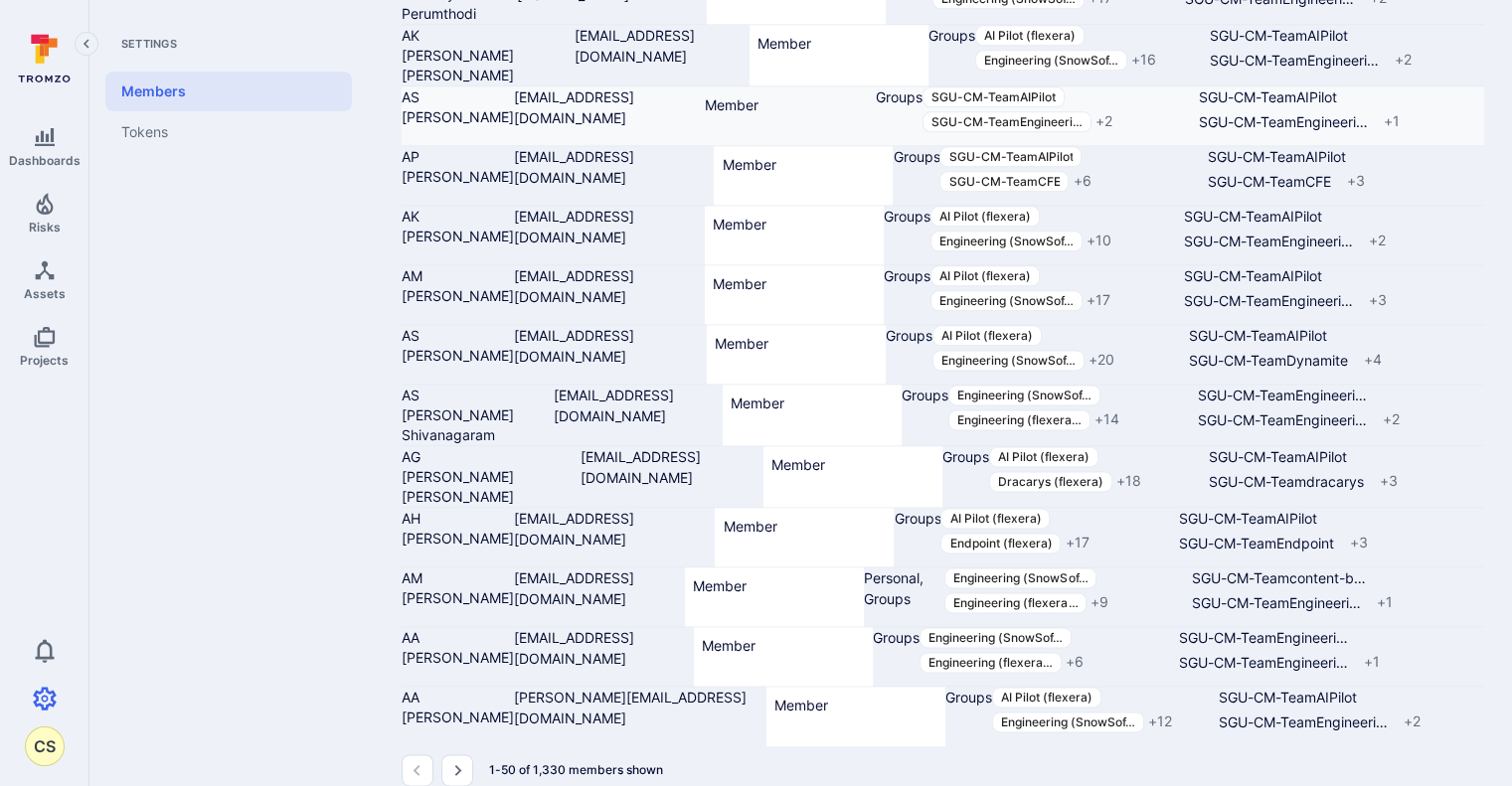 scroll, scrollTop: 2937, scrollLeft: 0, axis: vertical 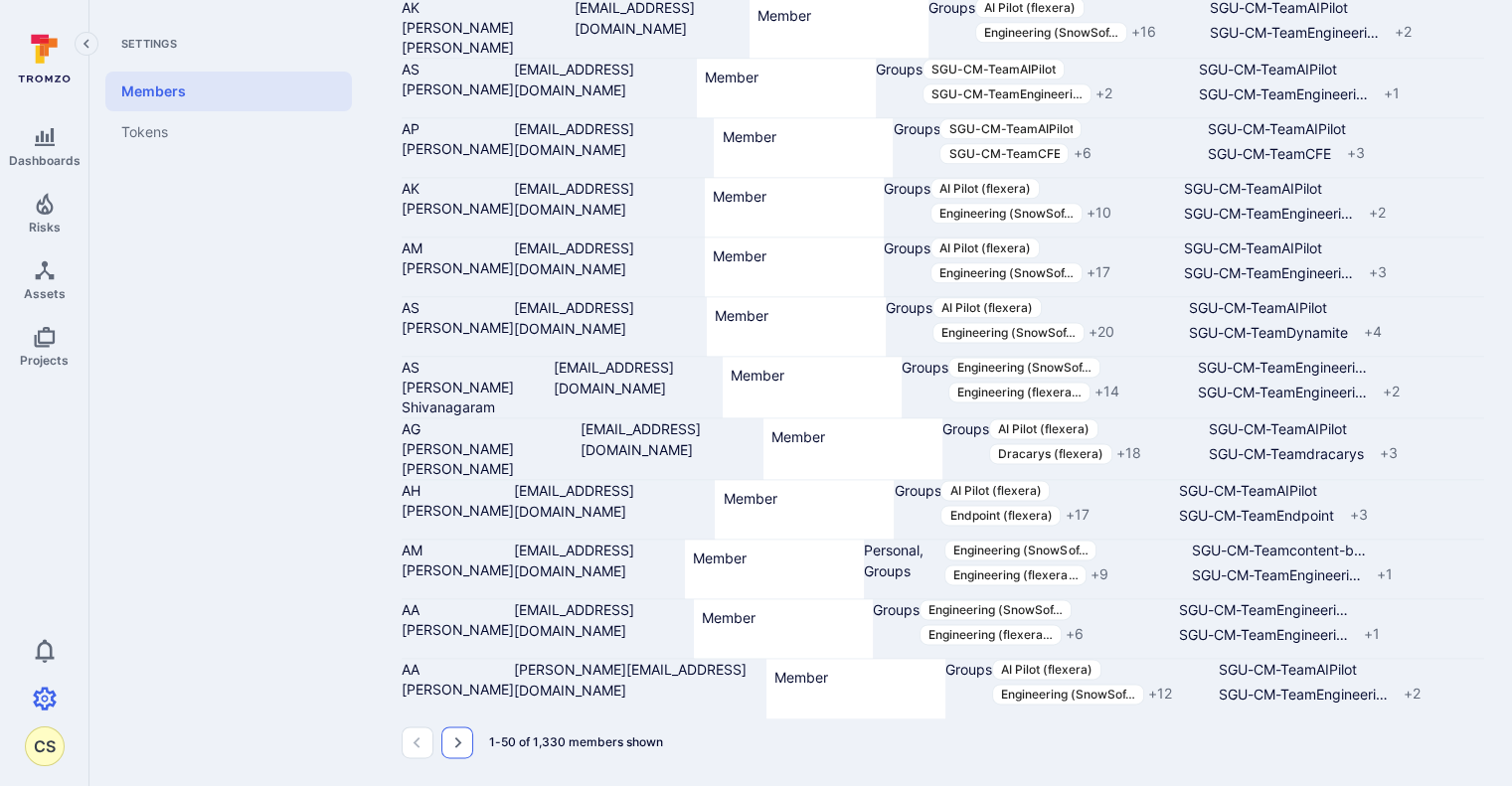 click 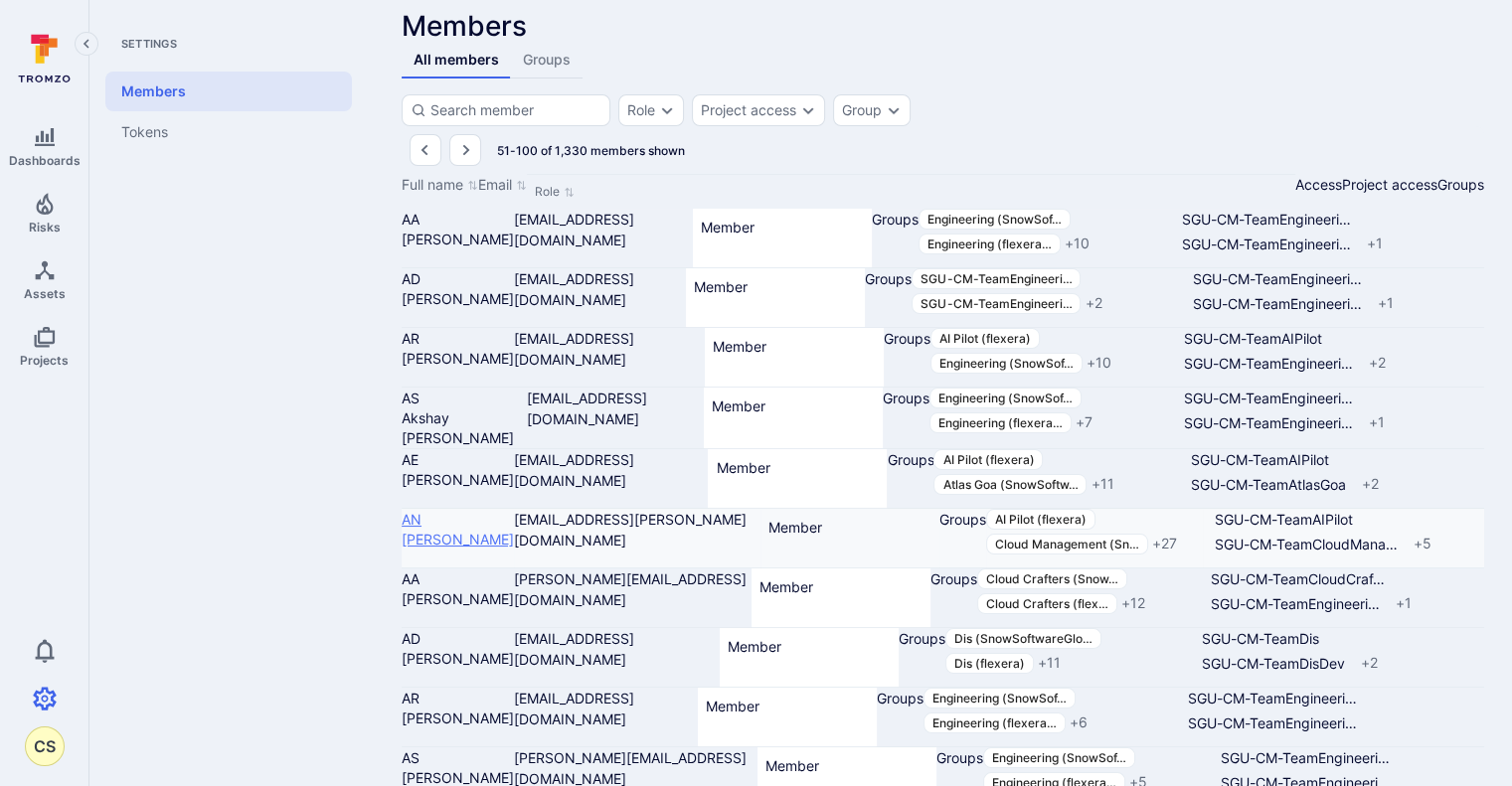 scroll, scrollTop: 0, scrollLeft: 0, axis: both 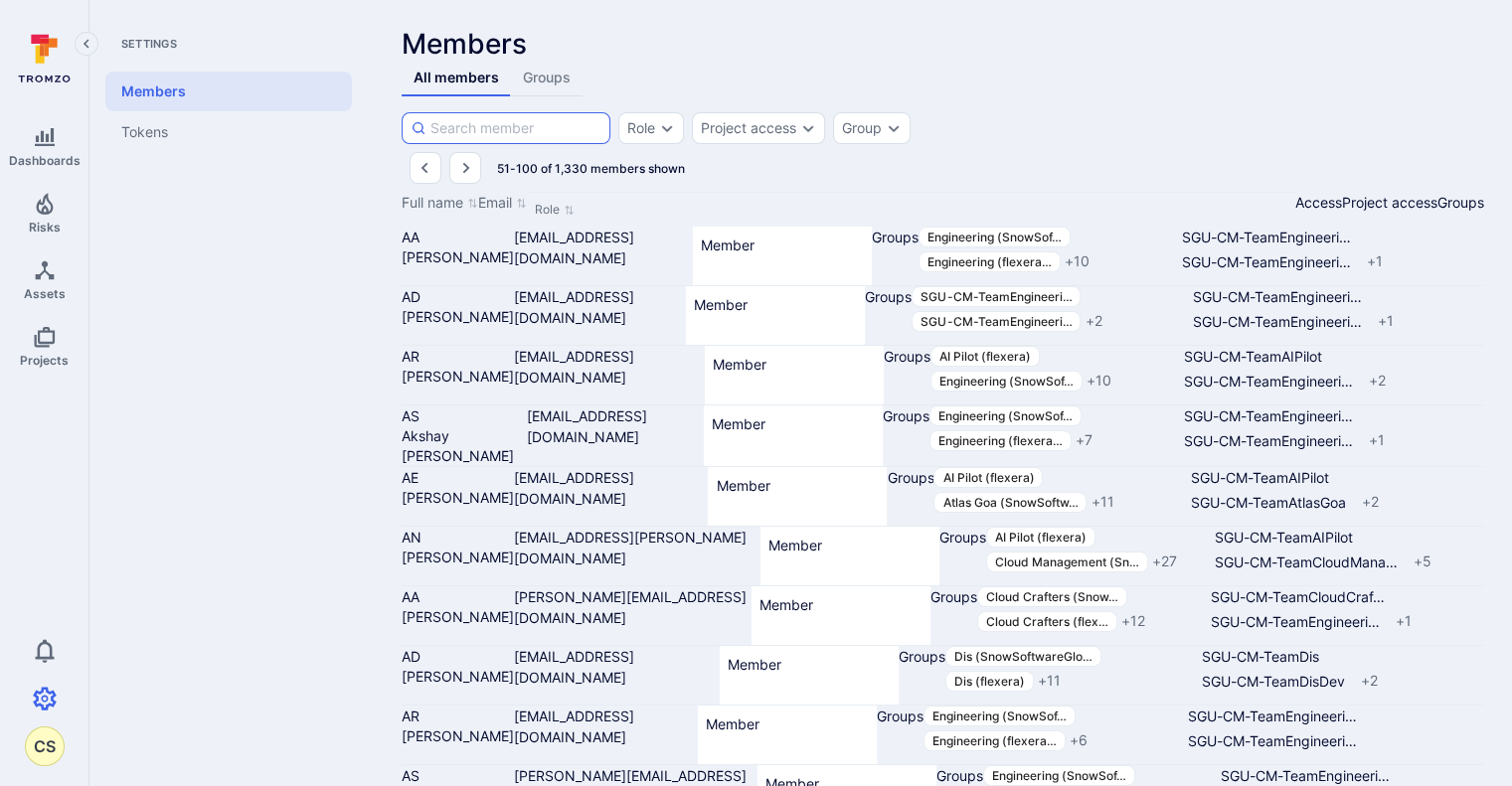 click at bounding box center (516, 128) 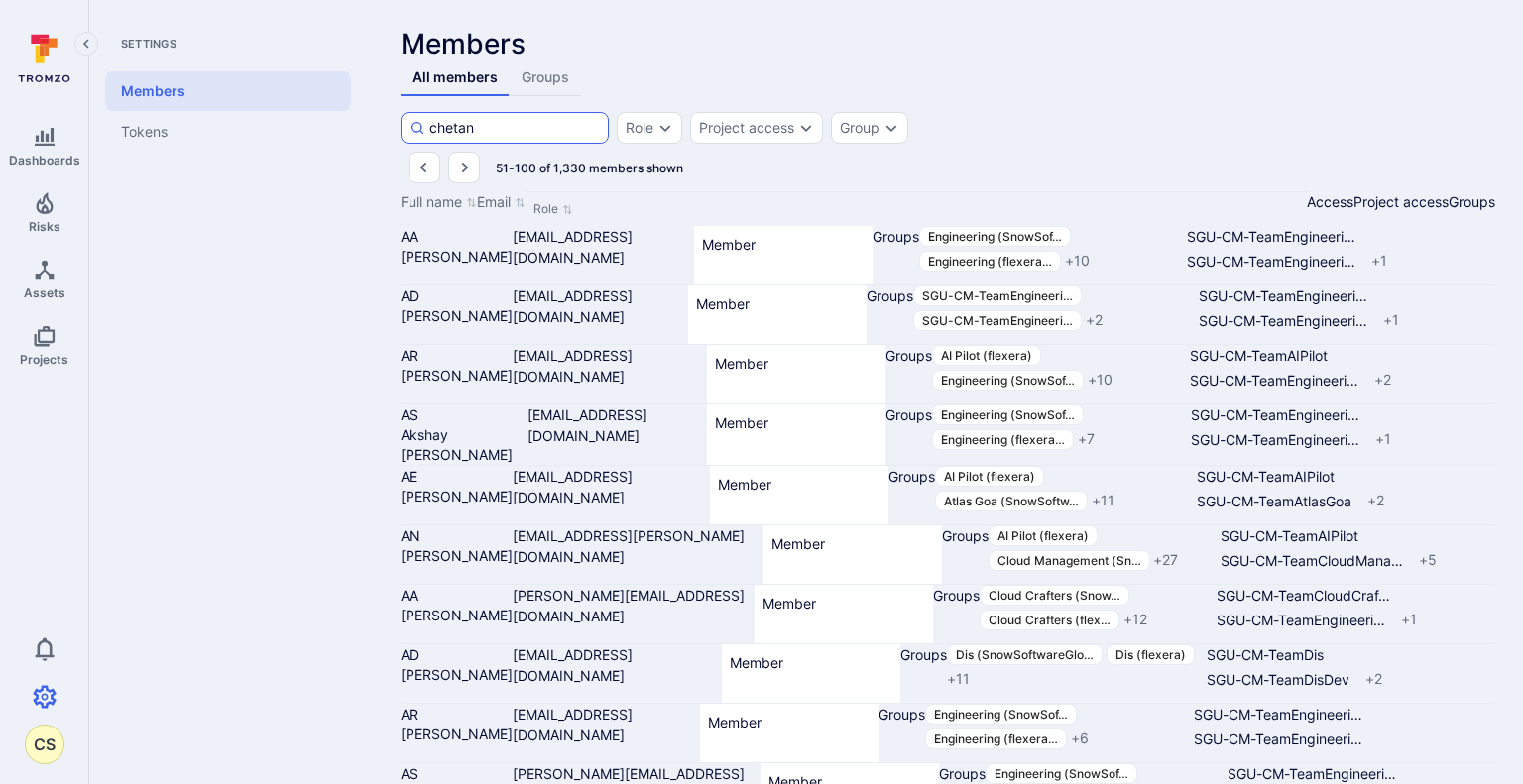 type on "chetan" 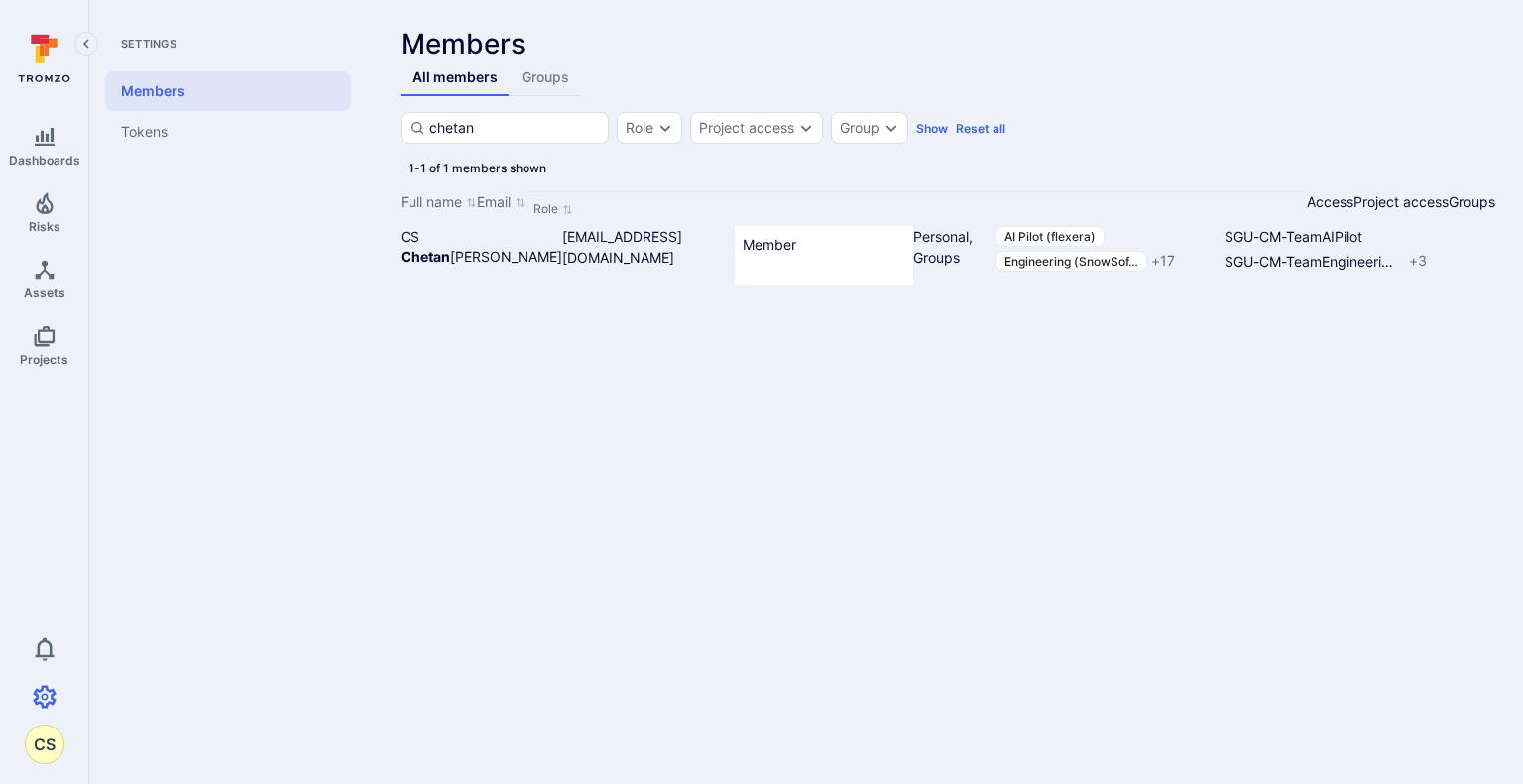 click on "Full name Email Role Access Project access Groups CS Chetan  Shankarappa CShankarappa@Flexera.com Member Personal, Groups AI Pilot (flexera) Engineering (SnowSof … + 17 SGU-CM-TeamAIPilot SGU-CM-TeamEngineeri … + 3" at bounding box center [948, 340] 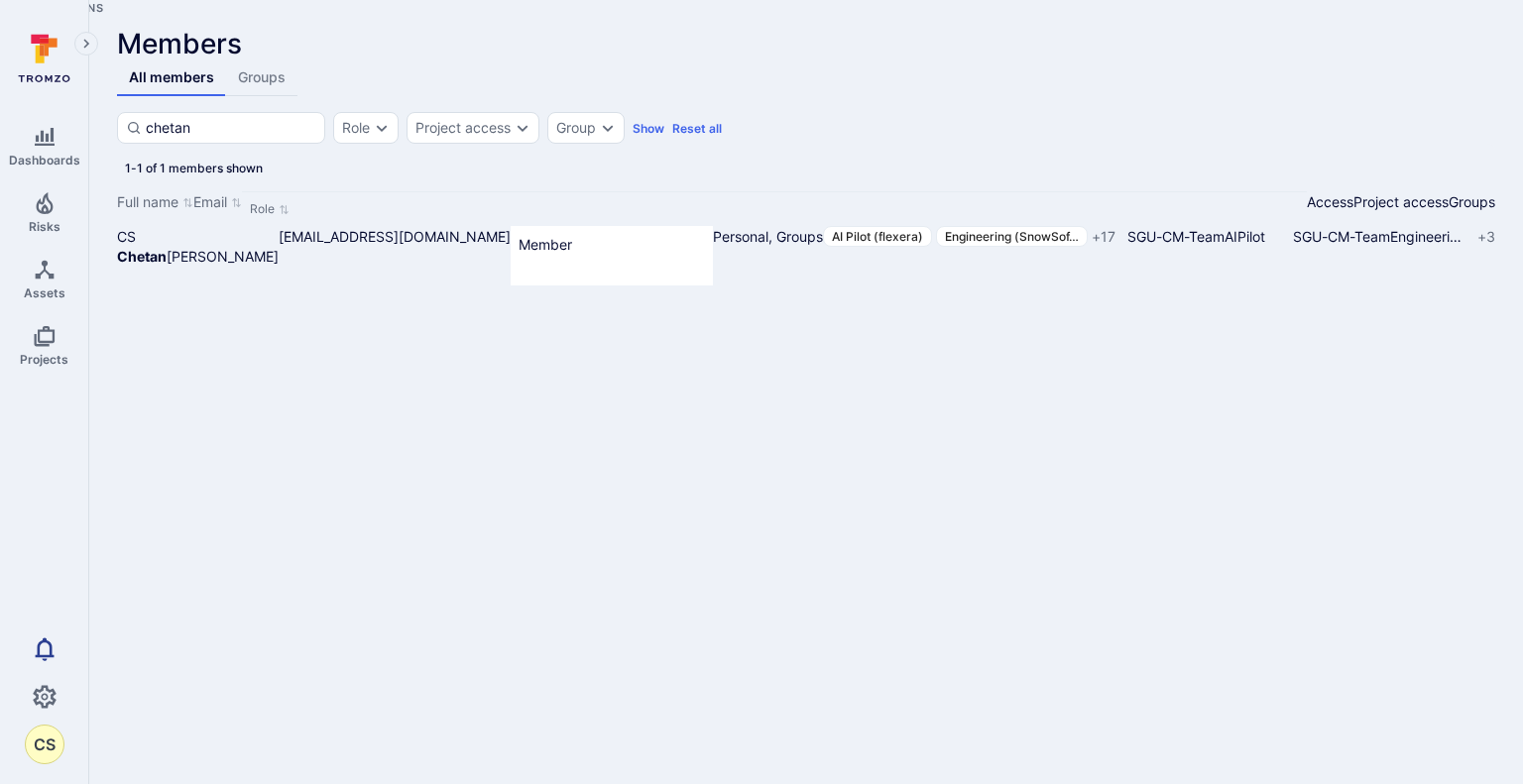 click 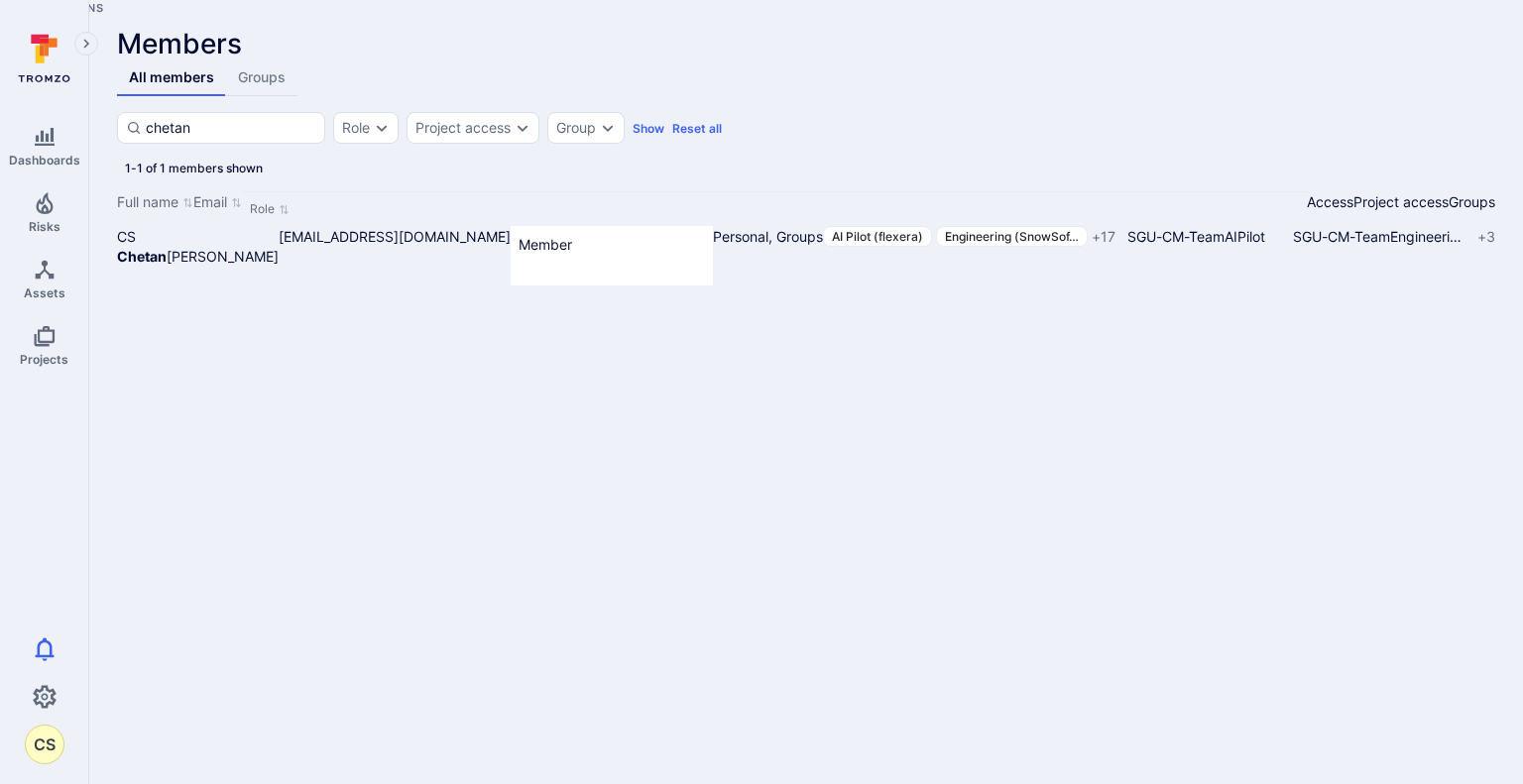 click on "CS" at bounding box center (45, 744) 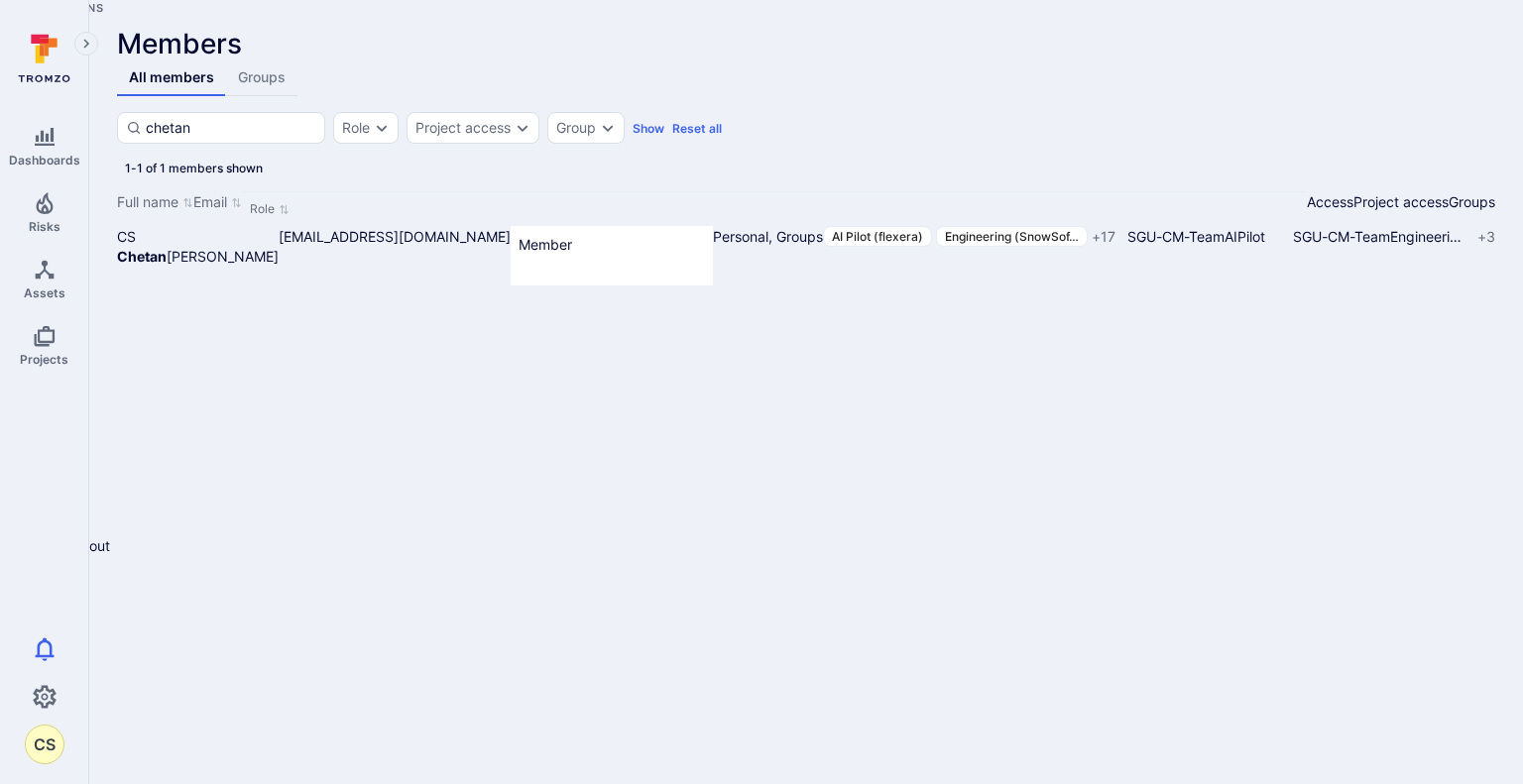 click at bounding box center [762, 530] 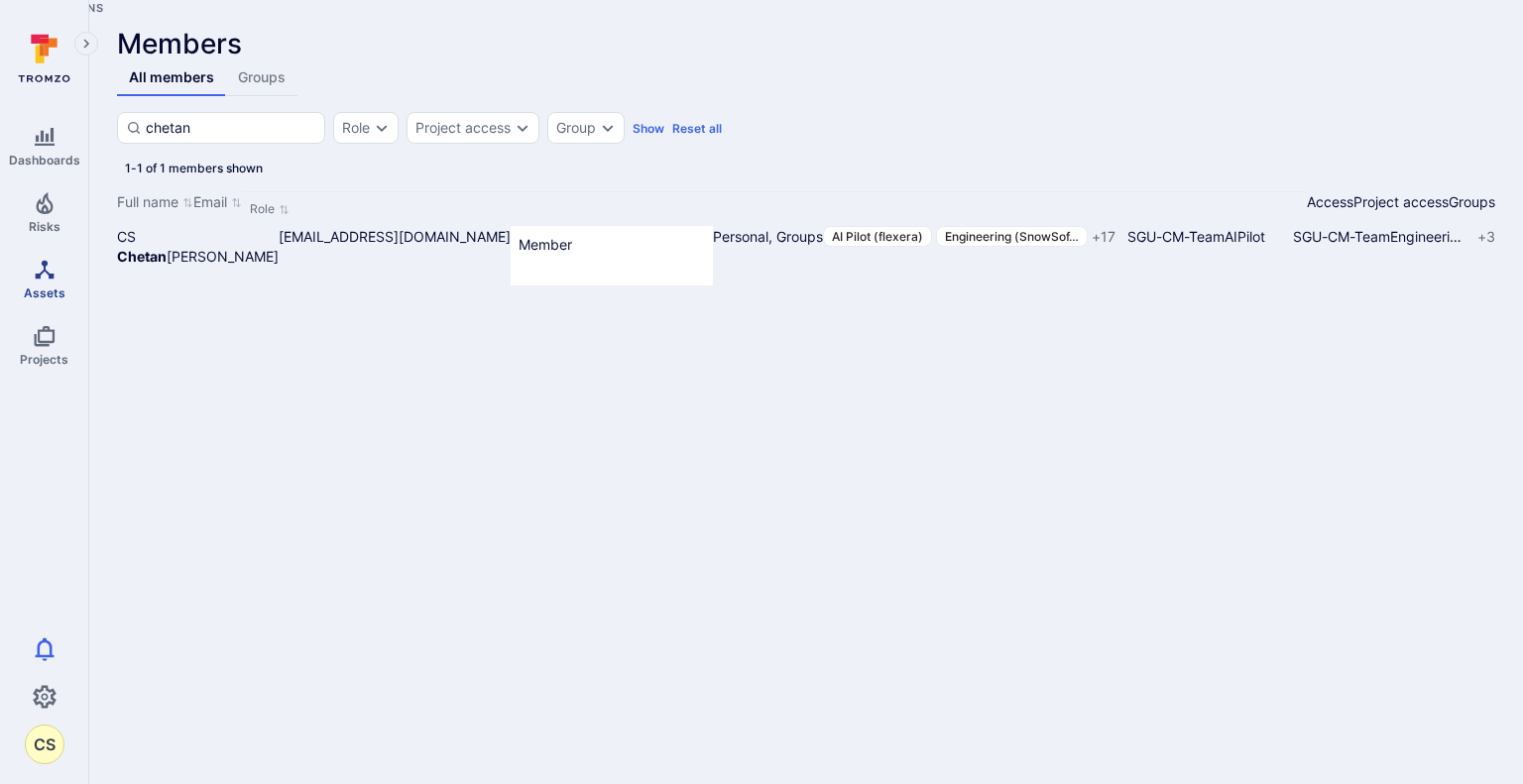 click 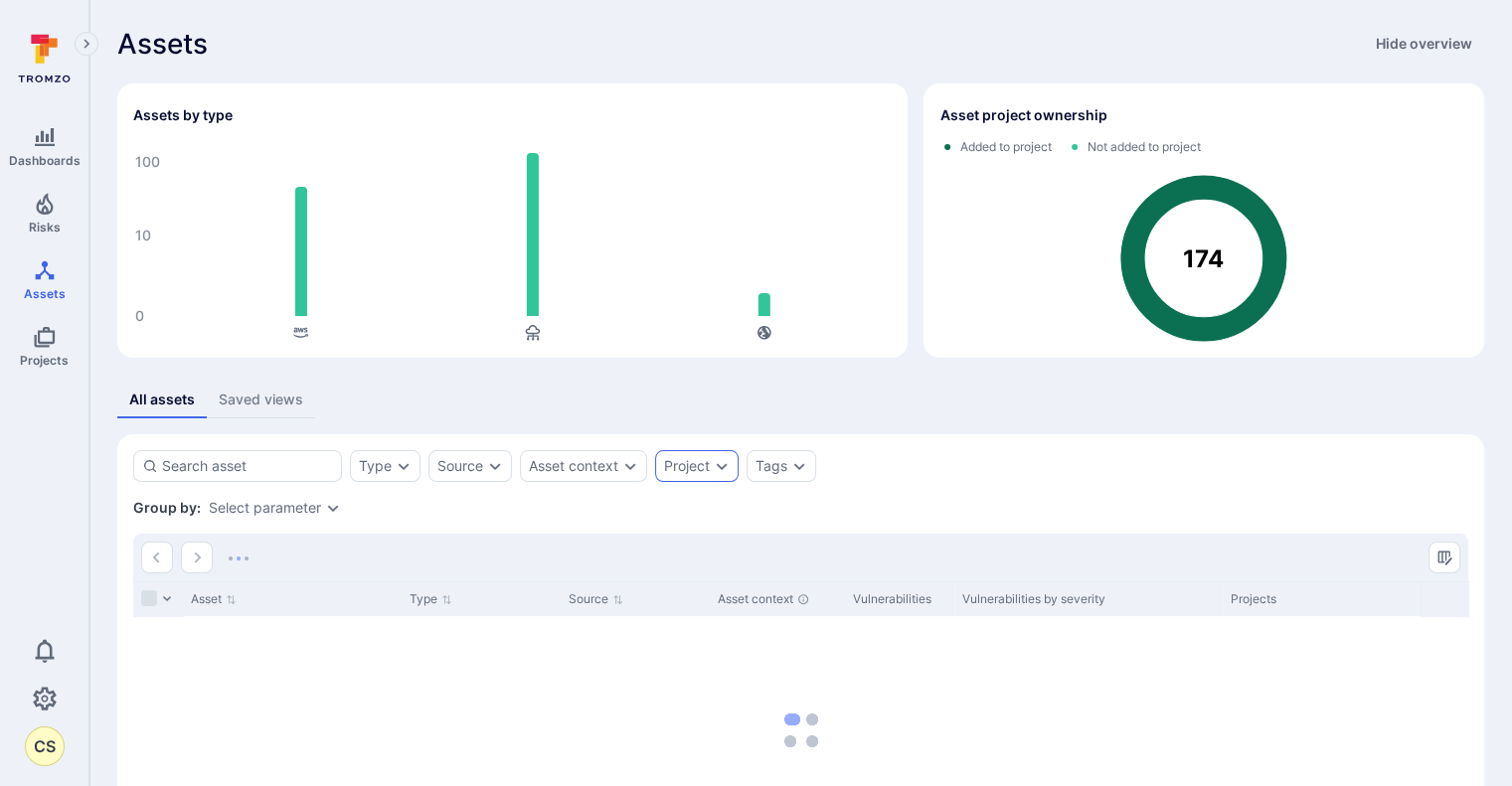 click 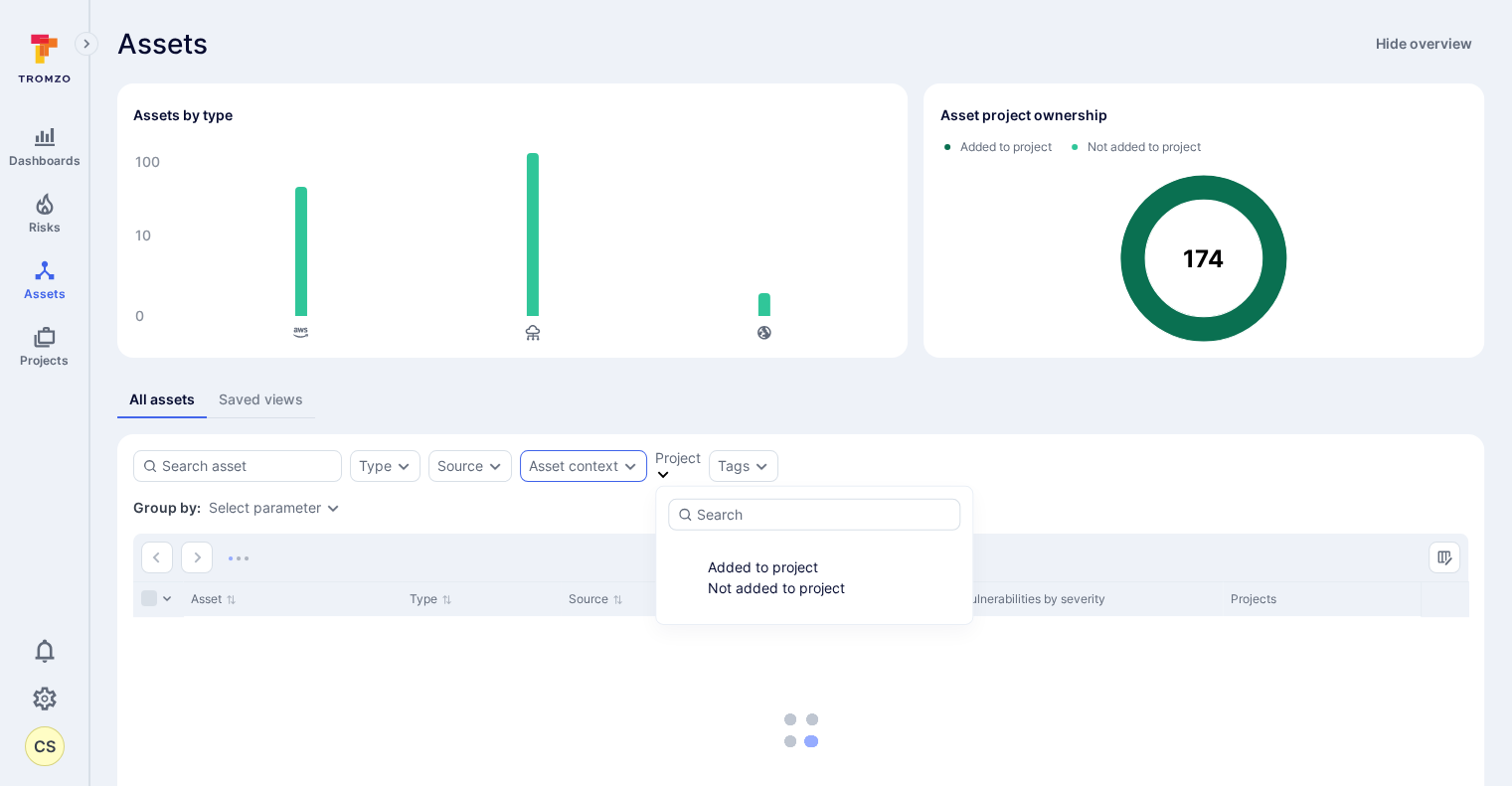 click on "Asset context" at bounding box center (584, 466) 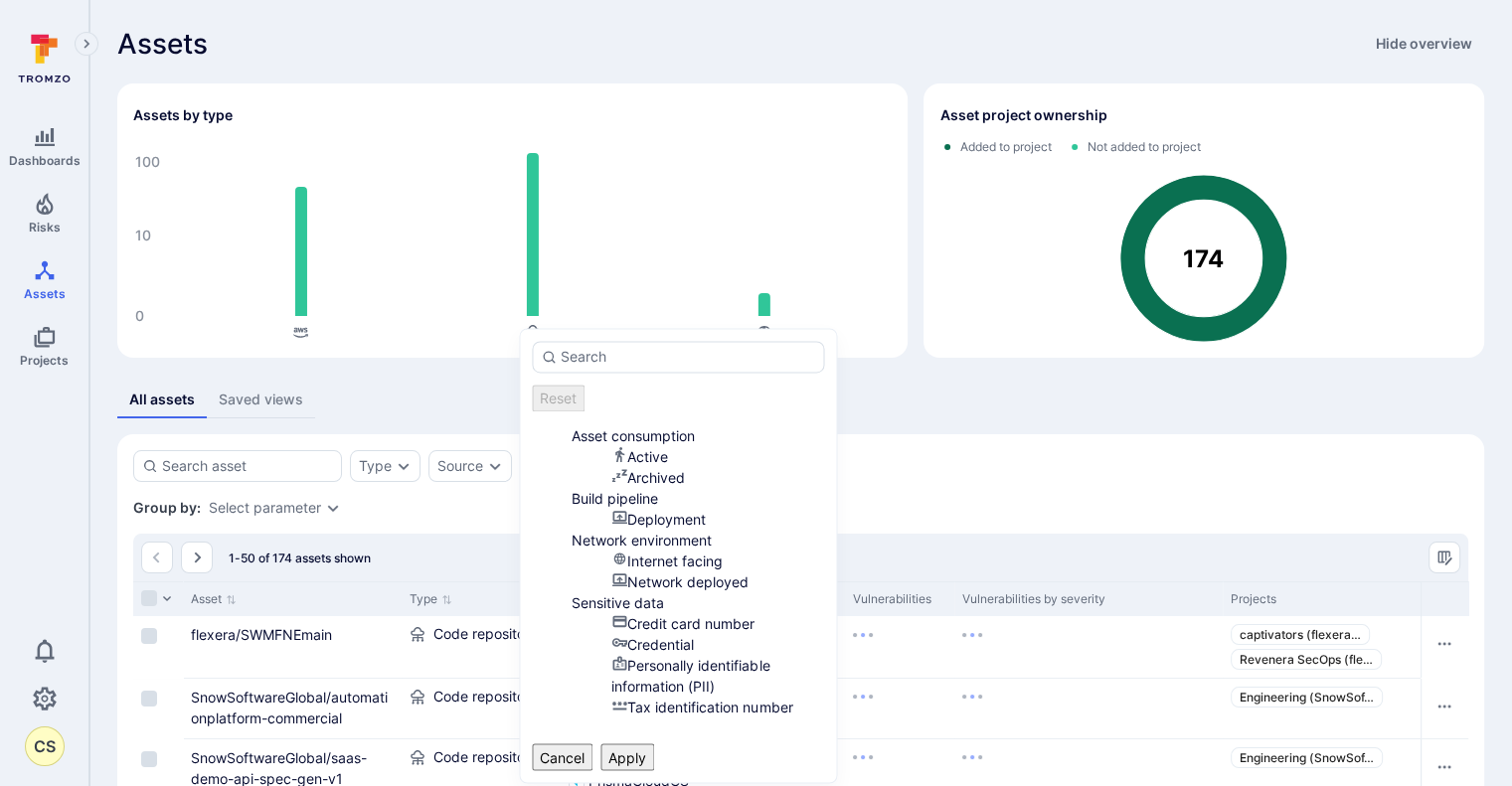 click on "Type Source Asset context Project Tags Save view" at bounding box center [800, 466] 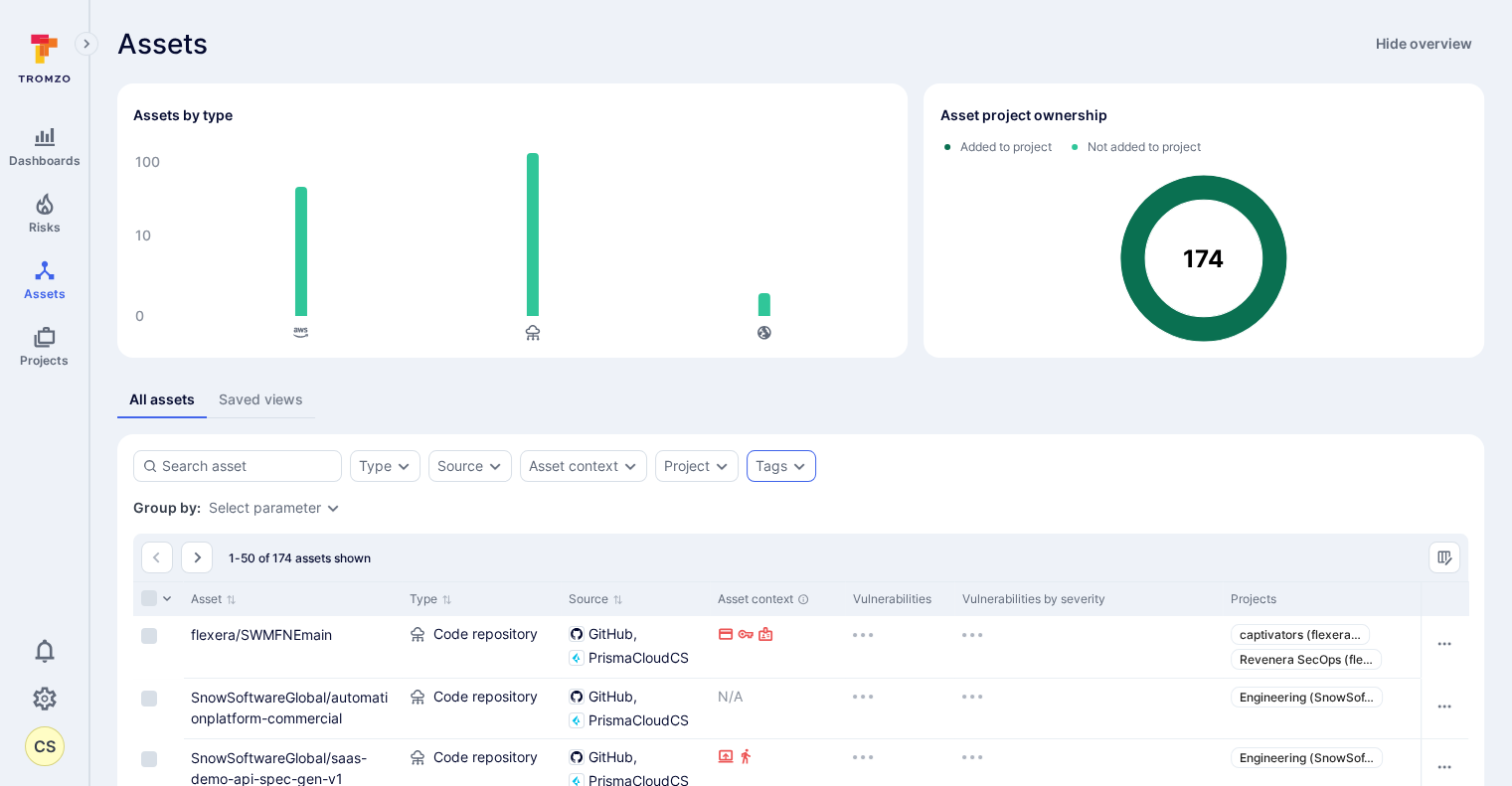 click 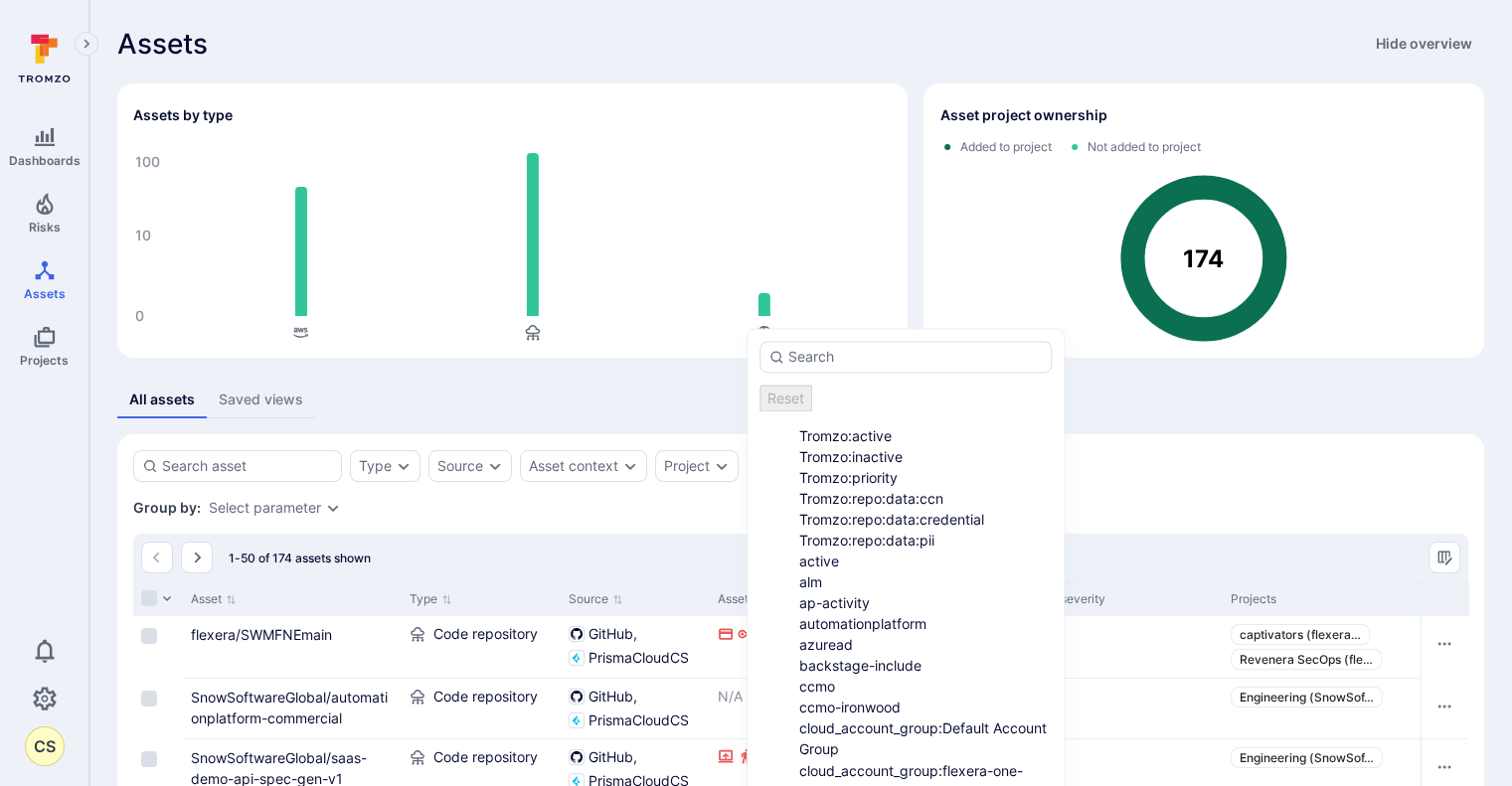 scroll, scrollTop: 342, scrollLeft: 0, axis: vertical 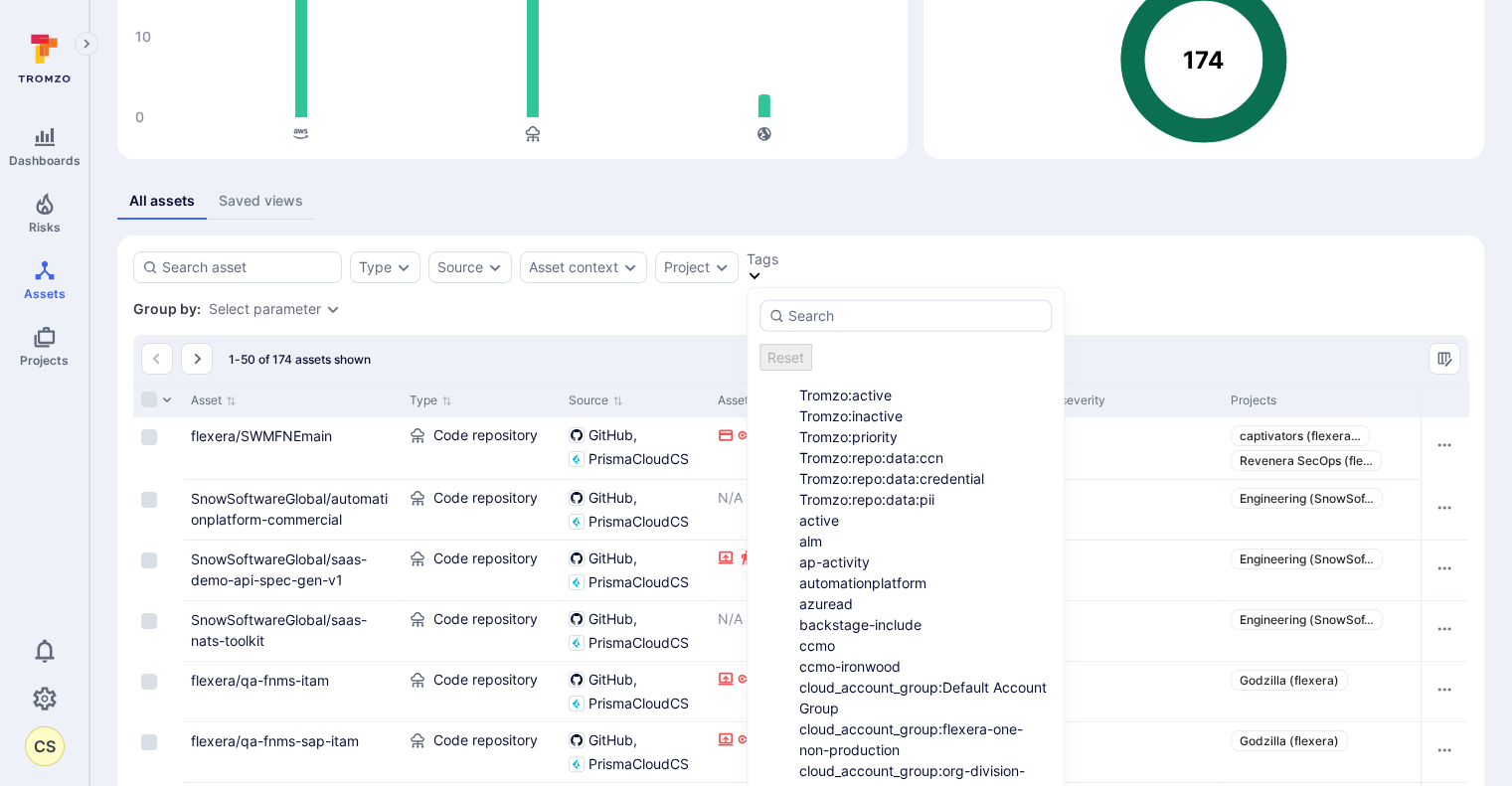 click at bounding box center [1089, 510] 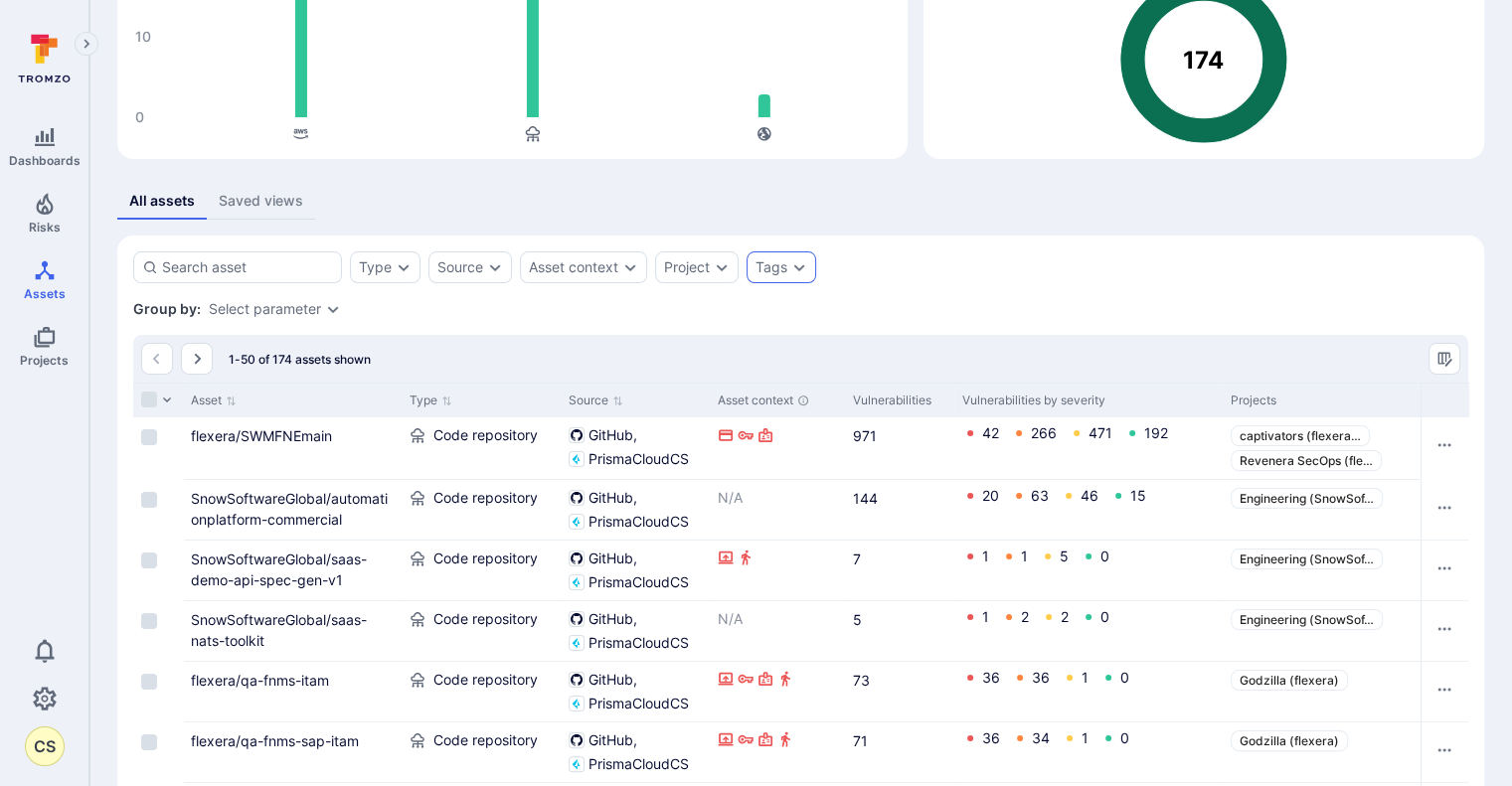scroll, scrollTop: 0, scrollLeft: 0, axis: both 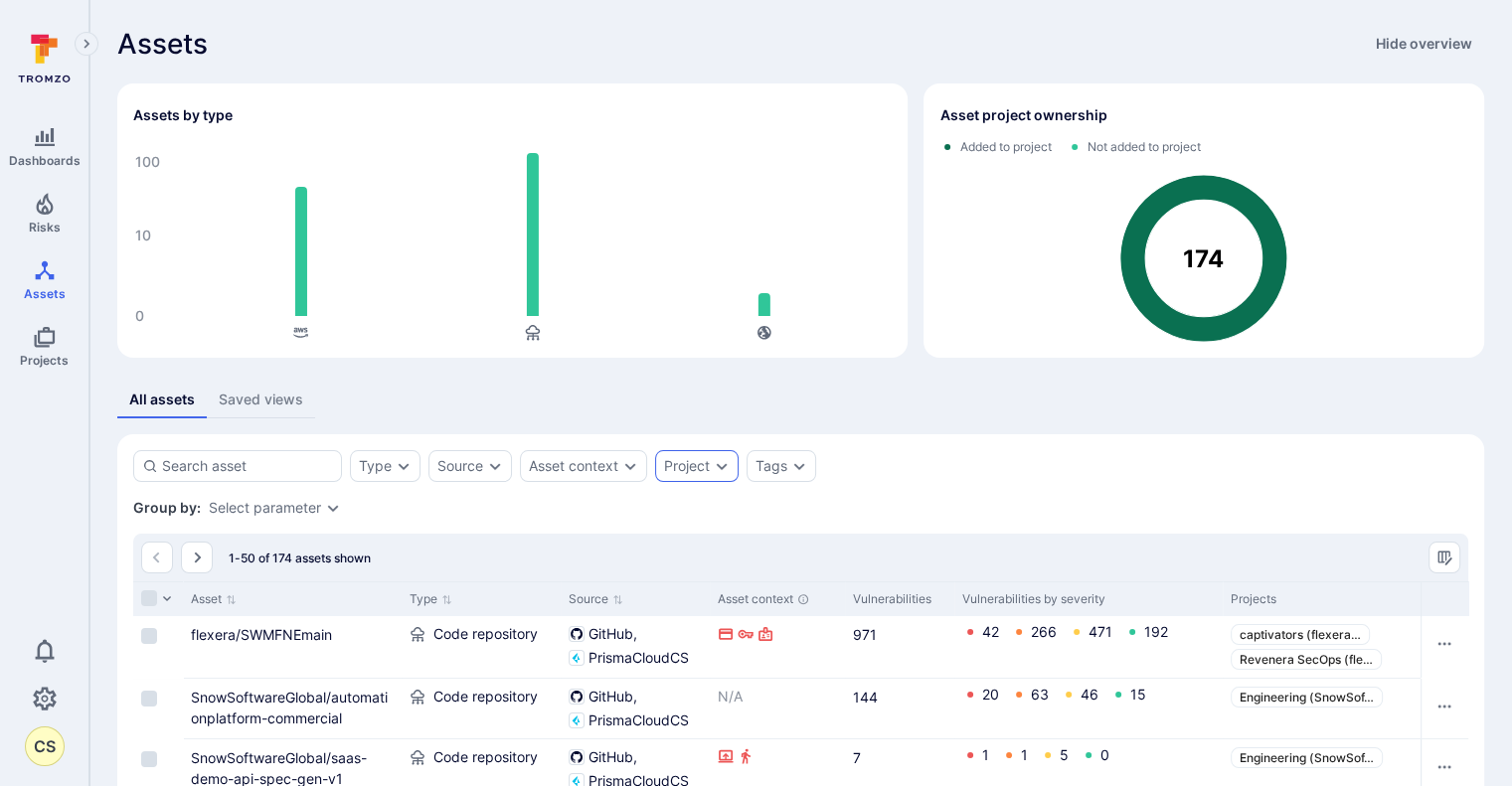 click 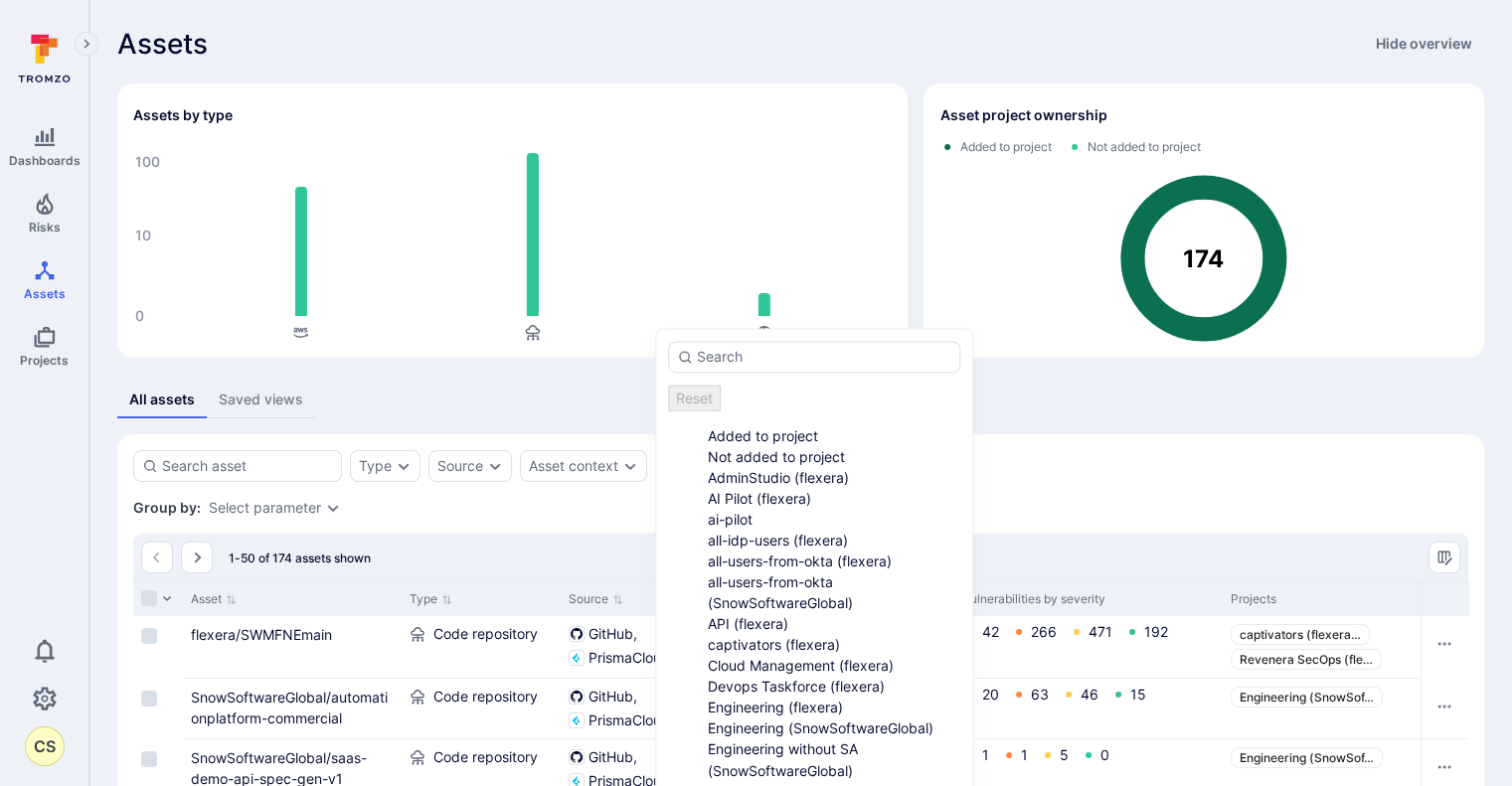 scroll, scrollTop: 596, scrollLeft: 0, axis: vertical 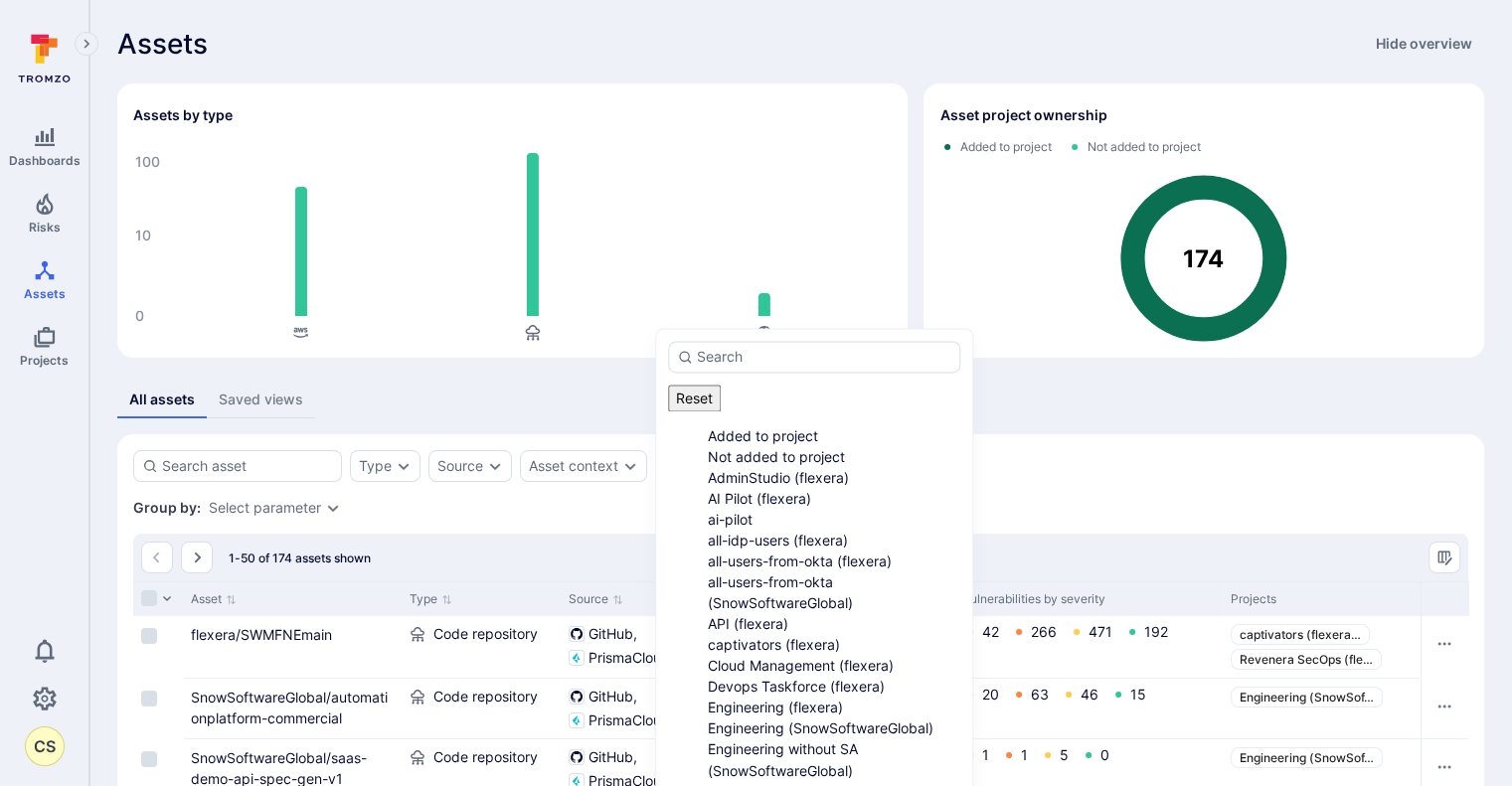 click on "Apply" at bounding box center [763, 1403] 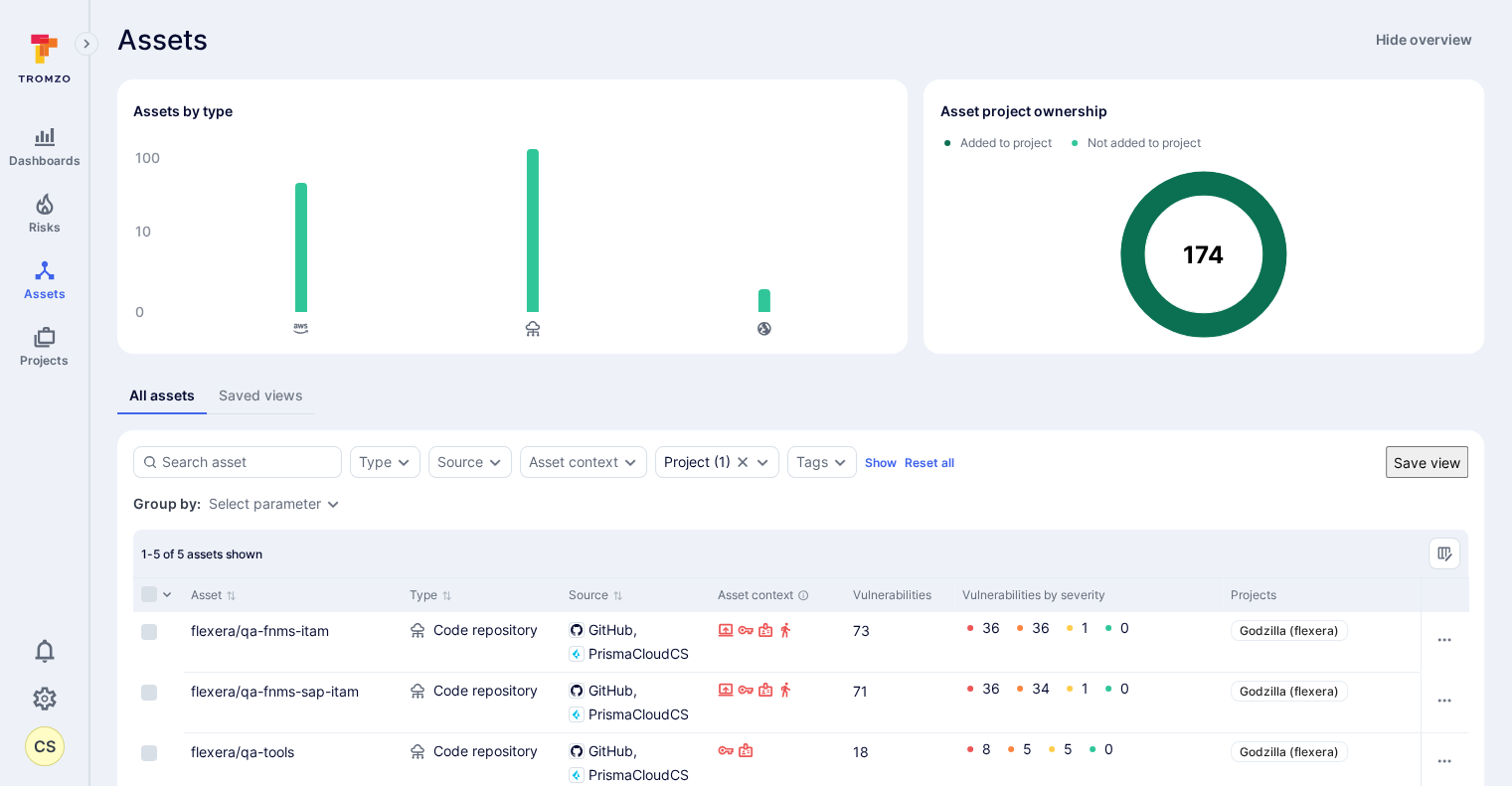 scroll, scrollTop: 0, scrollLeft: 0, axis: both 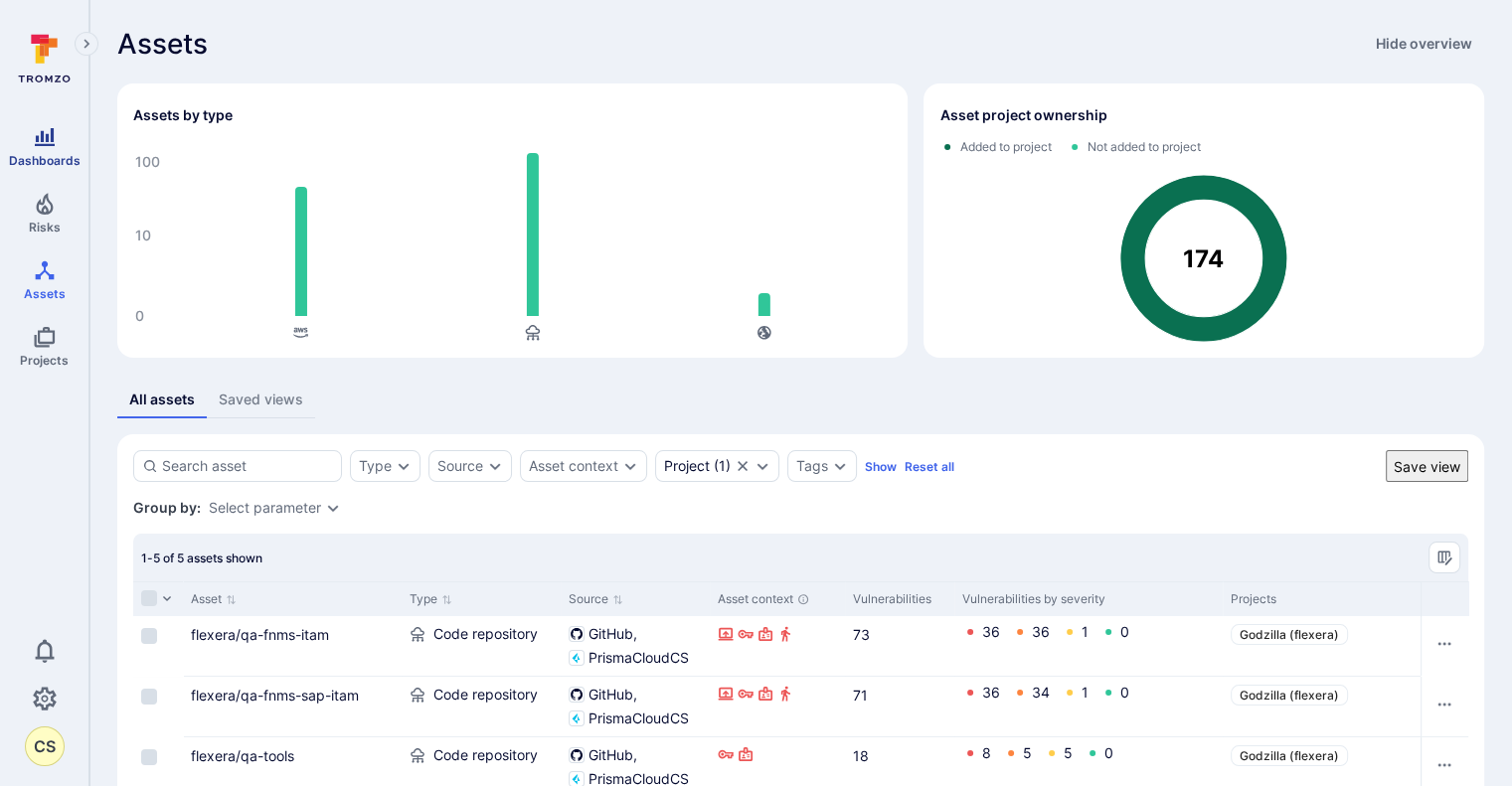 click on "Dashboards" at bounding box center (44, 146) 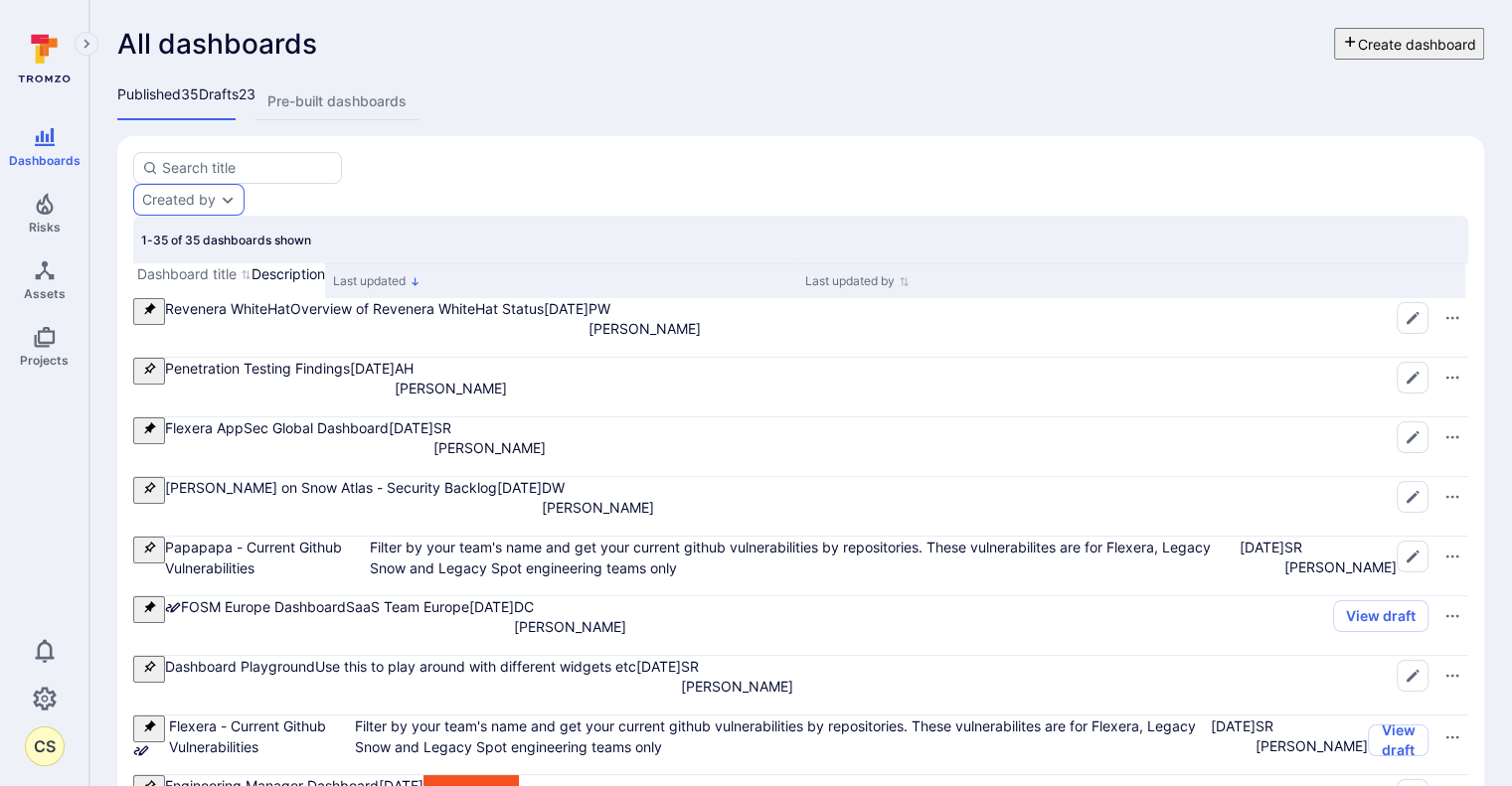 click on "Created by" at bounding box center (189, 200) 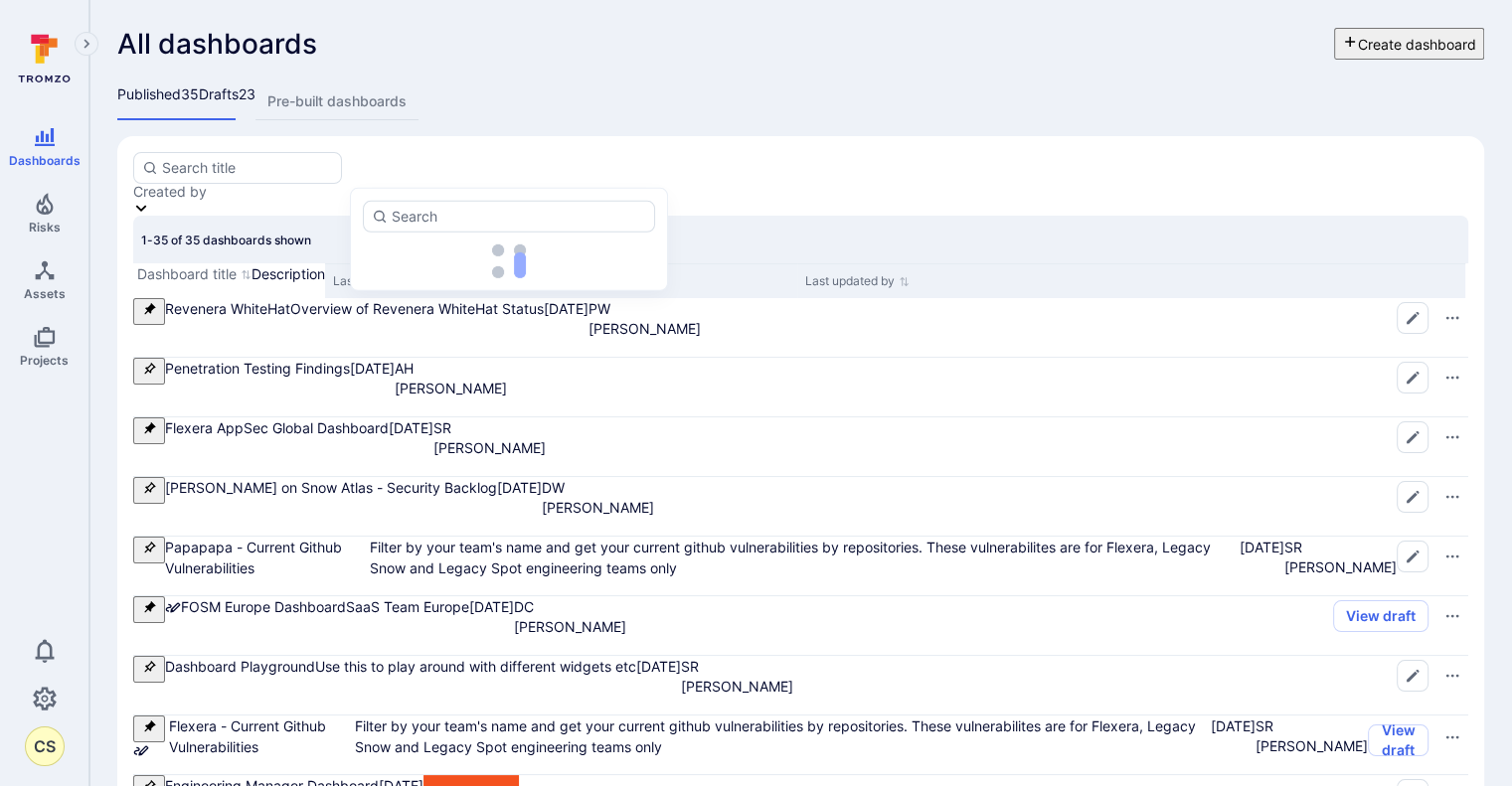 click on "All dashboards Create dashboard" at bounding box center (800, 44) 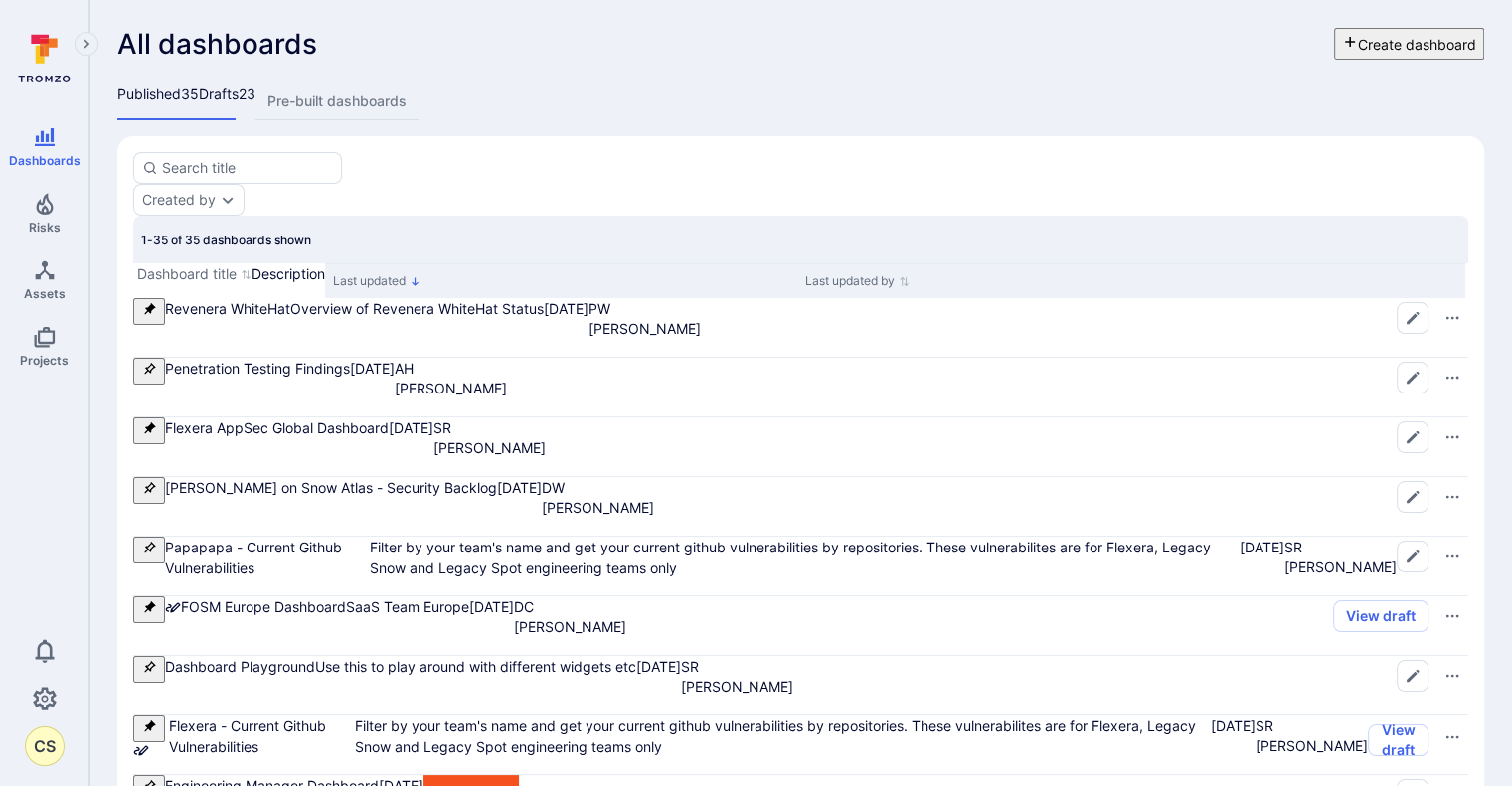 click 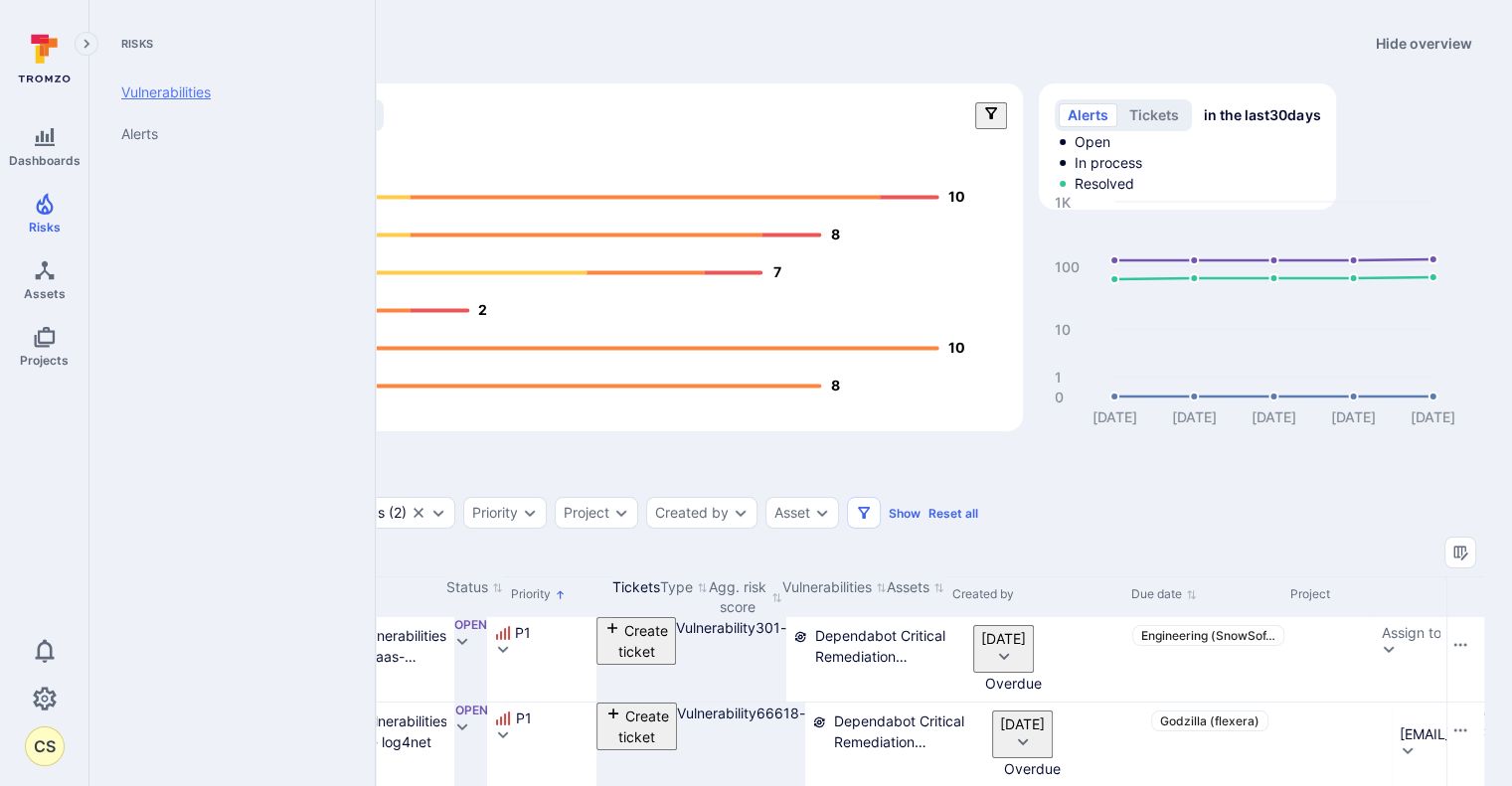 click on "Vulnerabilities" at bounding box center [228, 92] 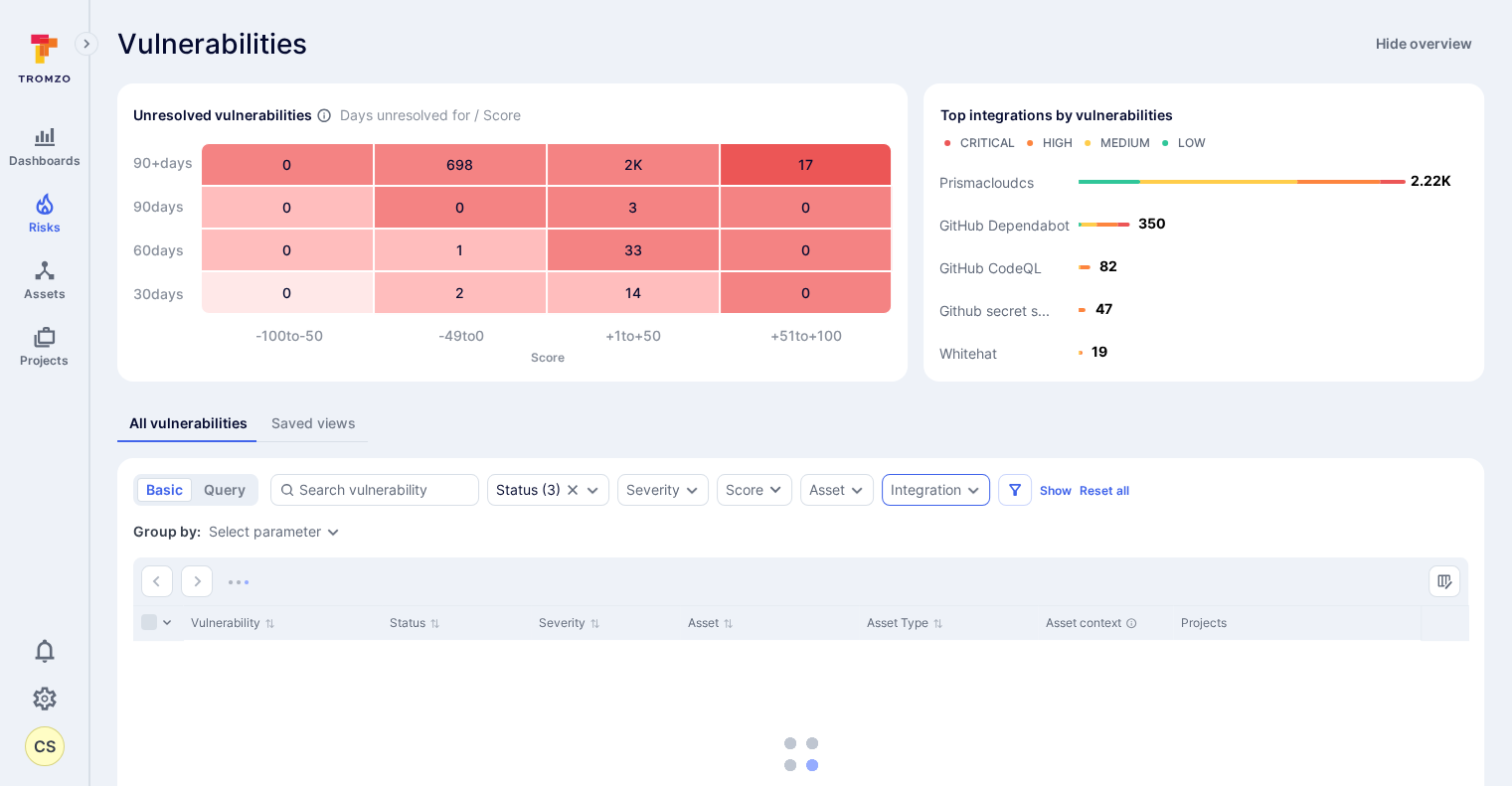 click 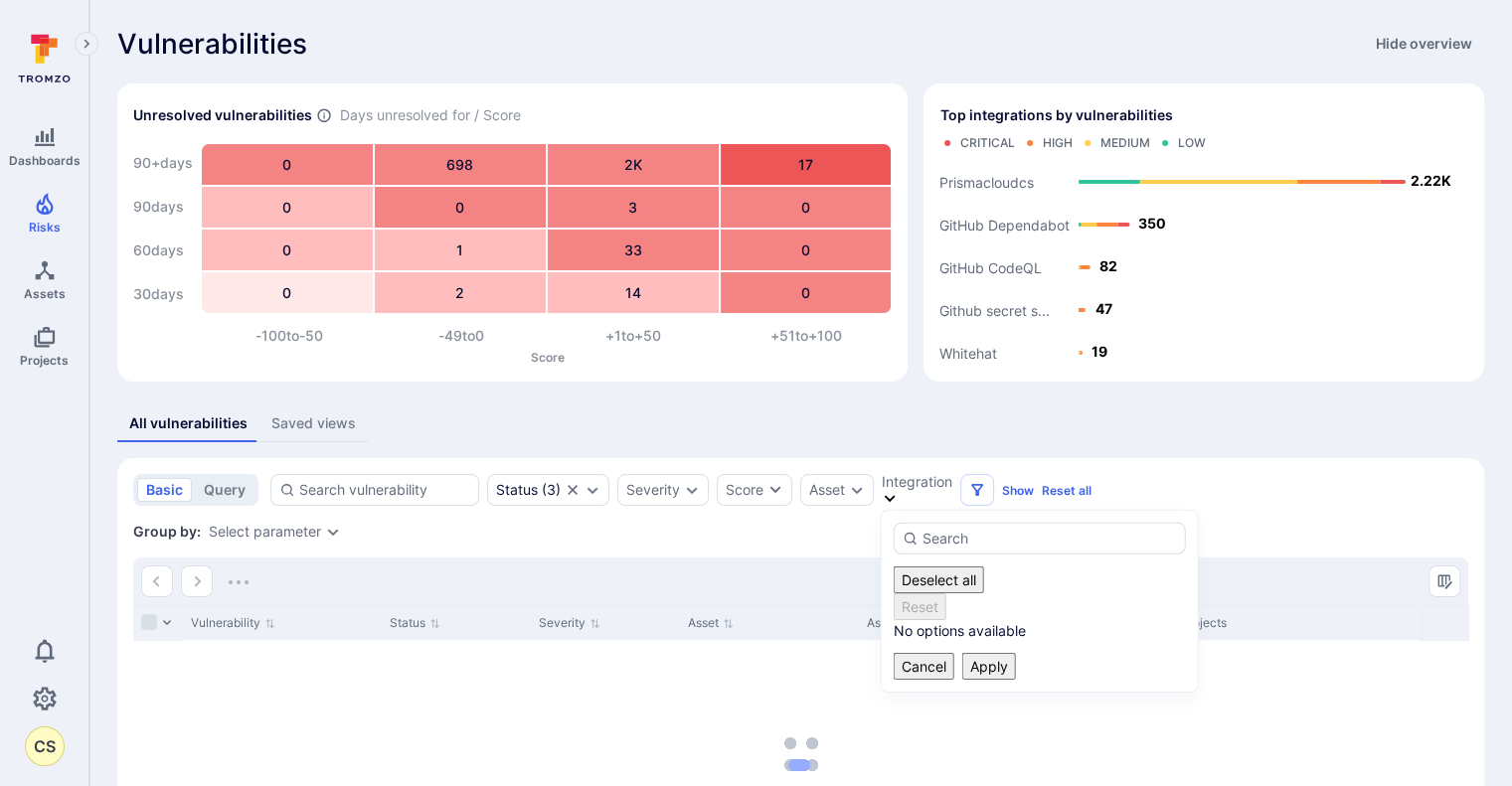 click 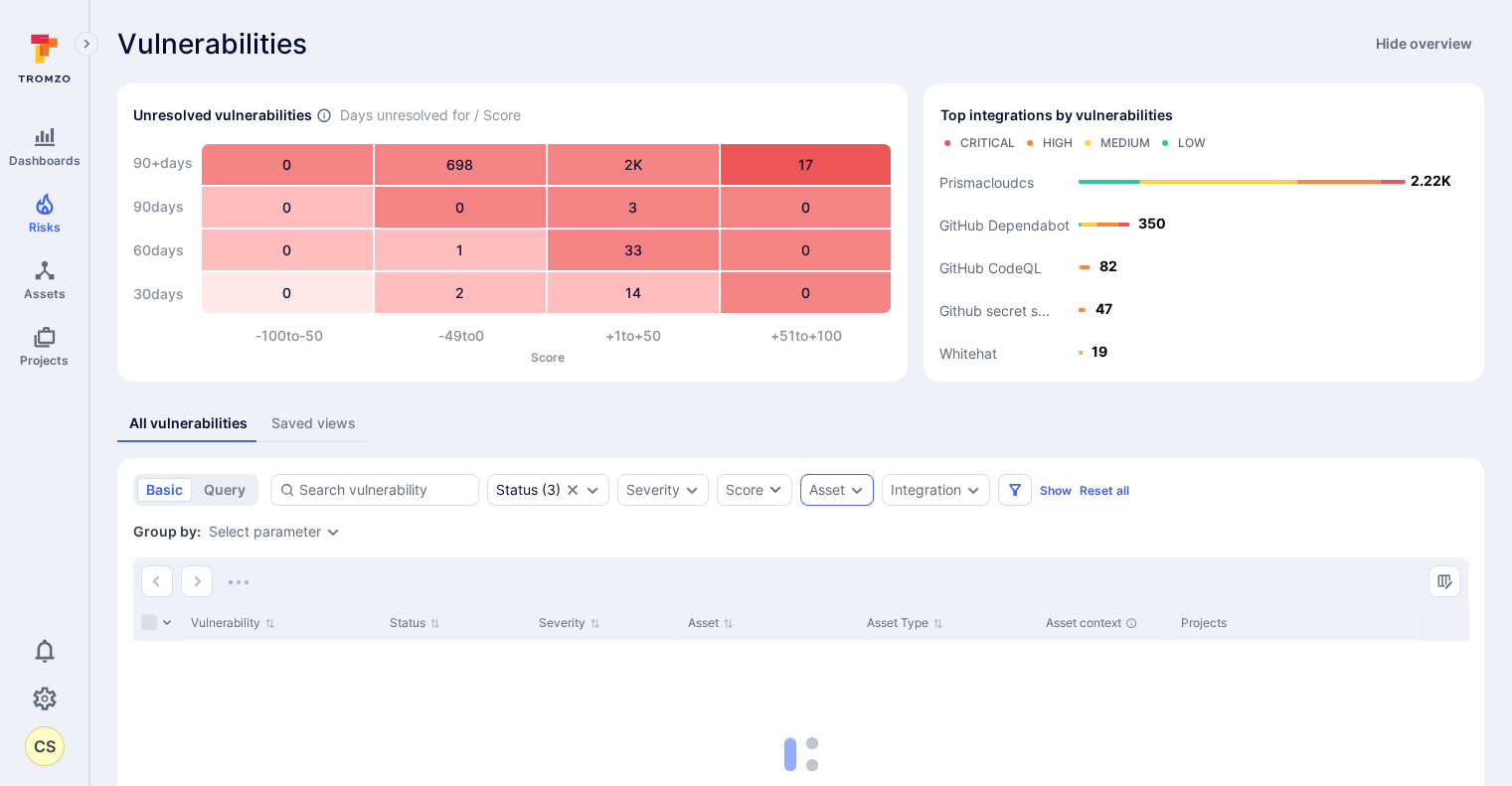 click 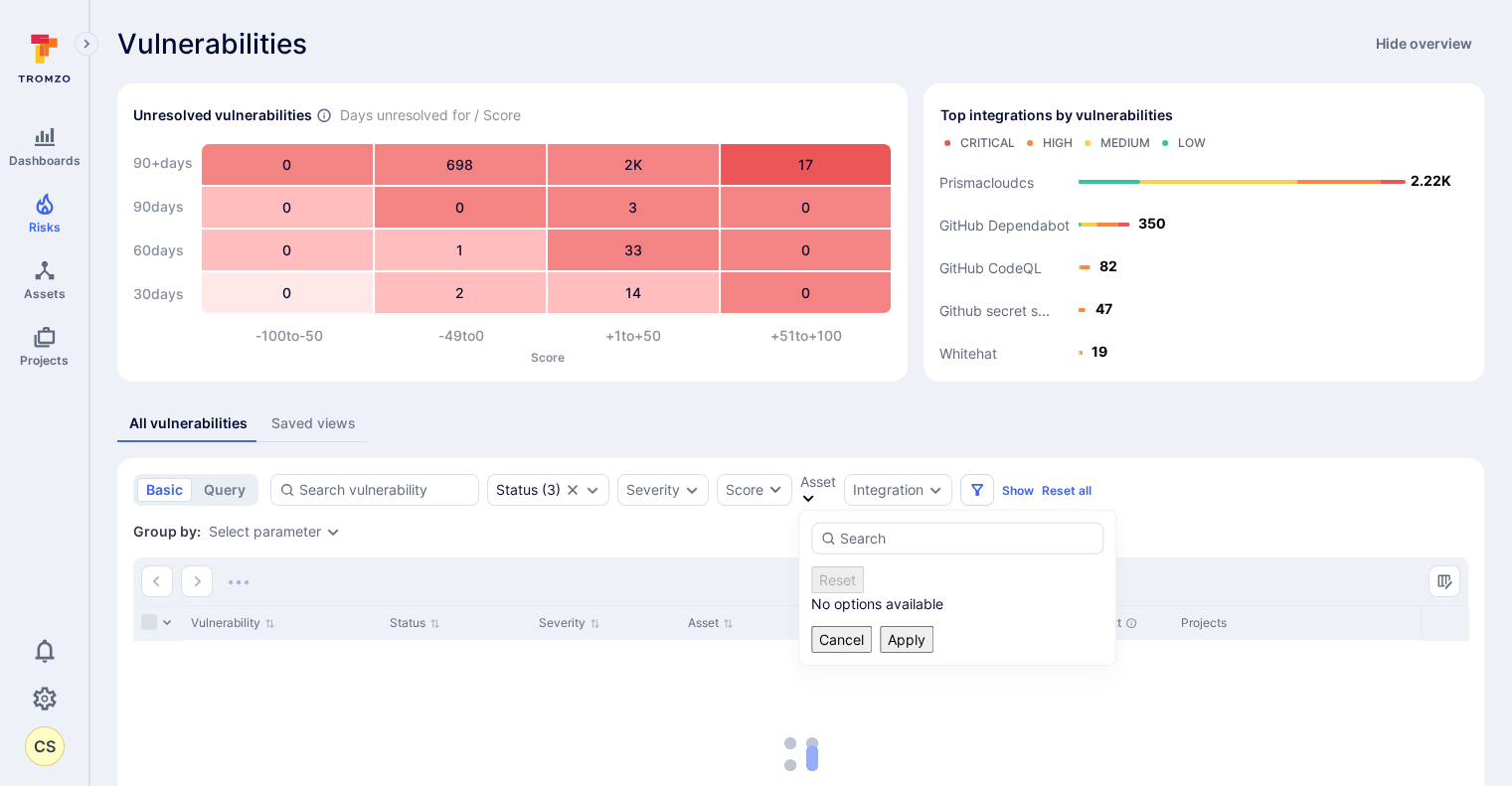 click on "All vulnerabilities Saved views" at bounding box center [800, 423] 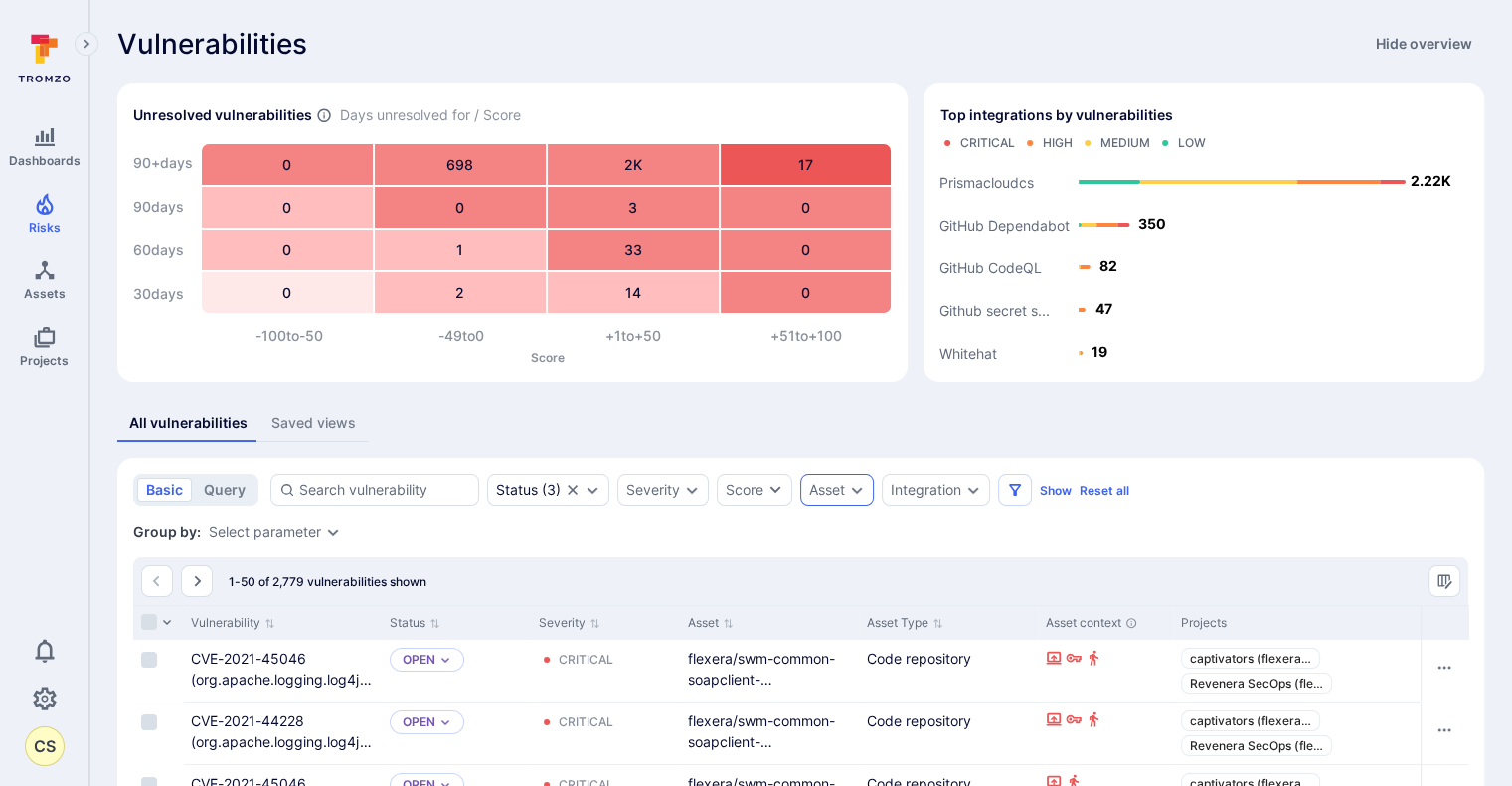 click on "Asset" at bounding box center [827, 490] 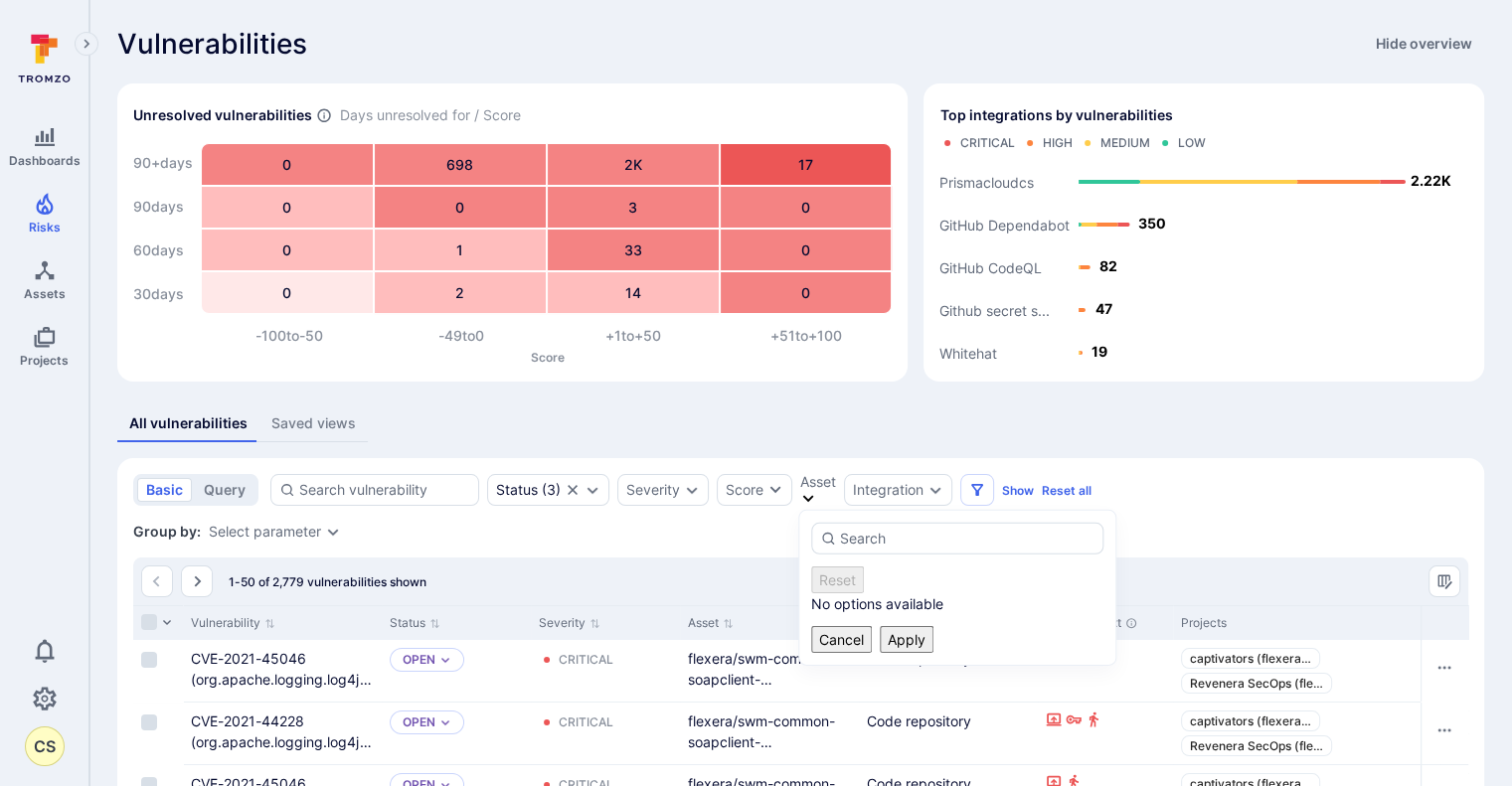 click on "Asset" at bounding box center [818, 482] 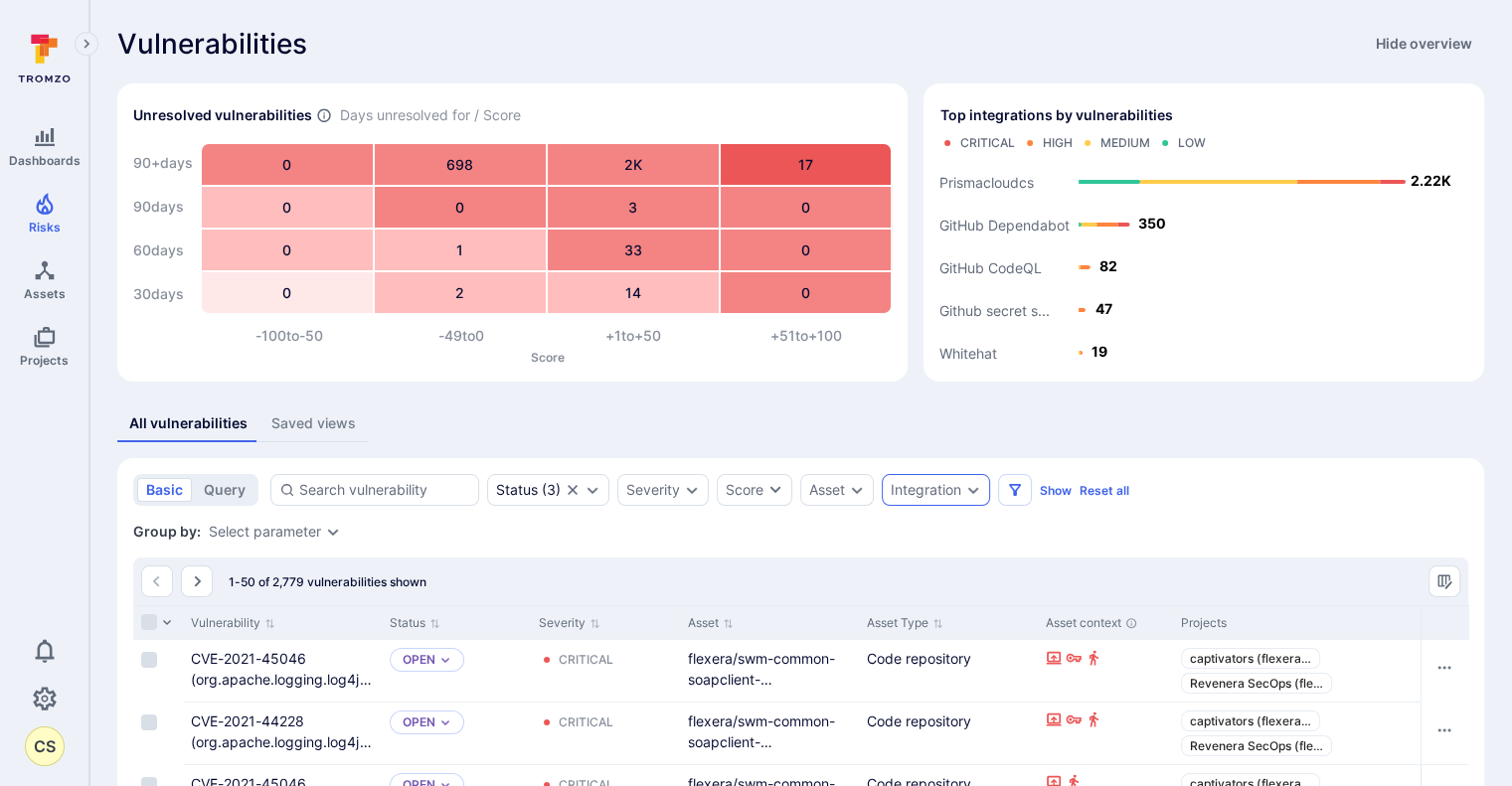 click on "Integration" at bounding box center (925, 490) 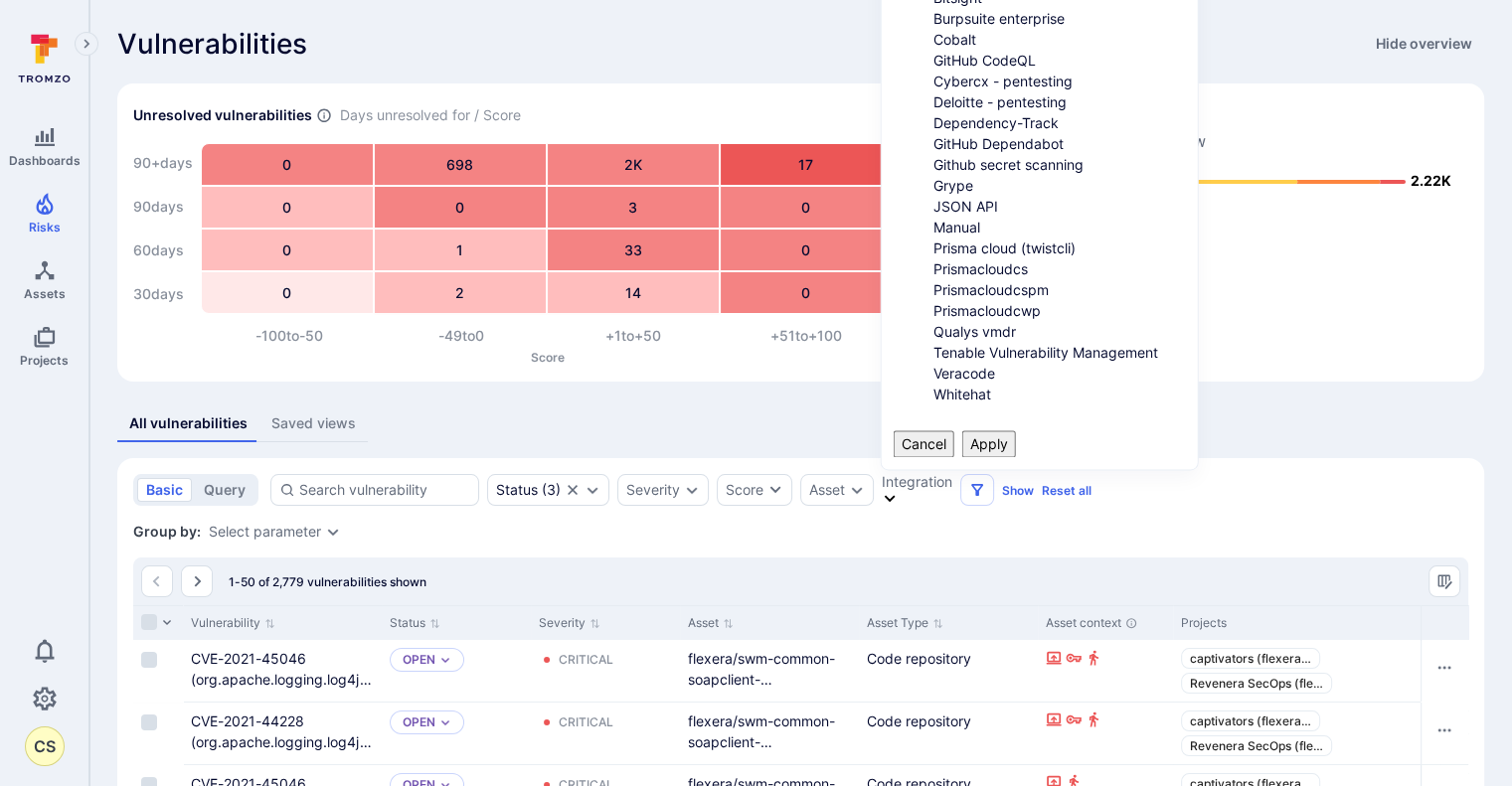 scroll, scrollTop: 270, scrollLeft: 0, axis: vertical 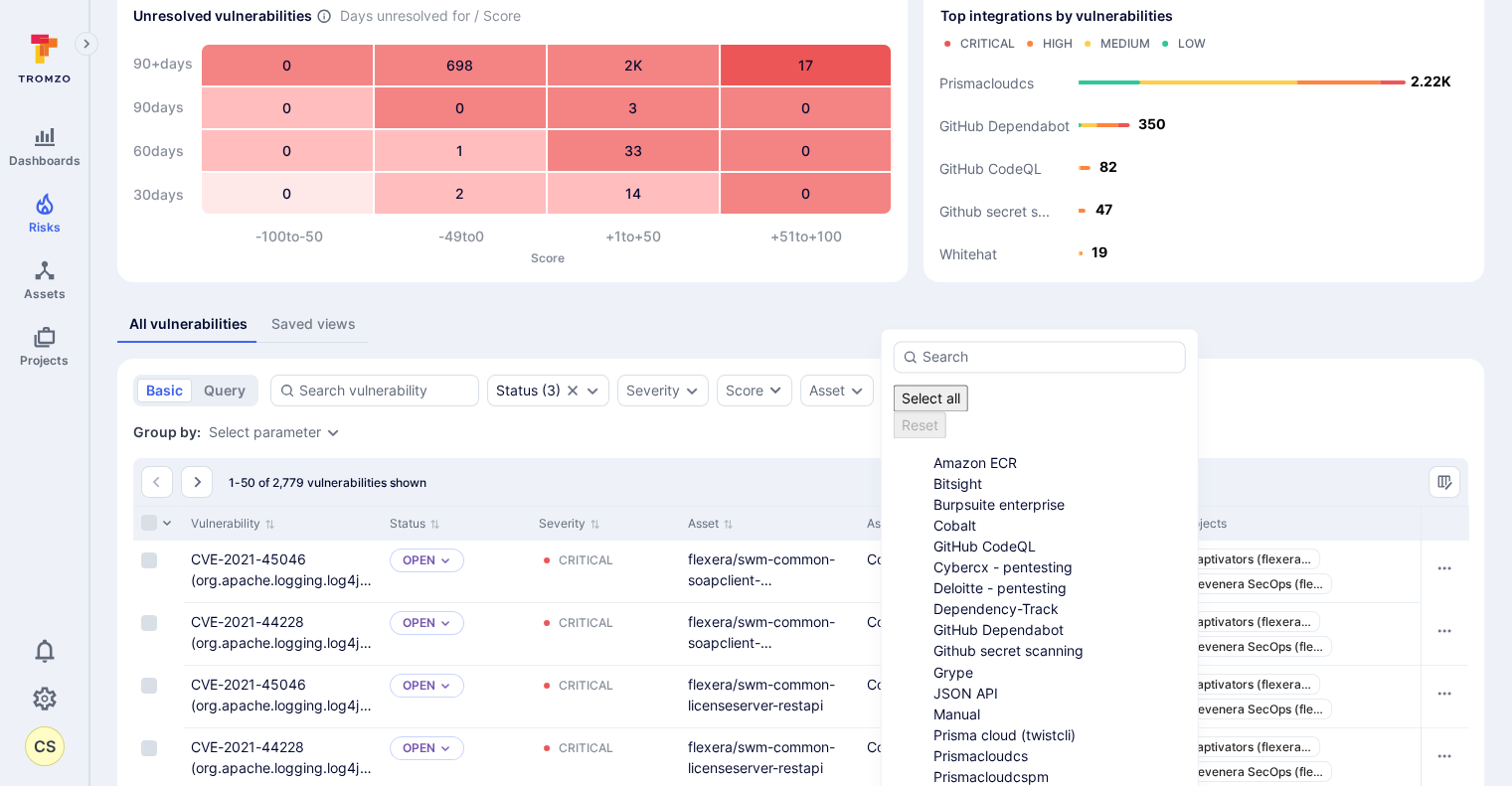 click on "basic query Status  ( 3 ) Severity Score Asset Integration Show Reset all" at bounding box center [800, 391] 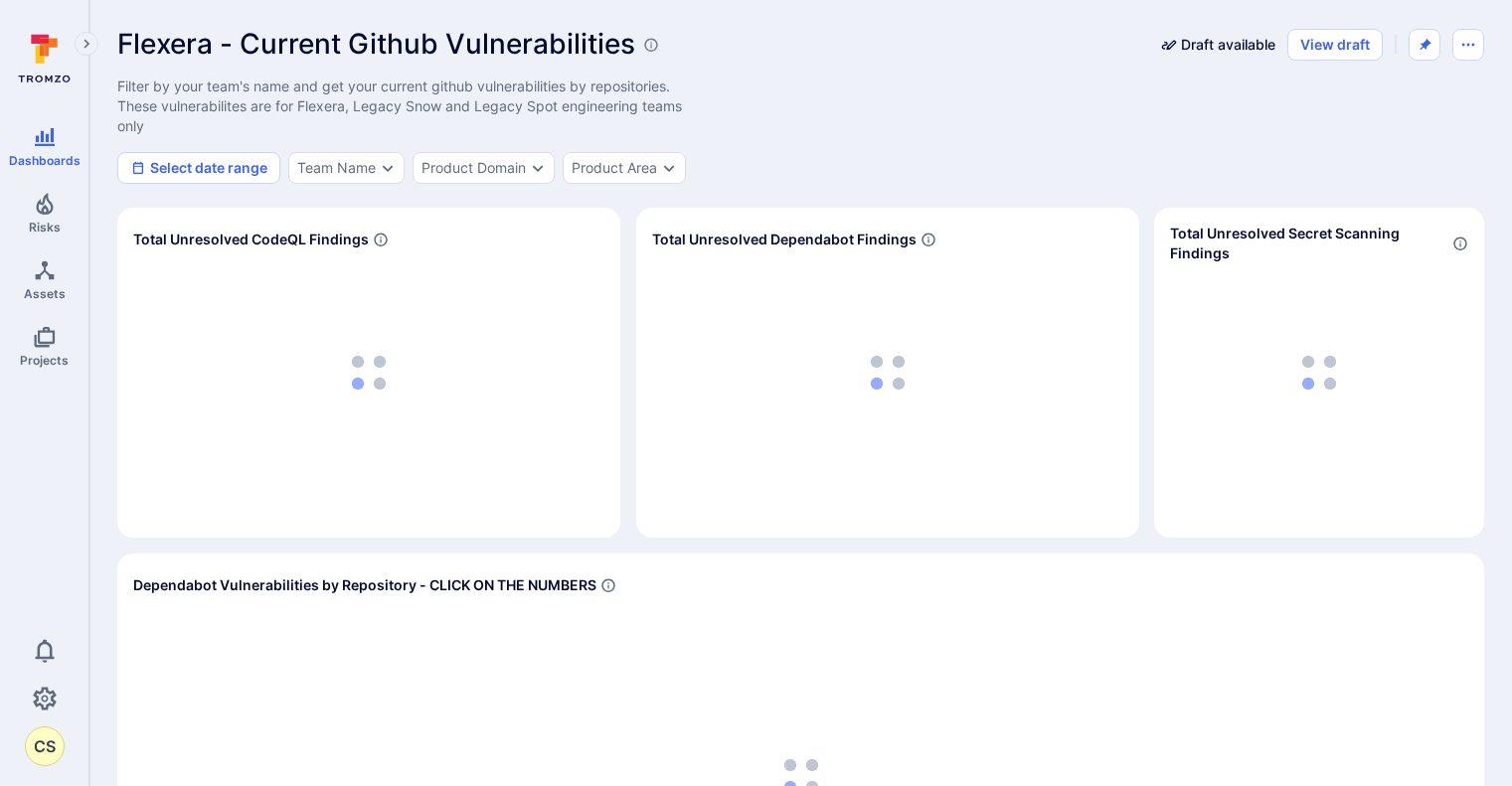 scroll, scrollTop: 0, scrollLeft: 0, axis: both 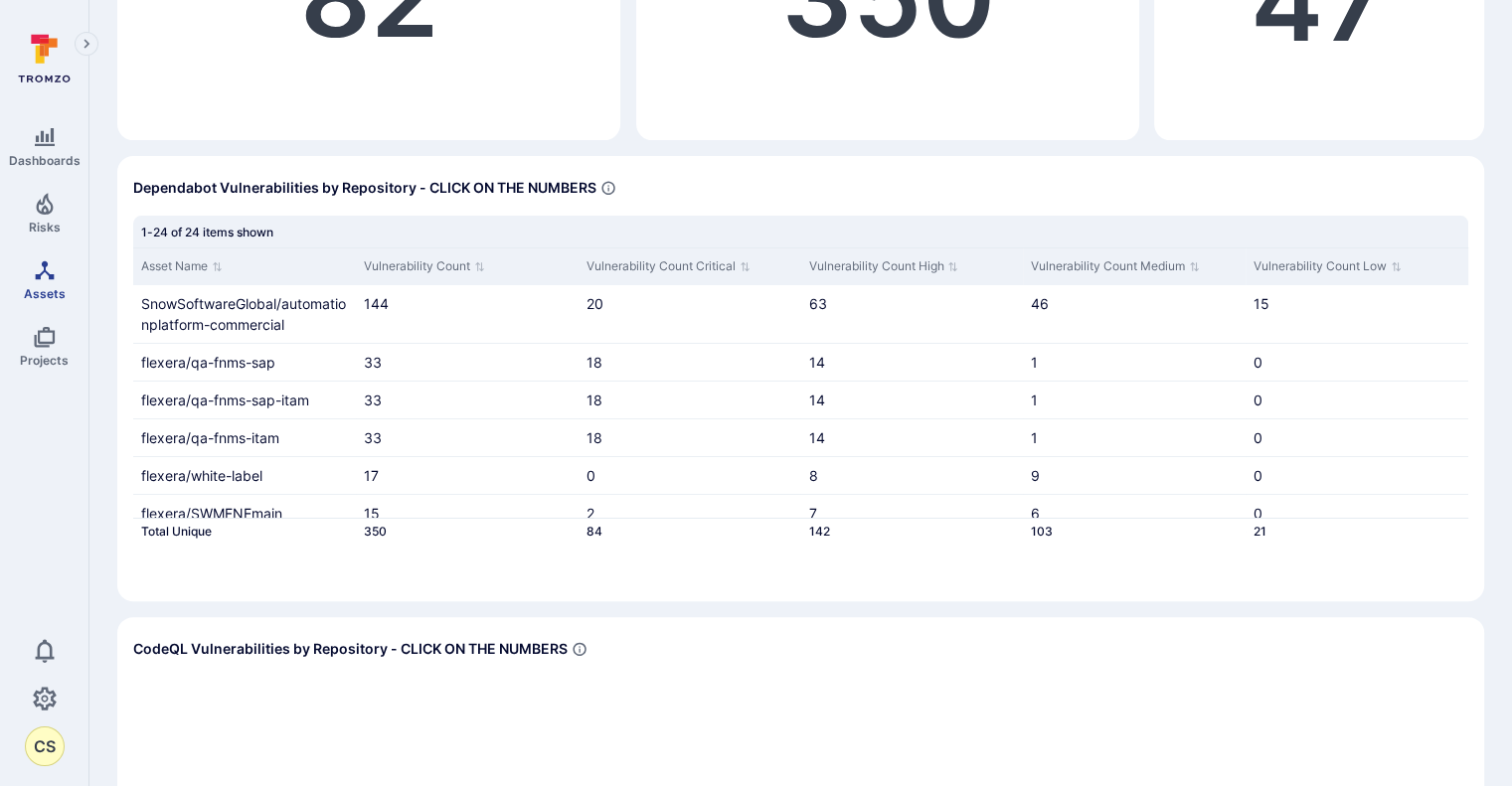 click 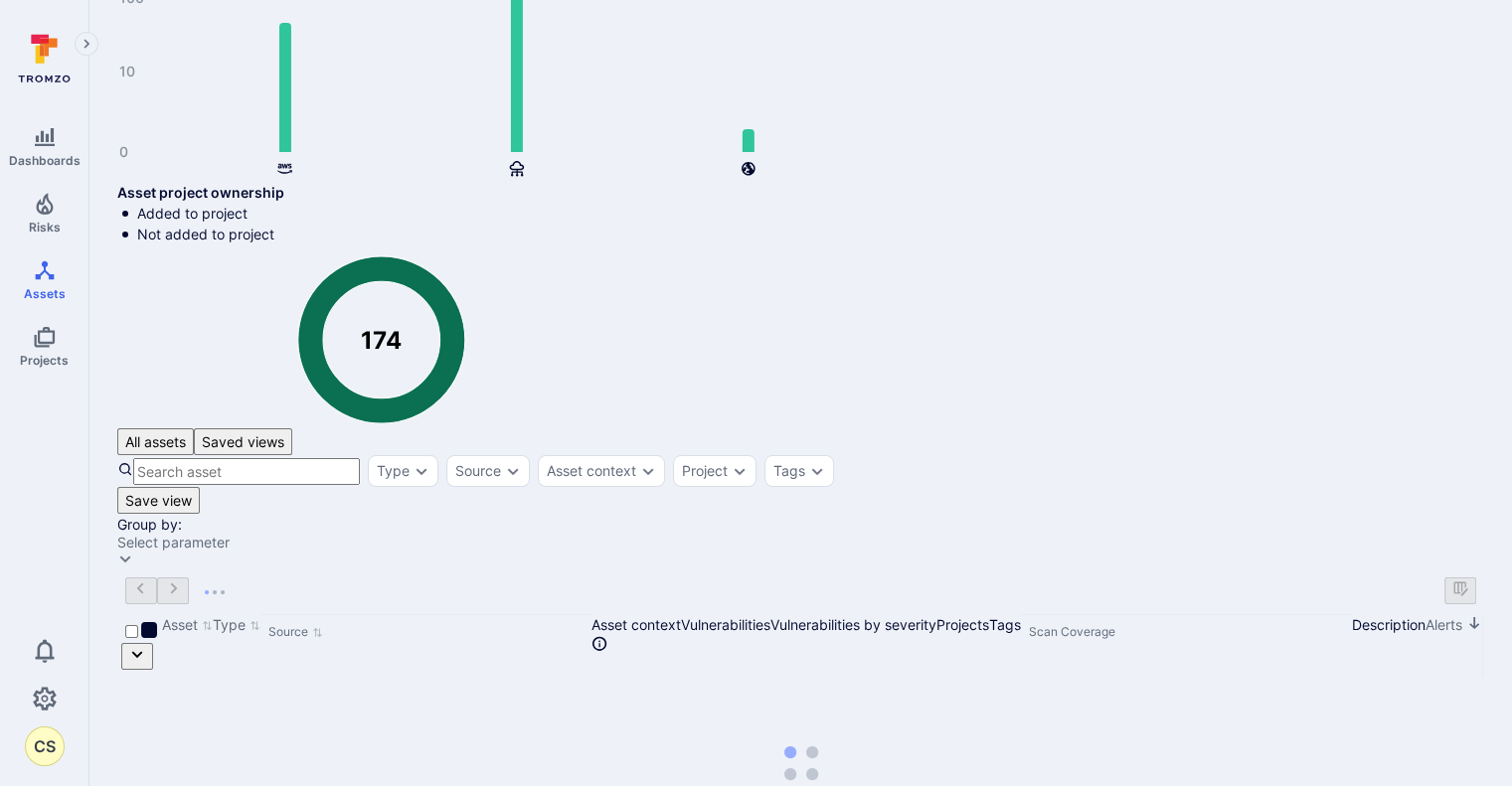 scroll, scrollTop: 0, scrollLeft: 0, axis: both 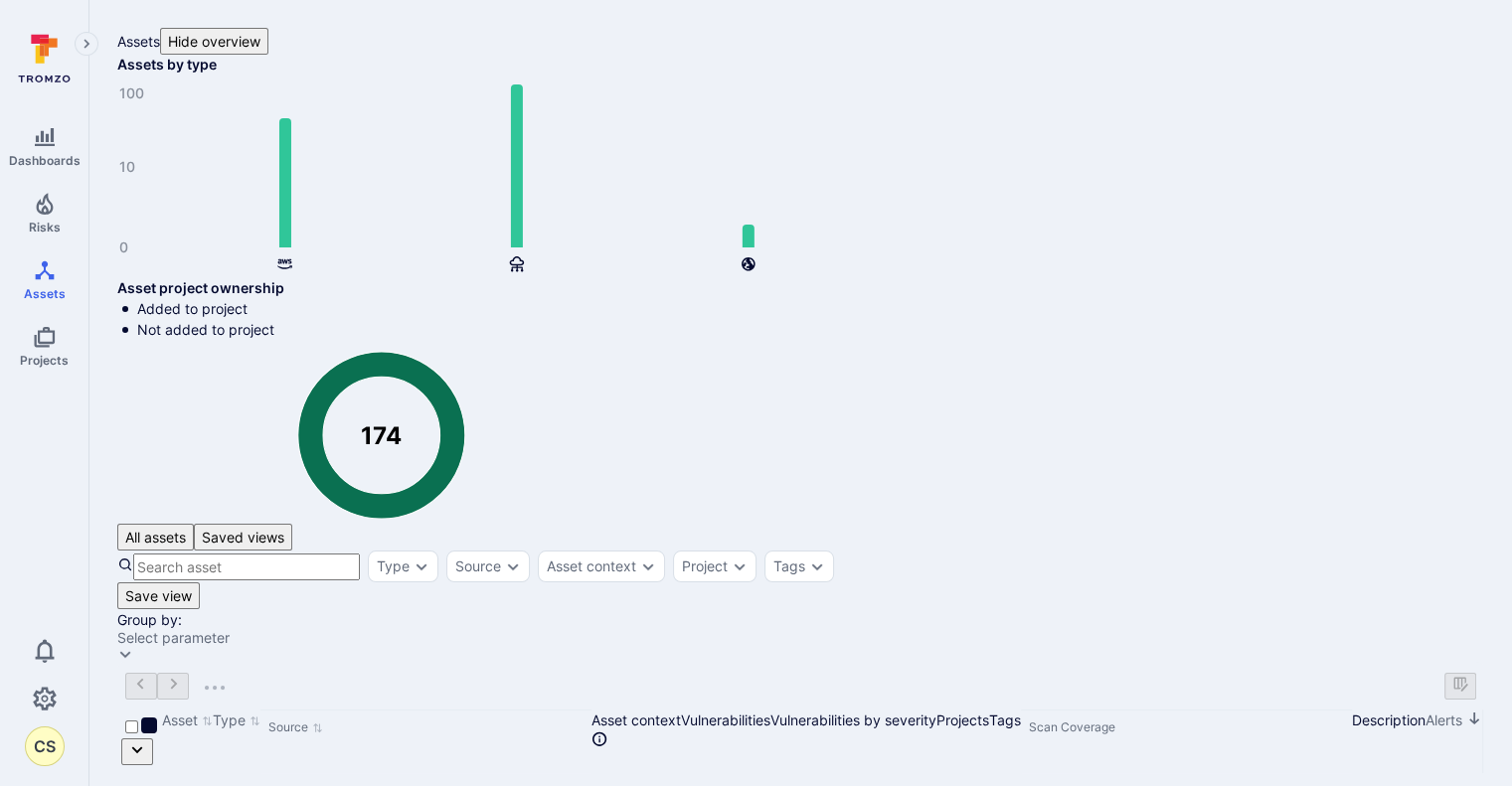 click 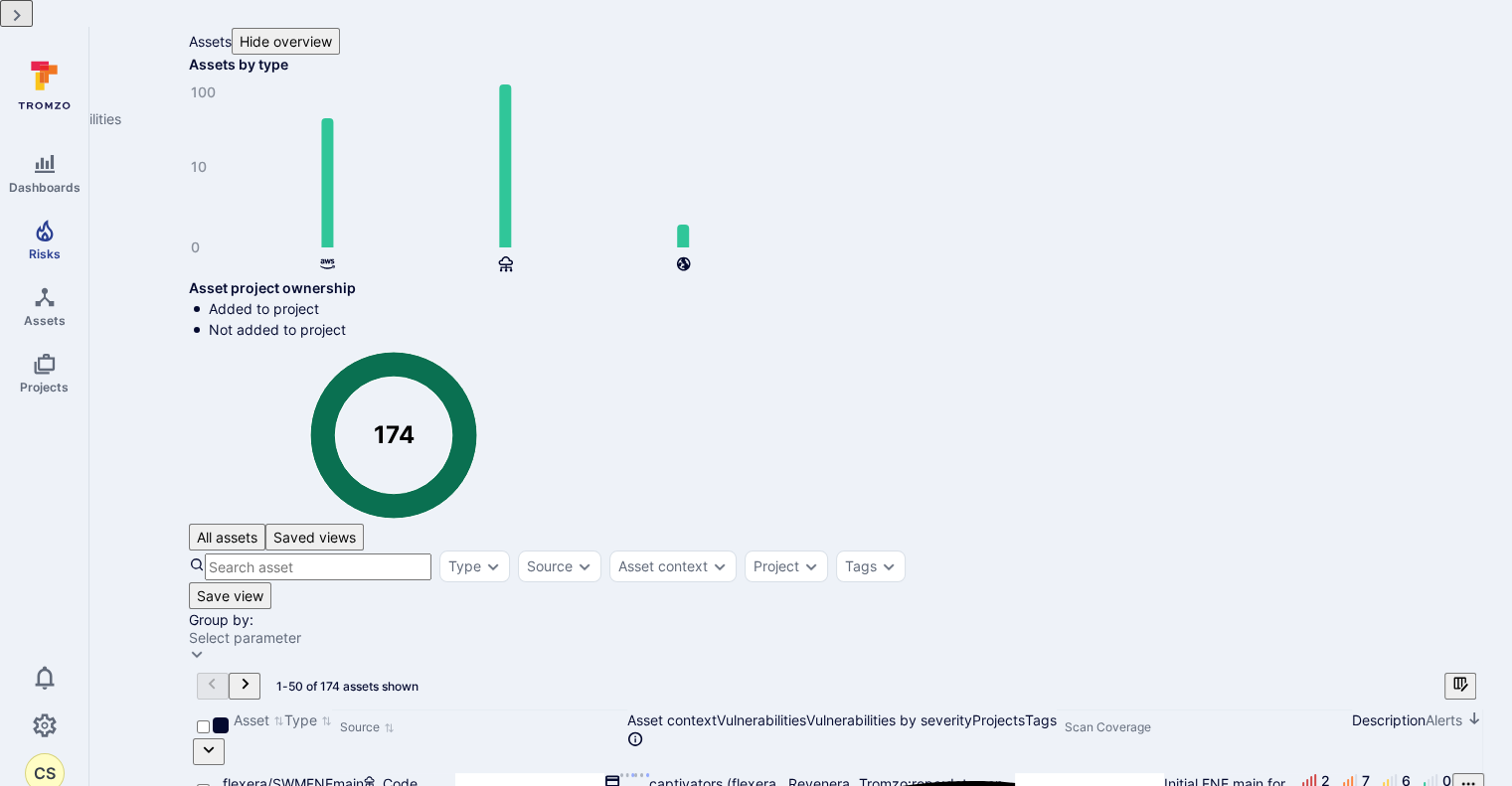click on "Risks" at bounding box center [45, 253] 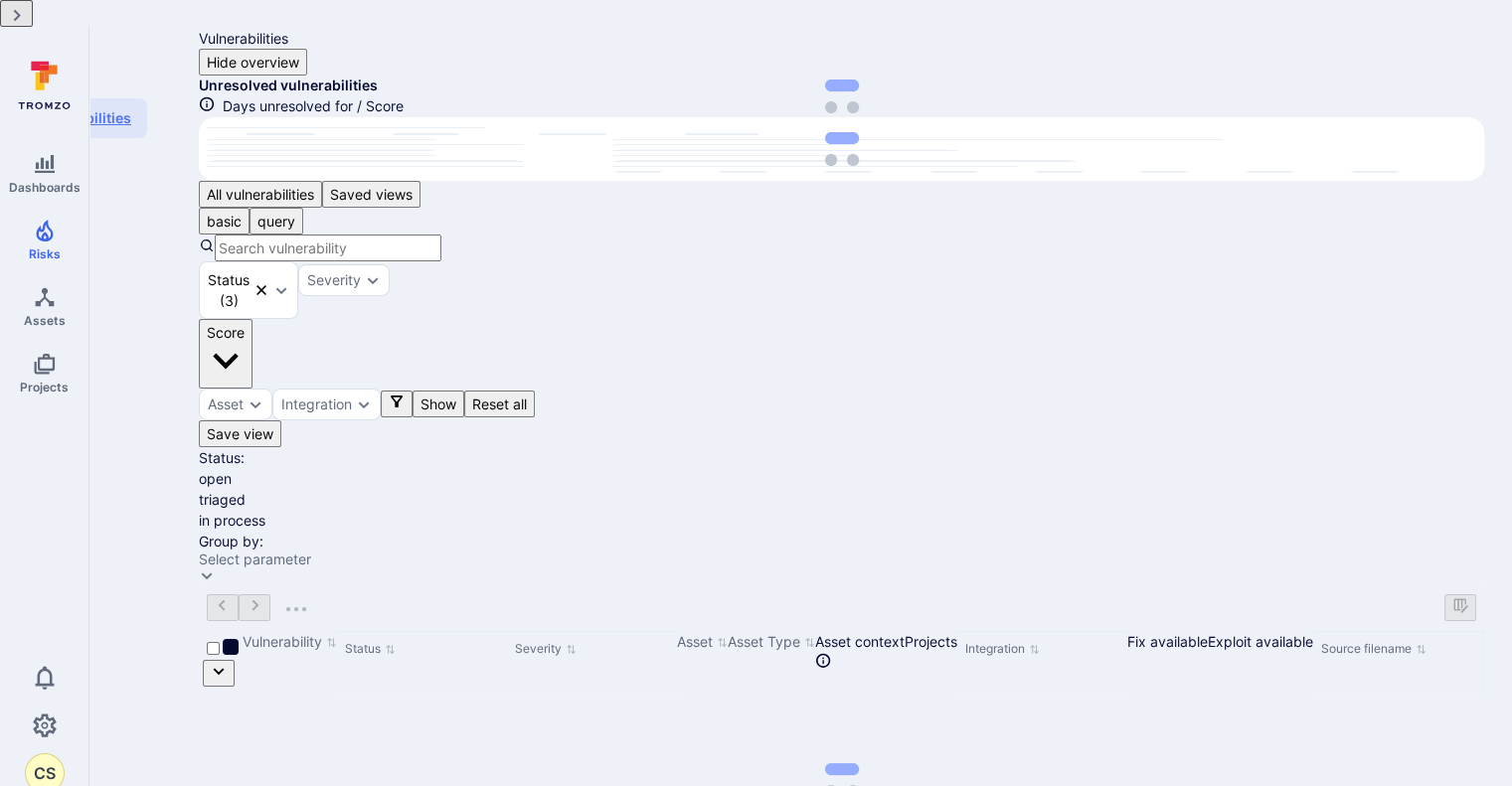 click on "Vulnerabilities" at bounding box center [82, 118] 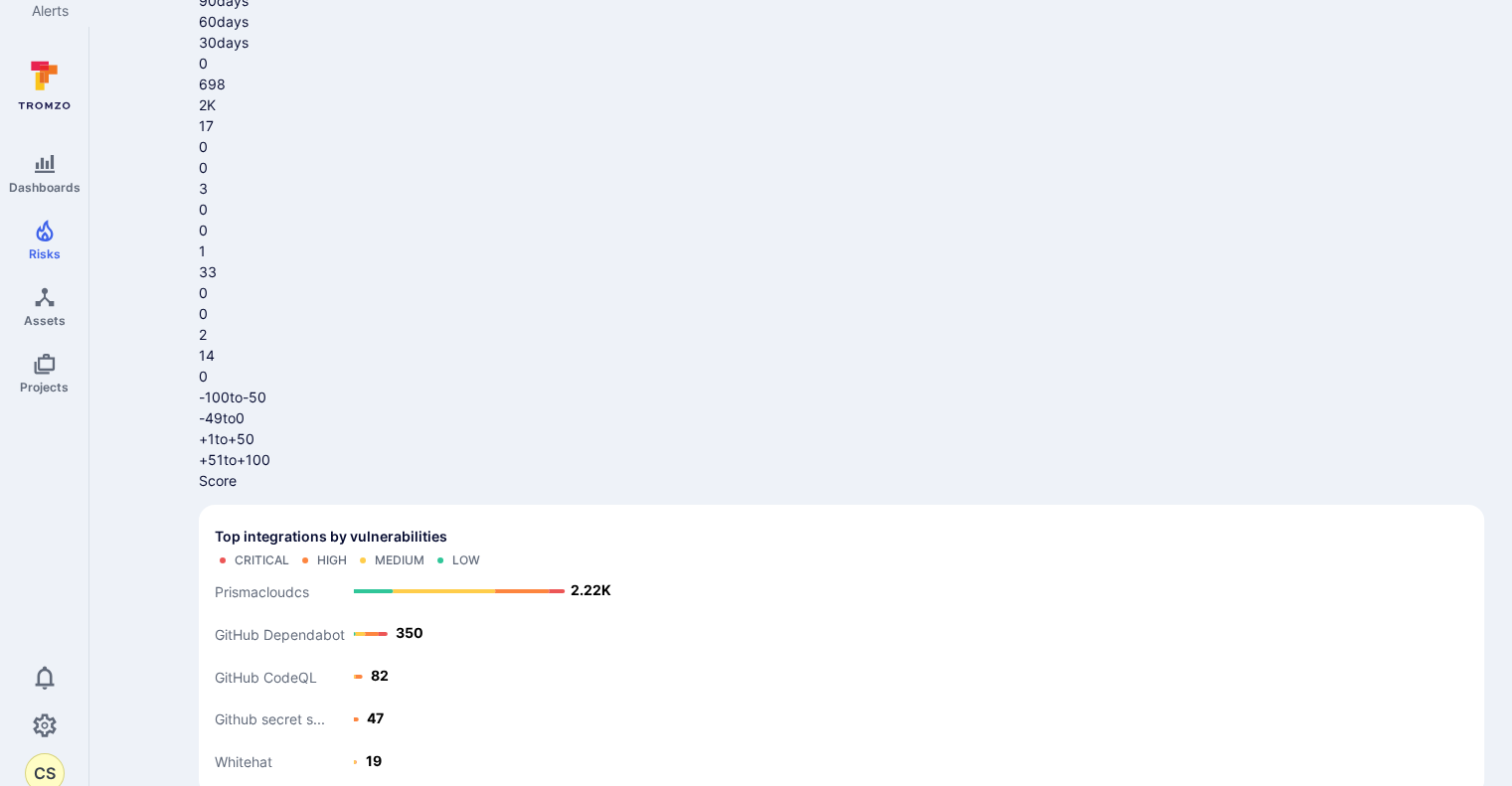 scroll, scrollTop: 200, scrollLeft: 0, axis: vertical 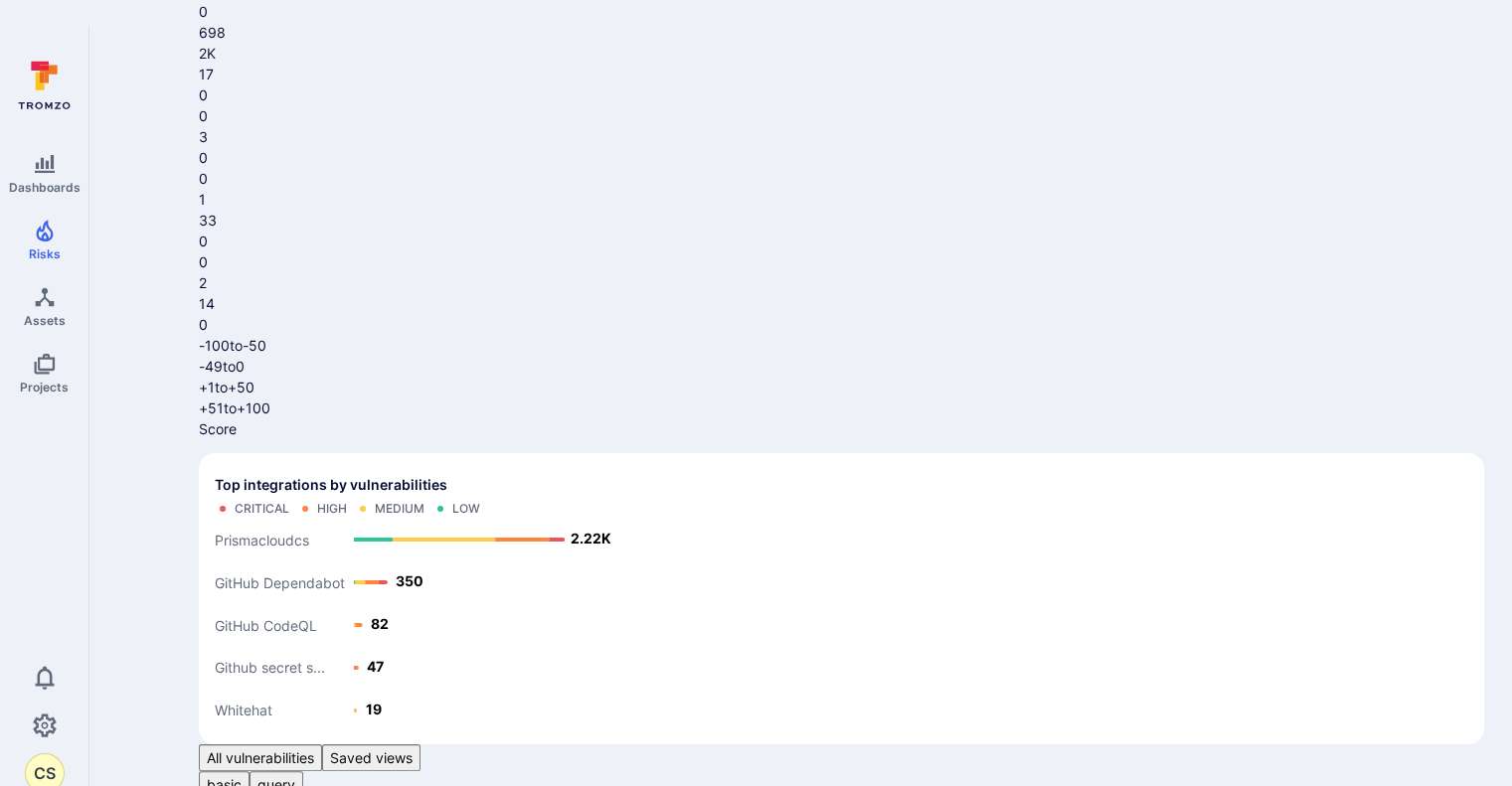 click 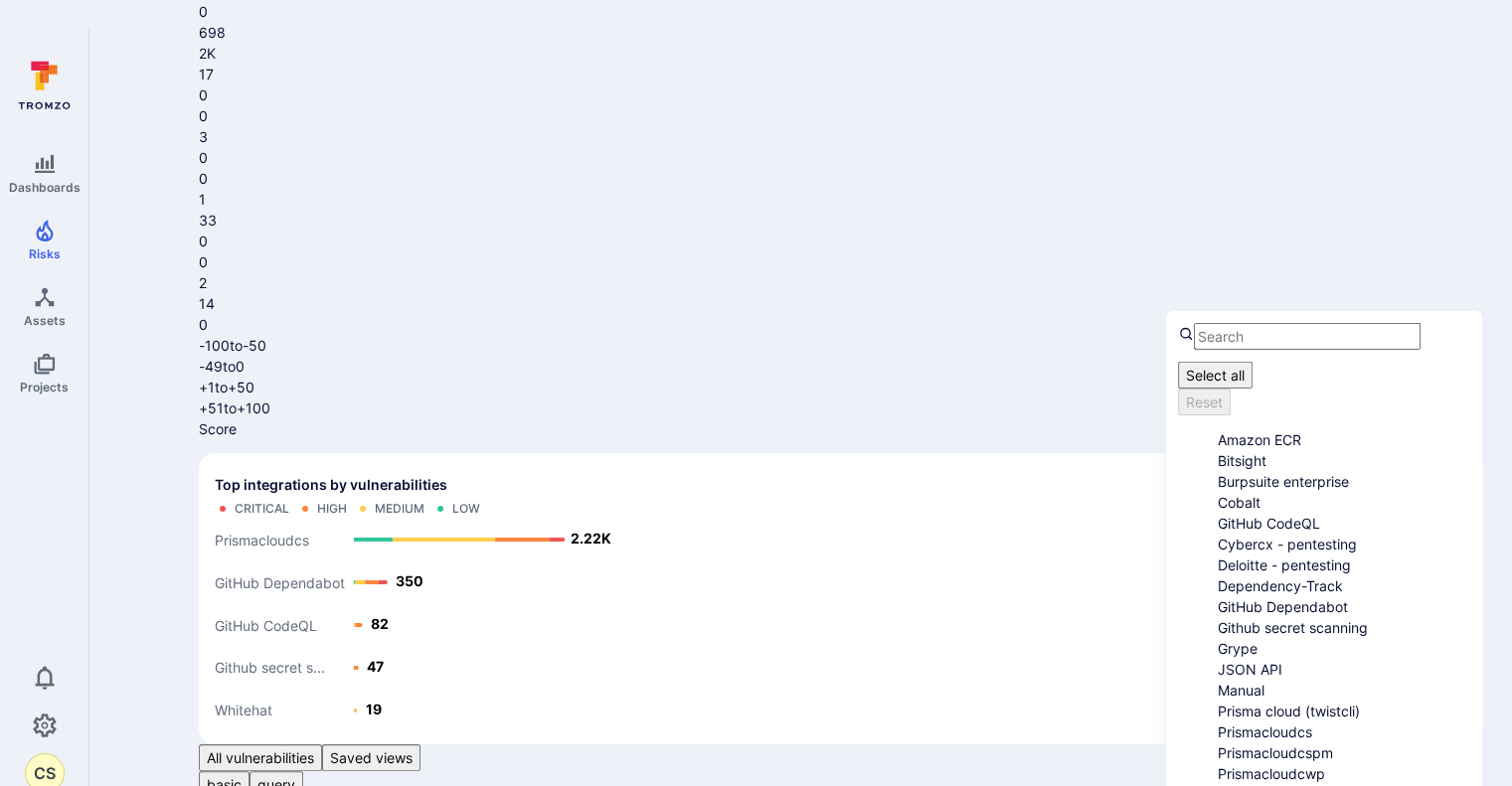 scroll, scrollTop: 270, scrollLeft: 0, axis: vertical 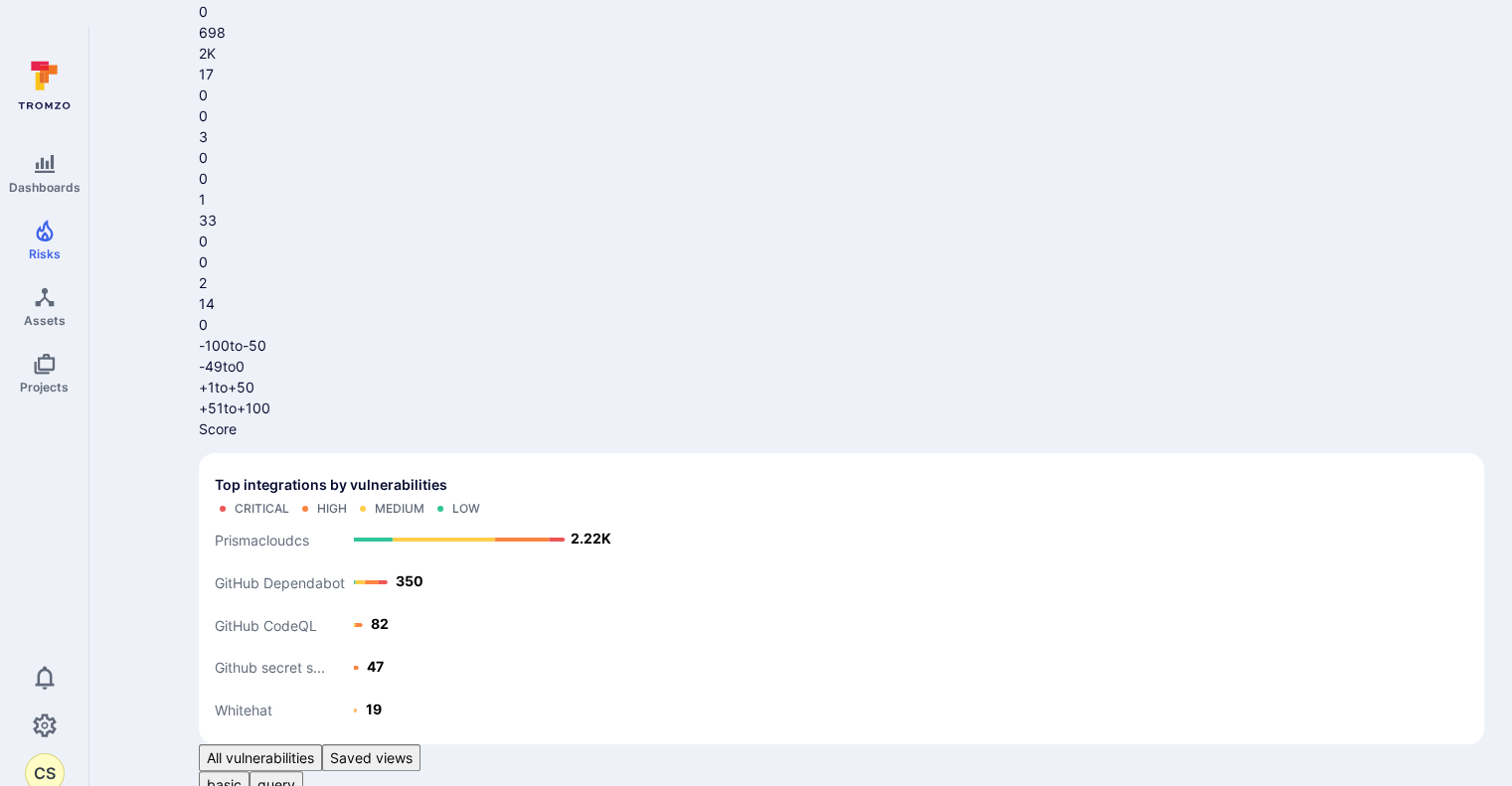 click 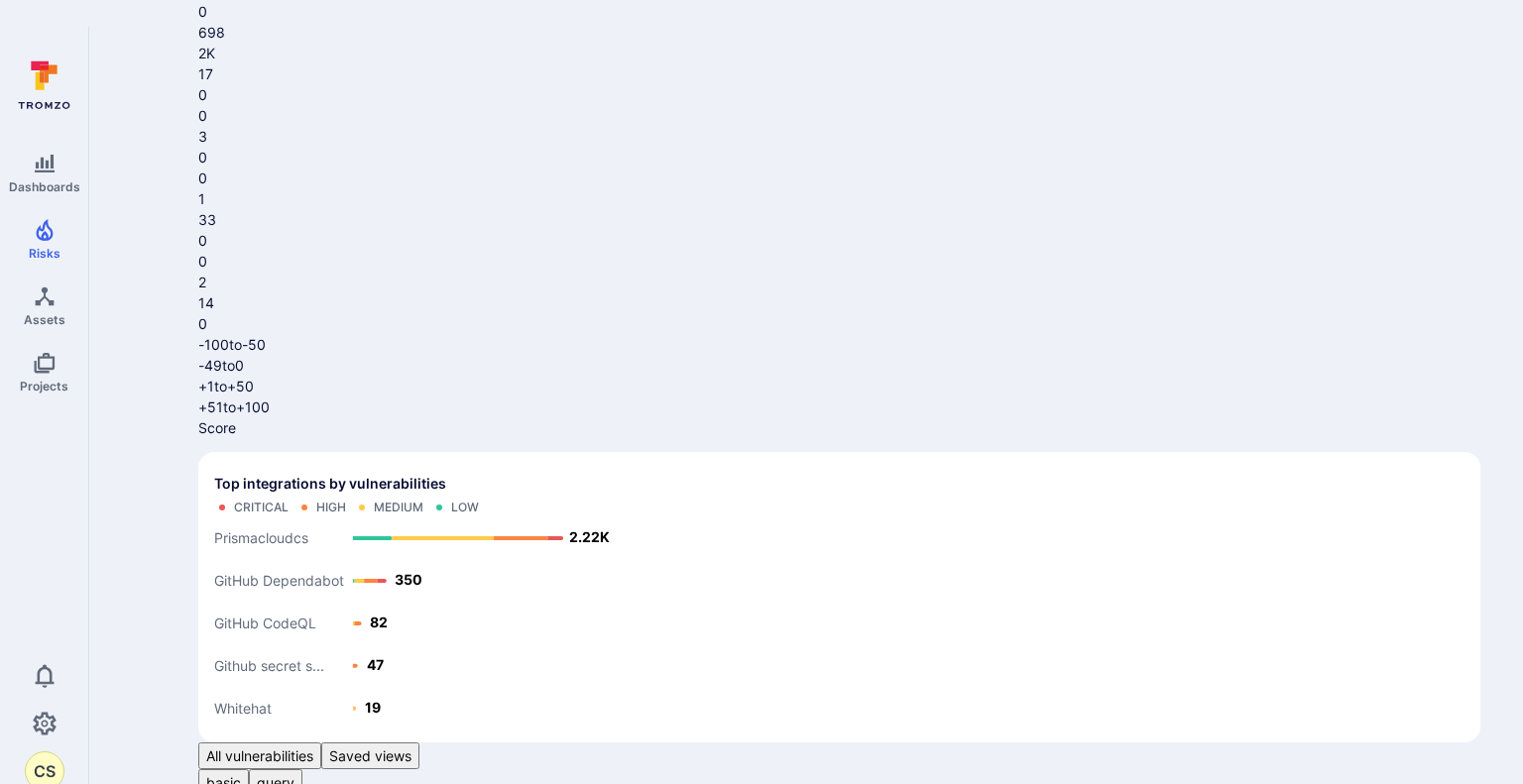 scroll, scrollTop: 496, scrollLeft: 0, axis: vertical 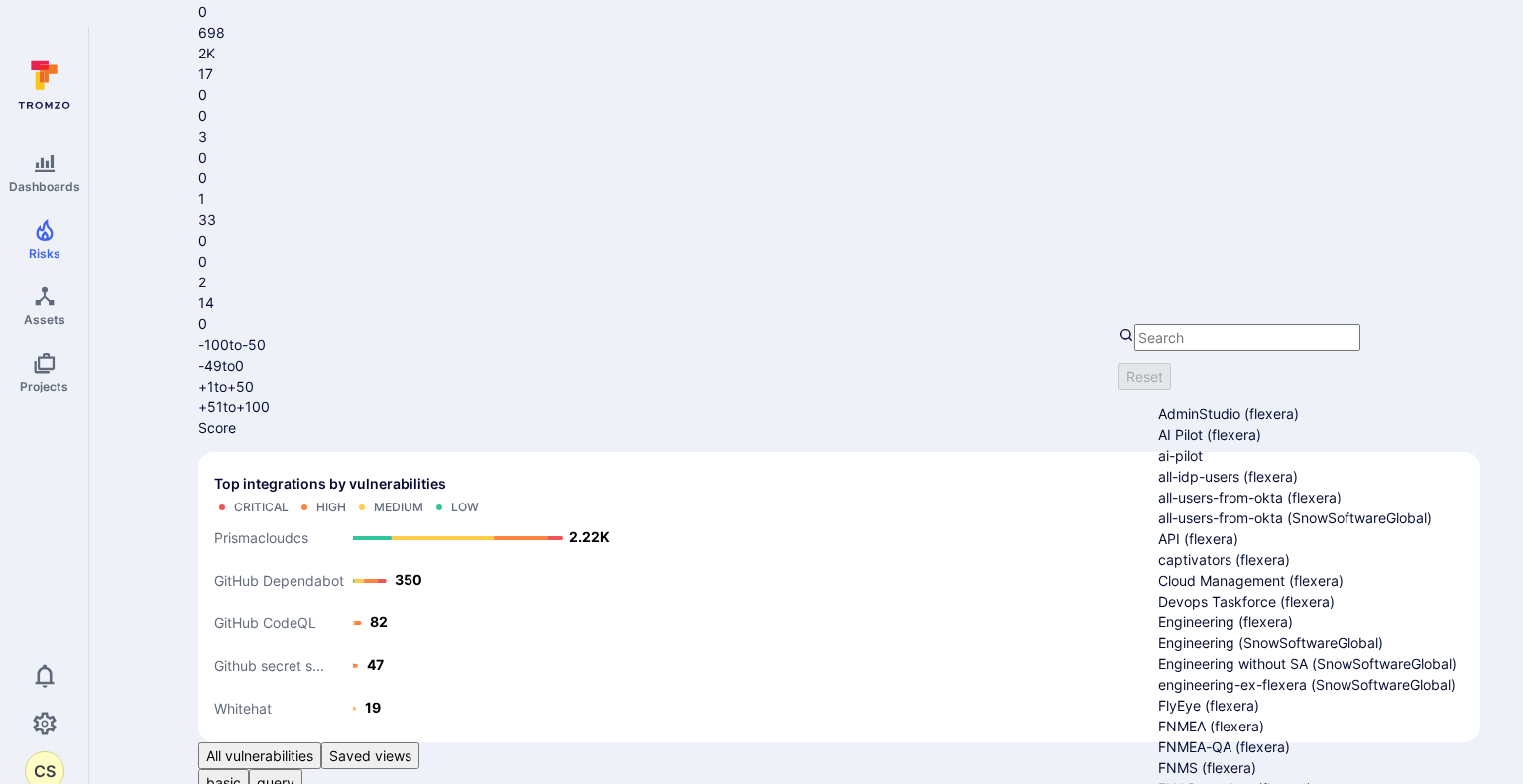 click on "godzilla" at bounding box center [1308, 850] 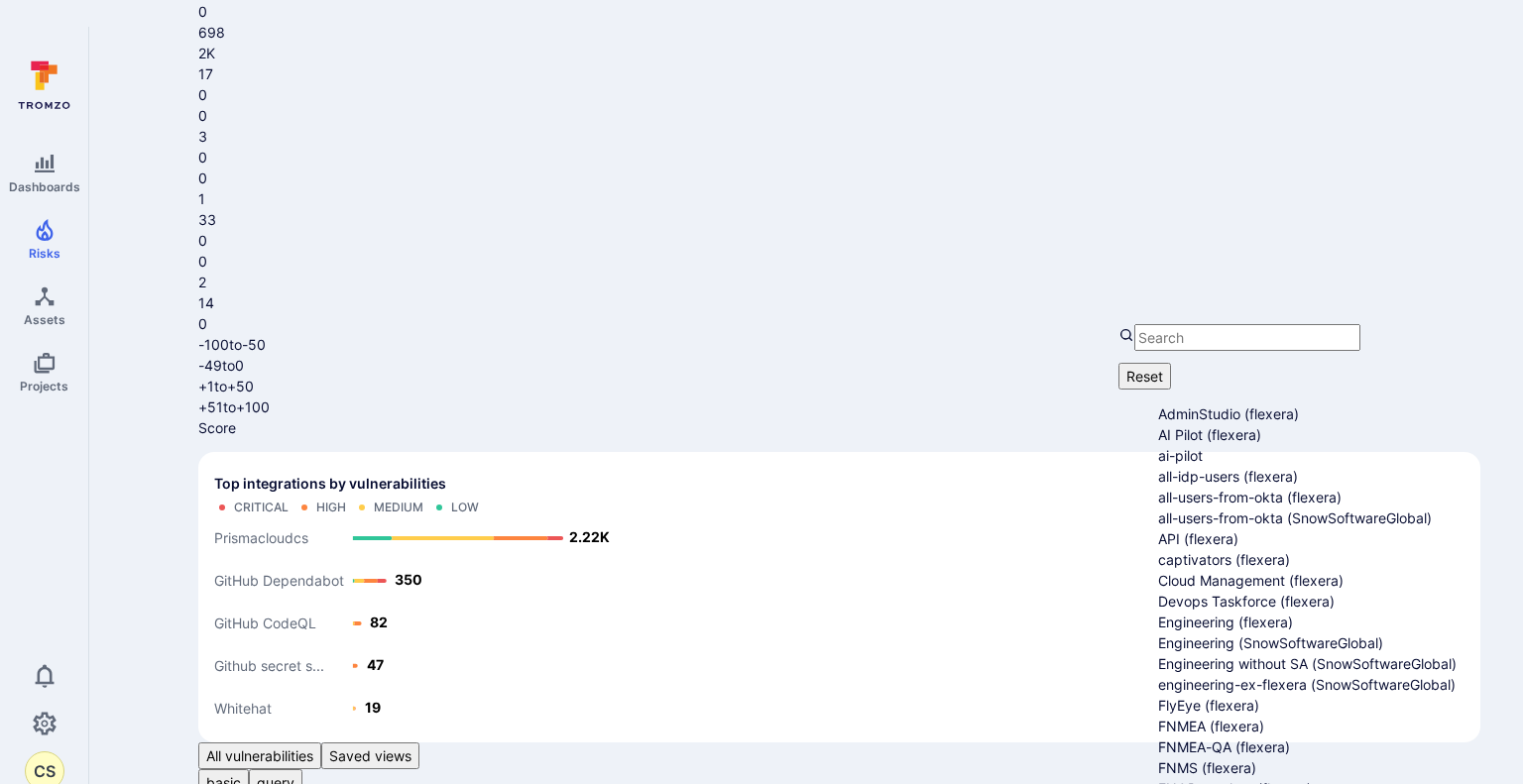 click on "Godzilla (flexera)" at bounding box center (1308, 871) 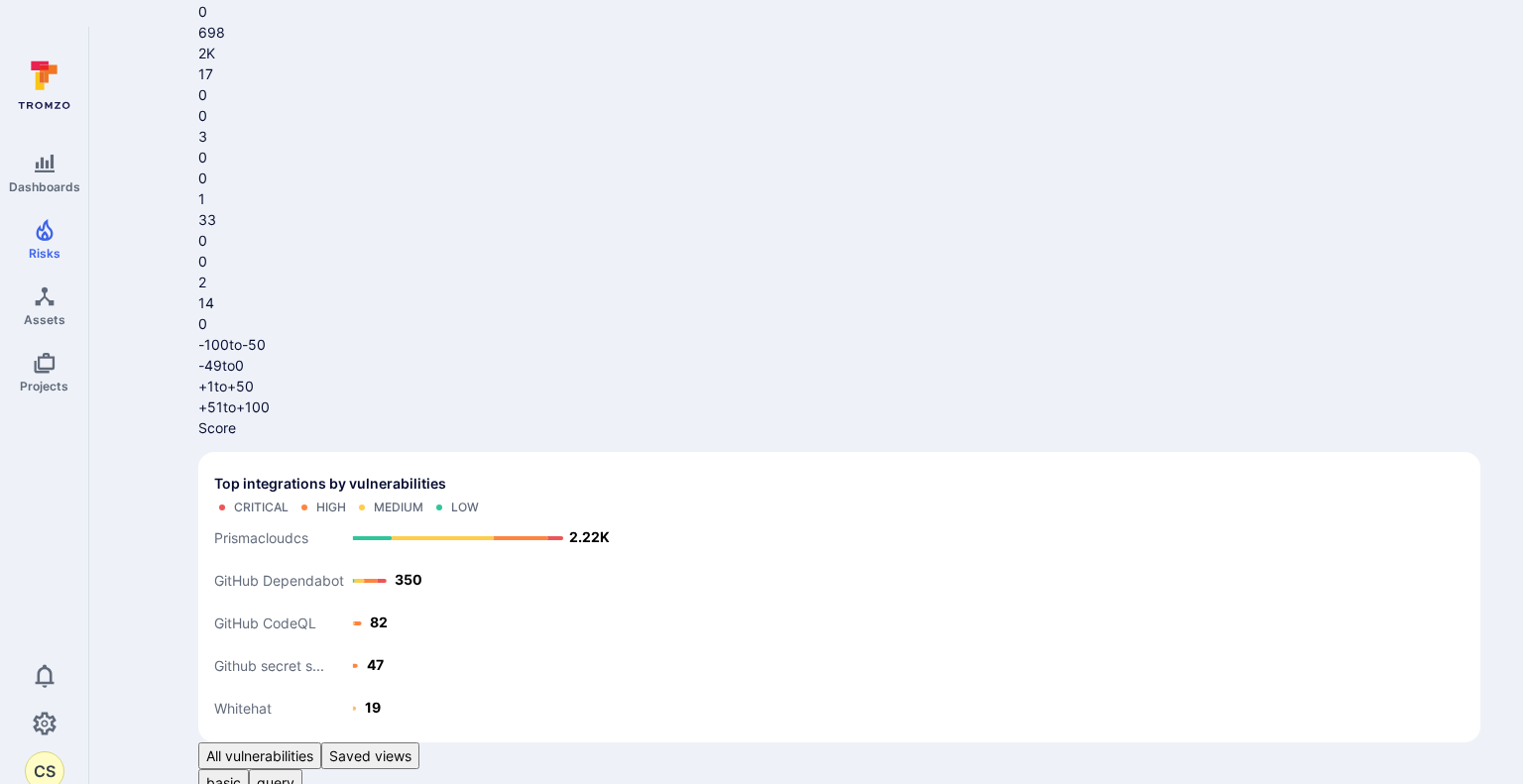 click on "Apply" at bounding box center (87, 15180) 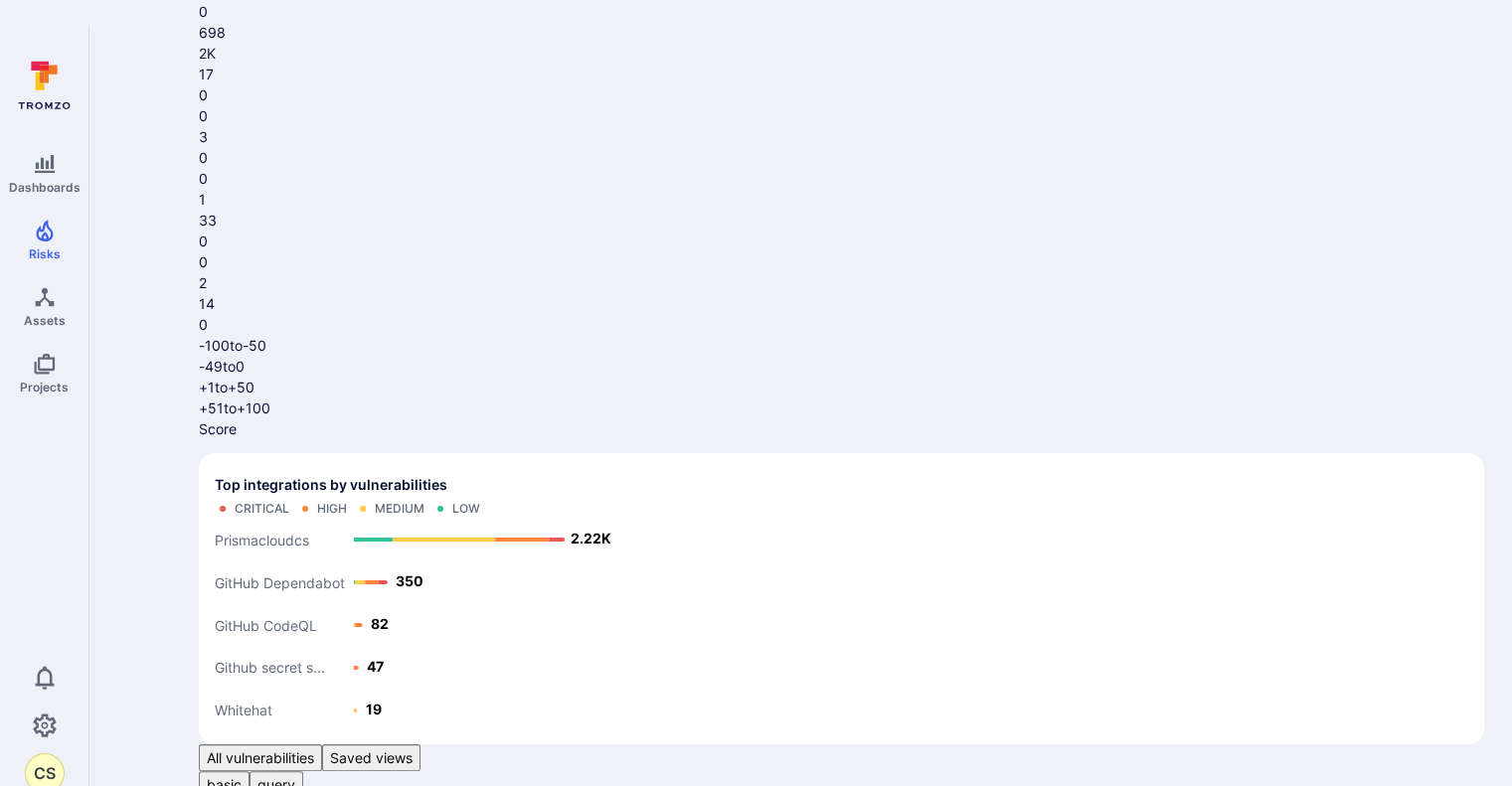 click 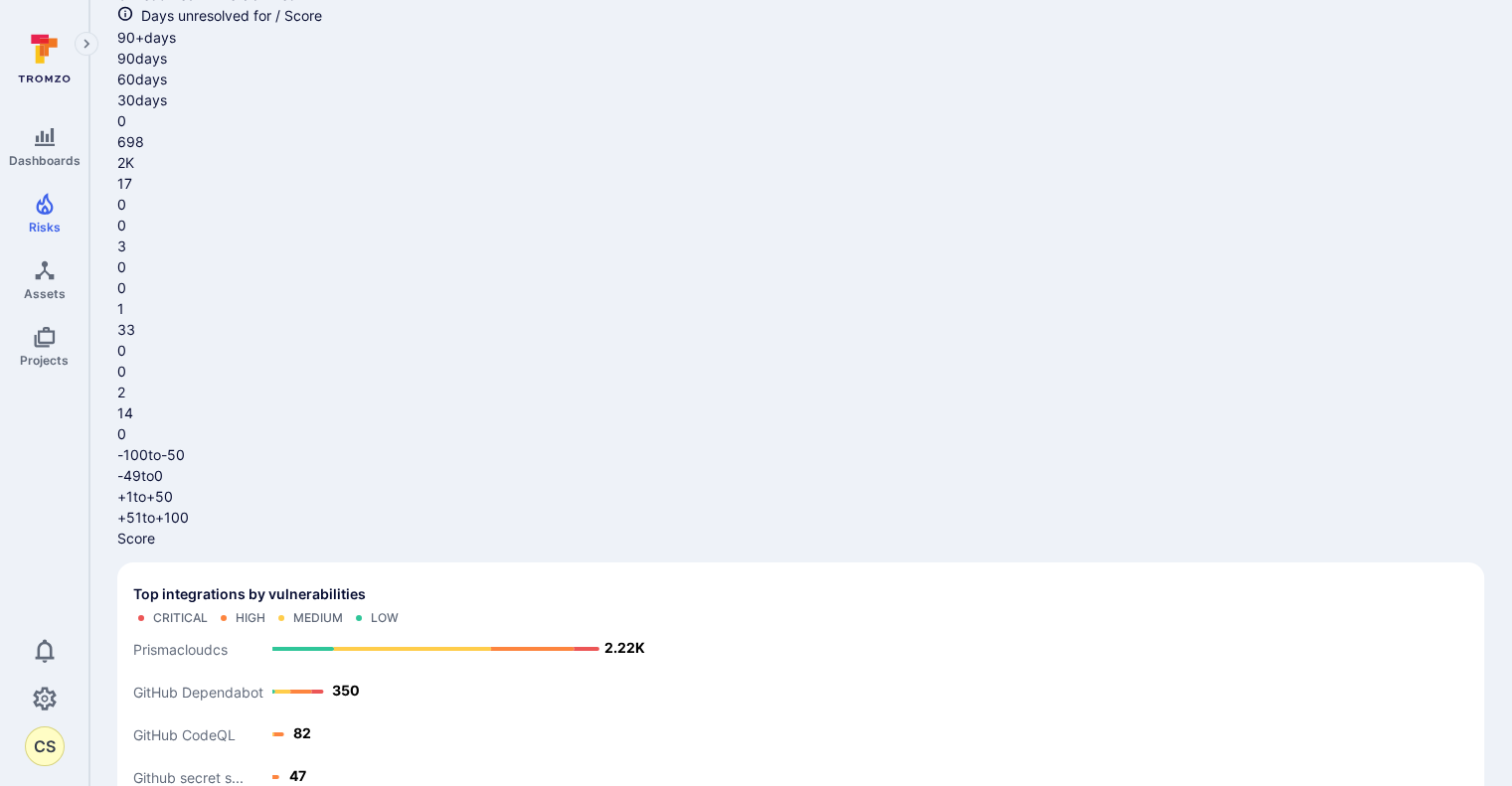 scroll, scrollTop: 199, scrollLeft: 0, axis: vertical 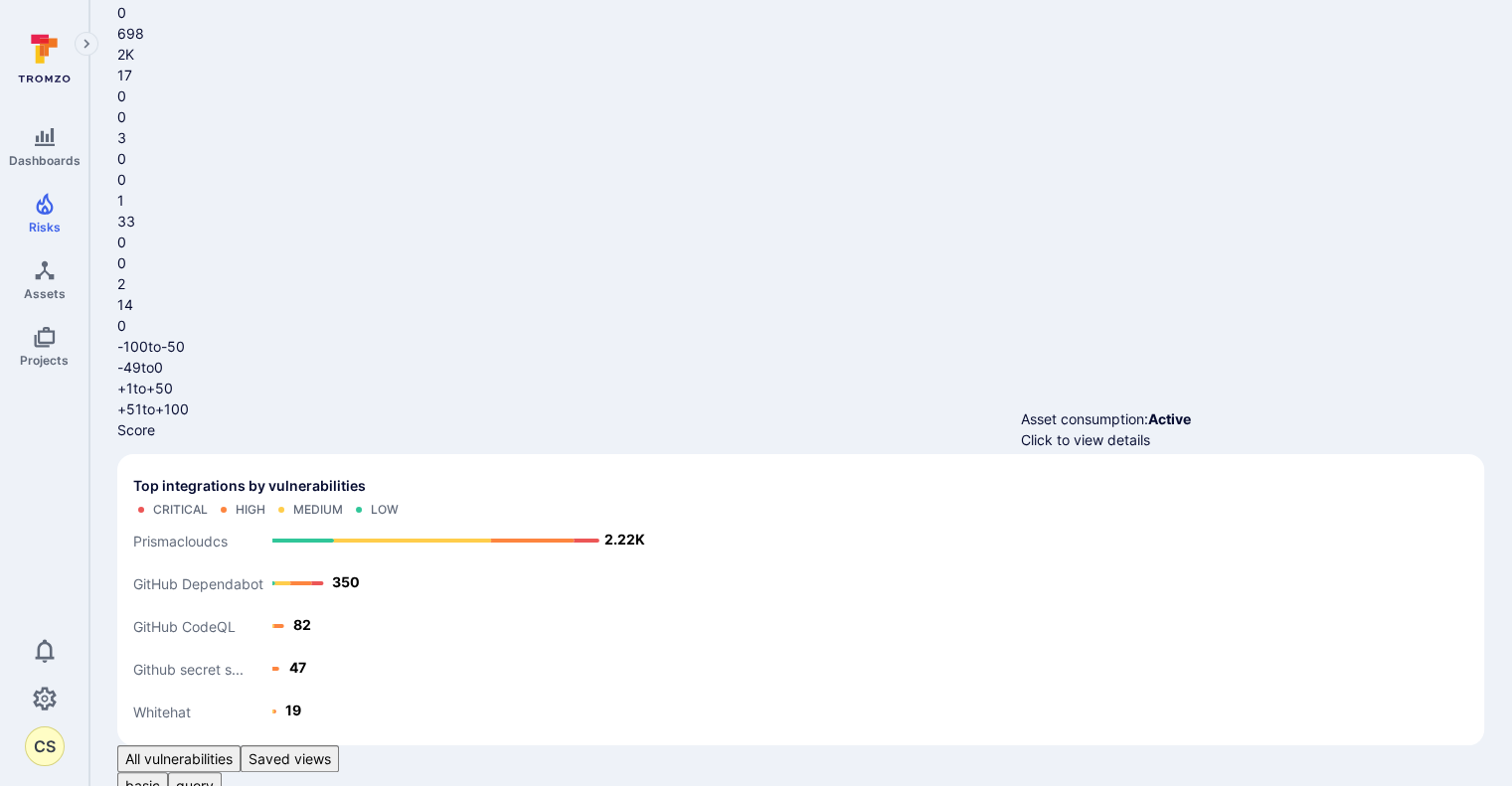 click on "Click to view details" at bounding box center (1105, 439) 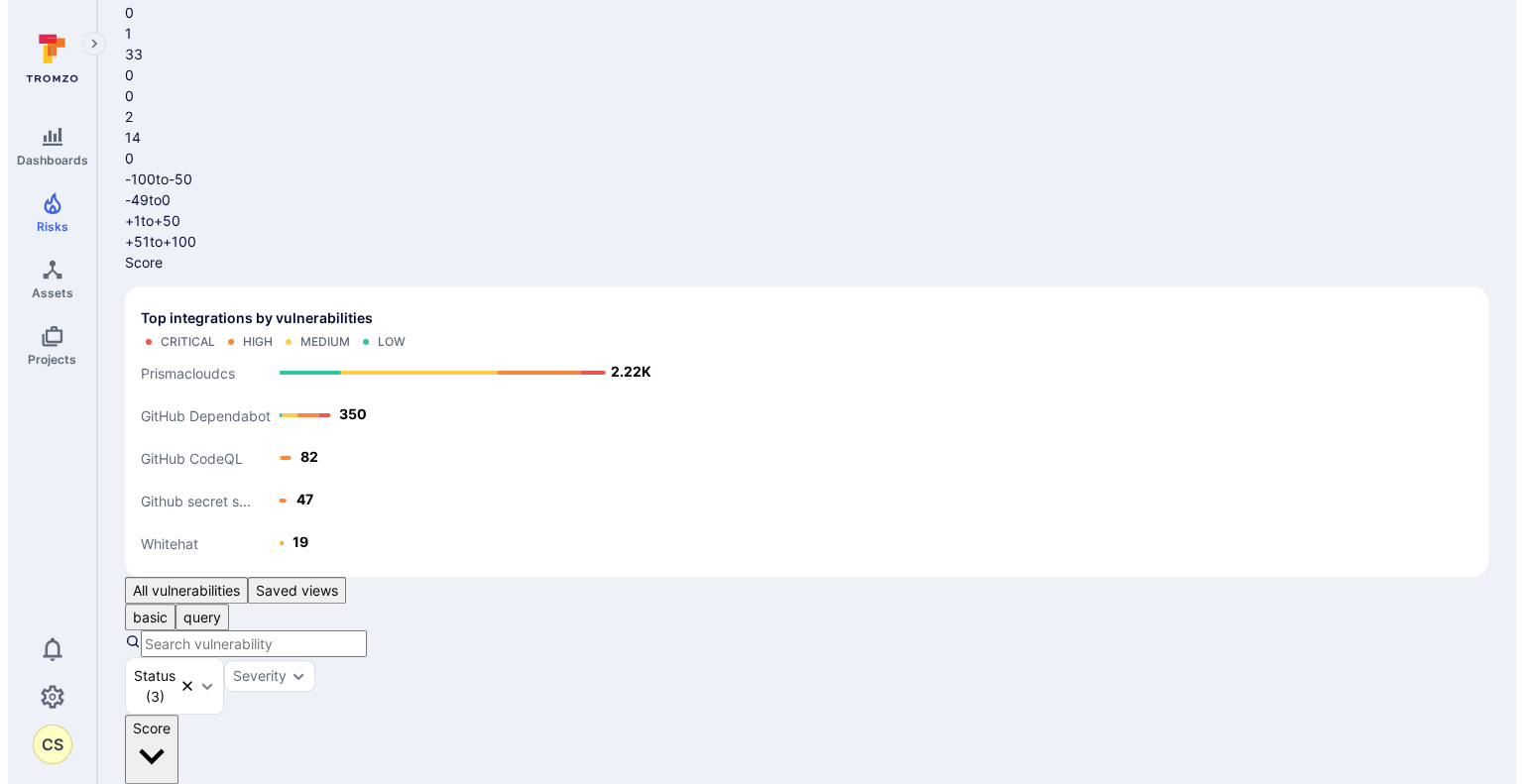 scroll, scrollTop: 297, scrollLeft: 0, axis: vertical 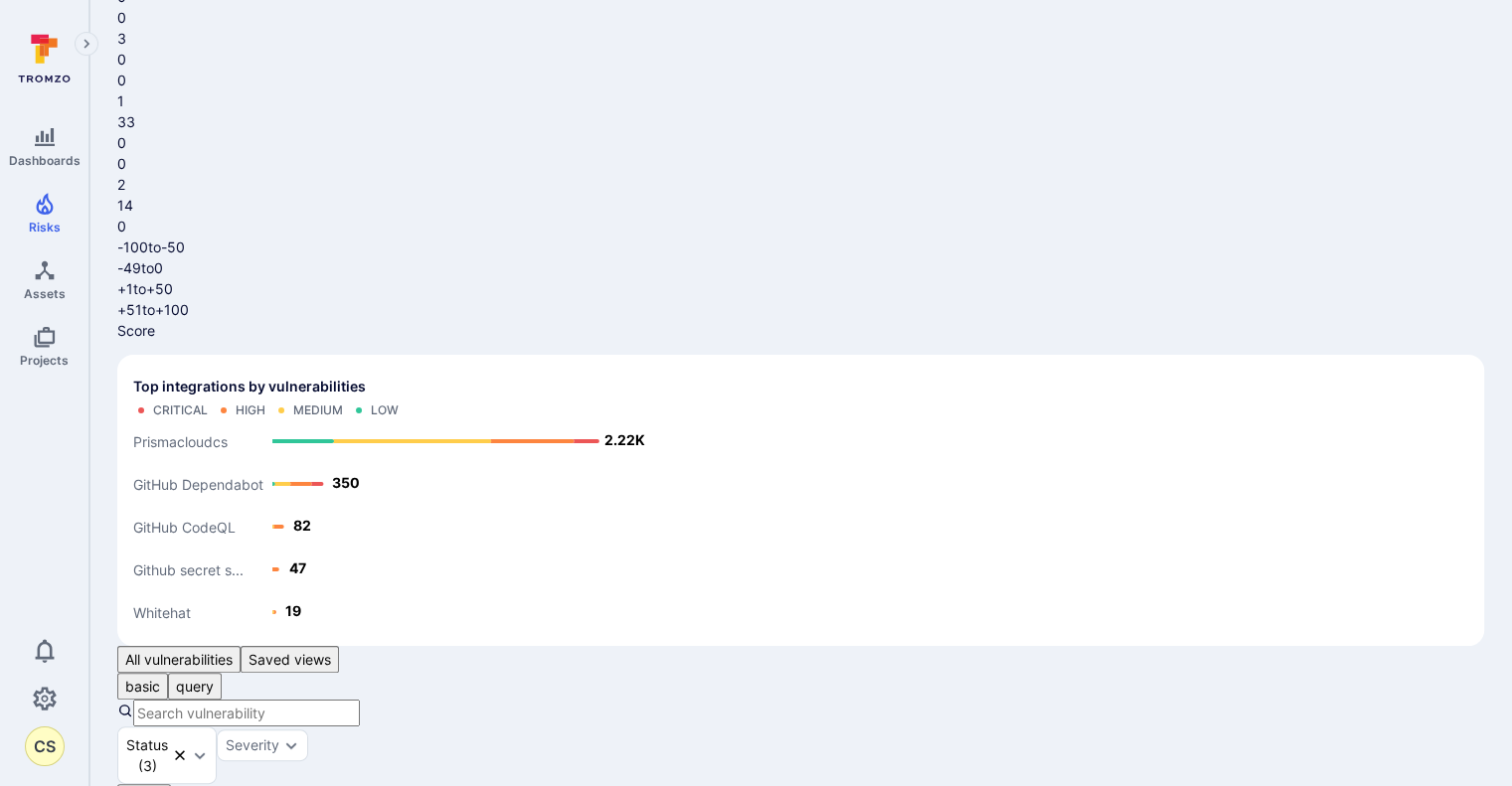 click 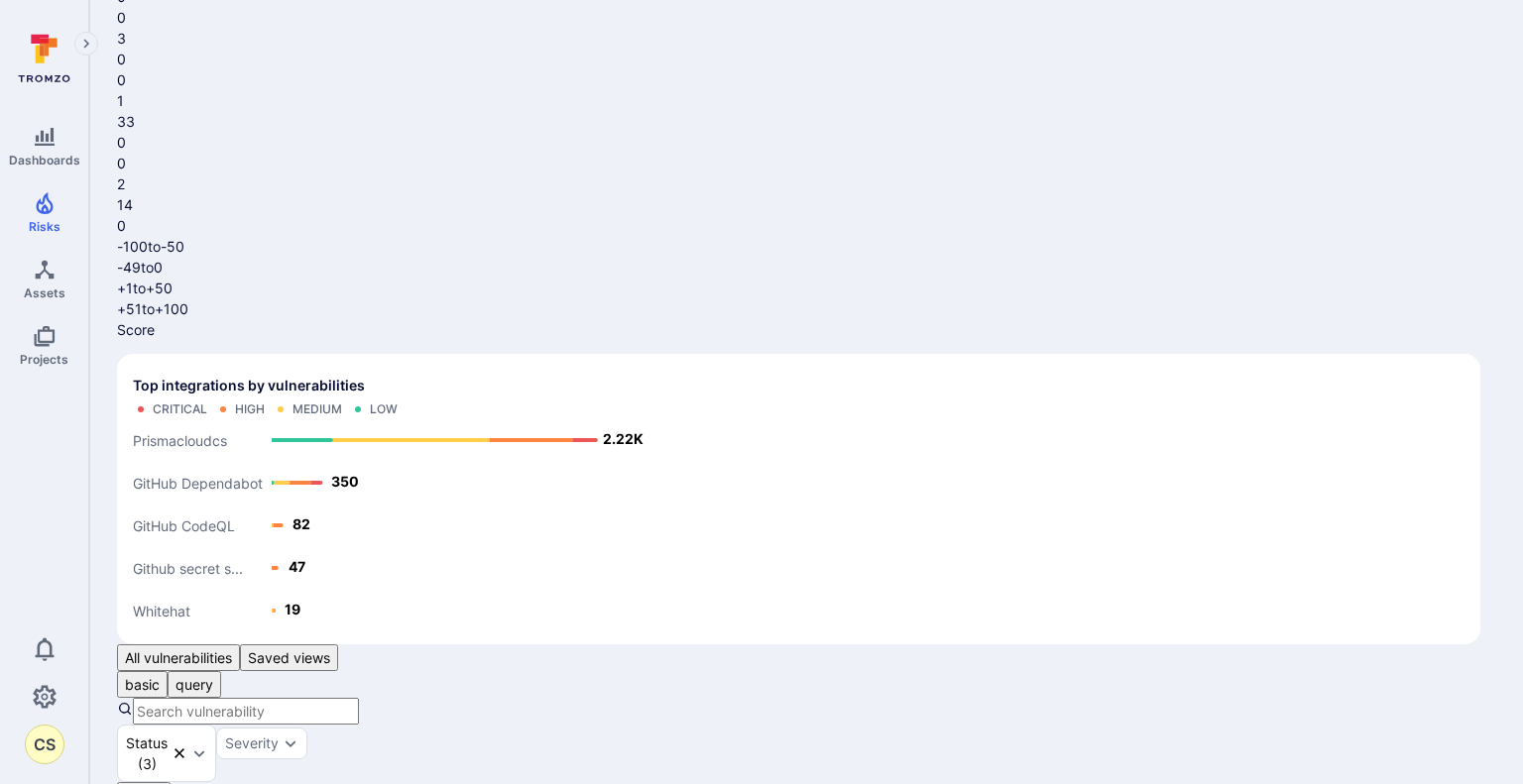 click on "Open vulnerability" at bounding box center (773, 41934) 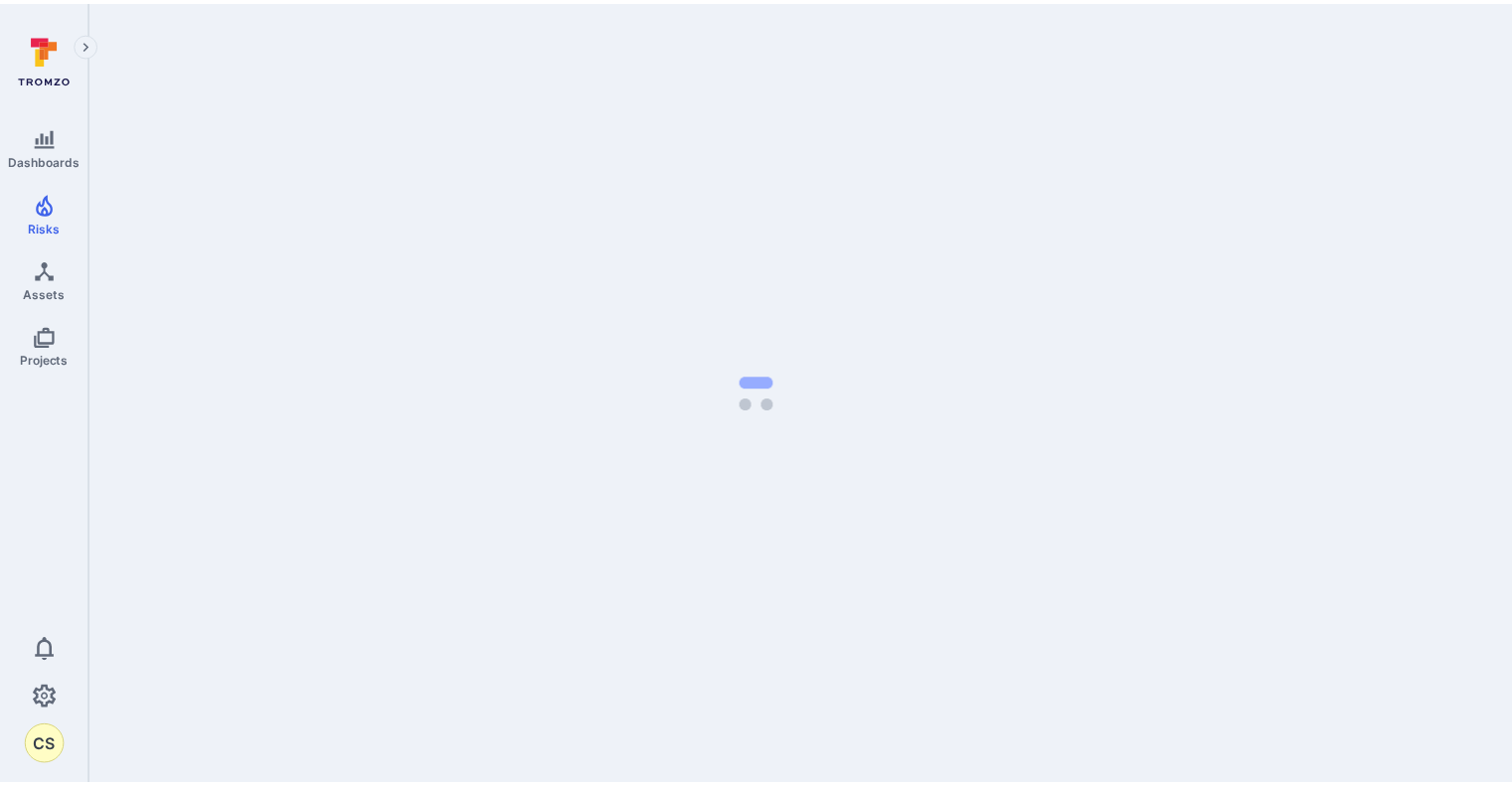 scroll, scrollTop: 0, scrollLeft: 0, axis: both 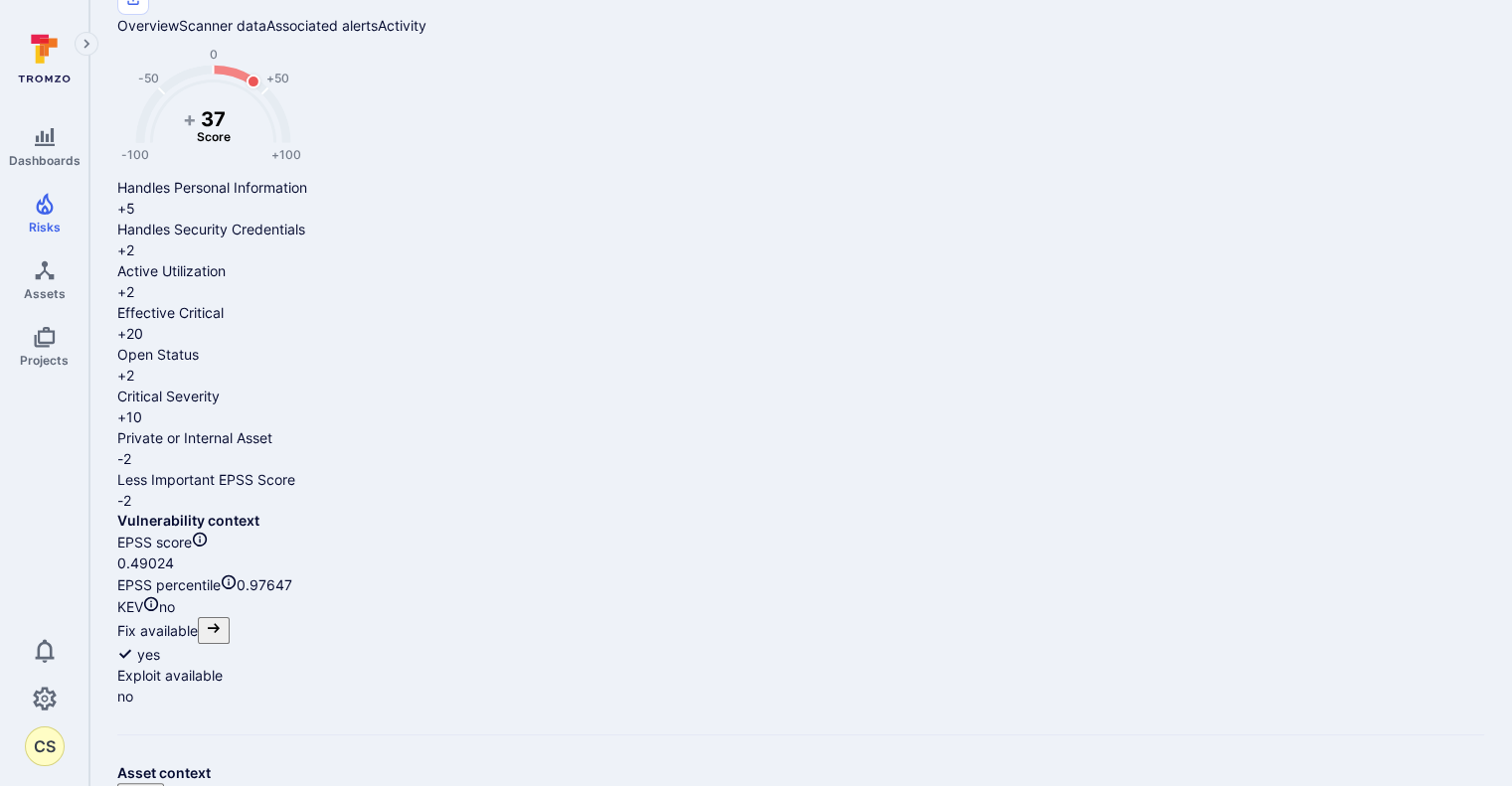 drag, startPoint x: 247, startPoint y: 427, endPoint x: 442, endPoint y: 432, distance: 195.06409 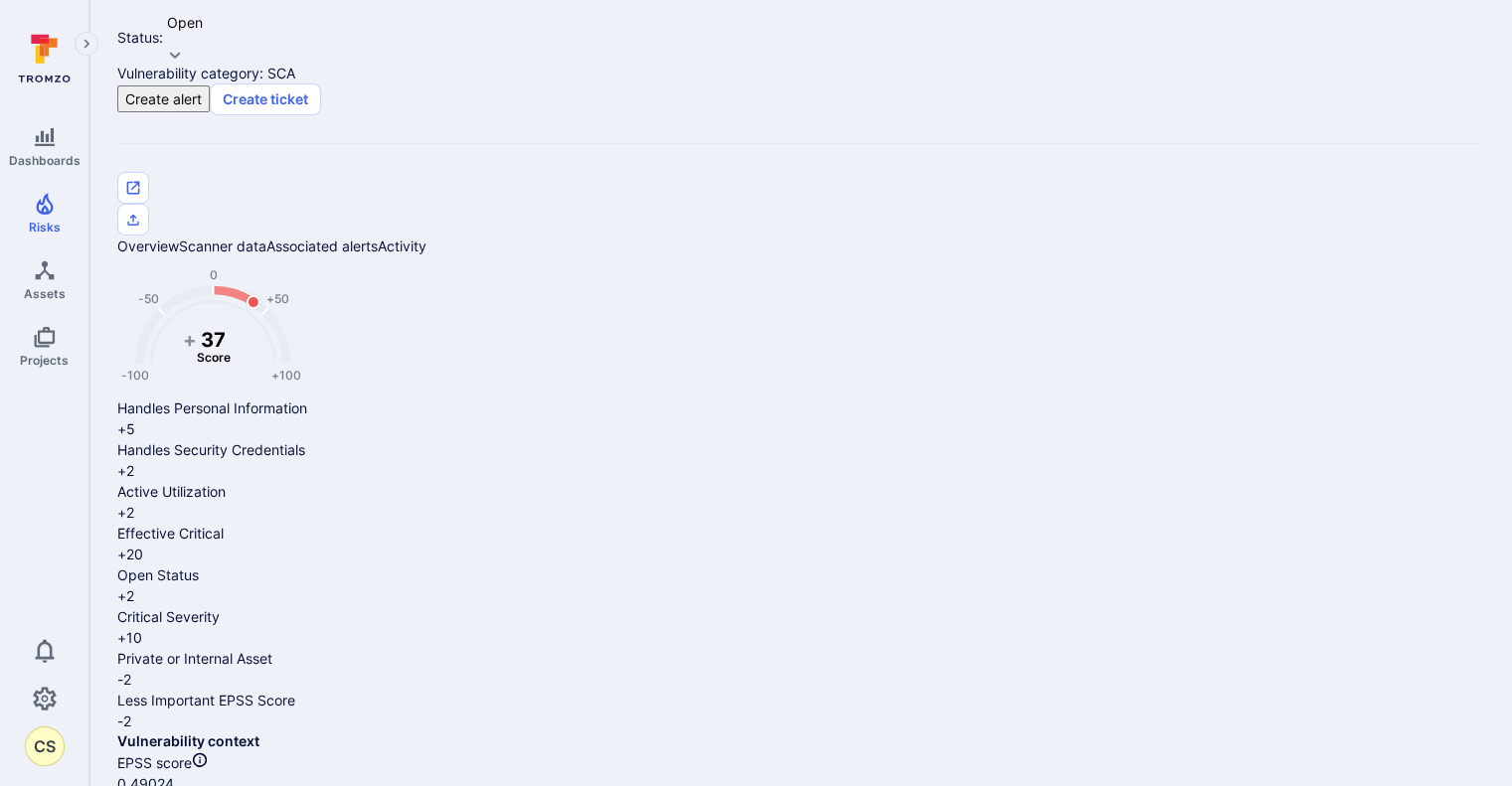 scroll, scrollTop: 123, scrollLeft: 0, axis: vertical 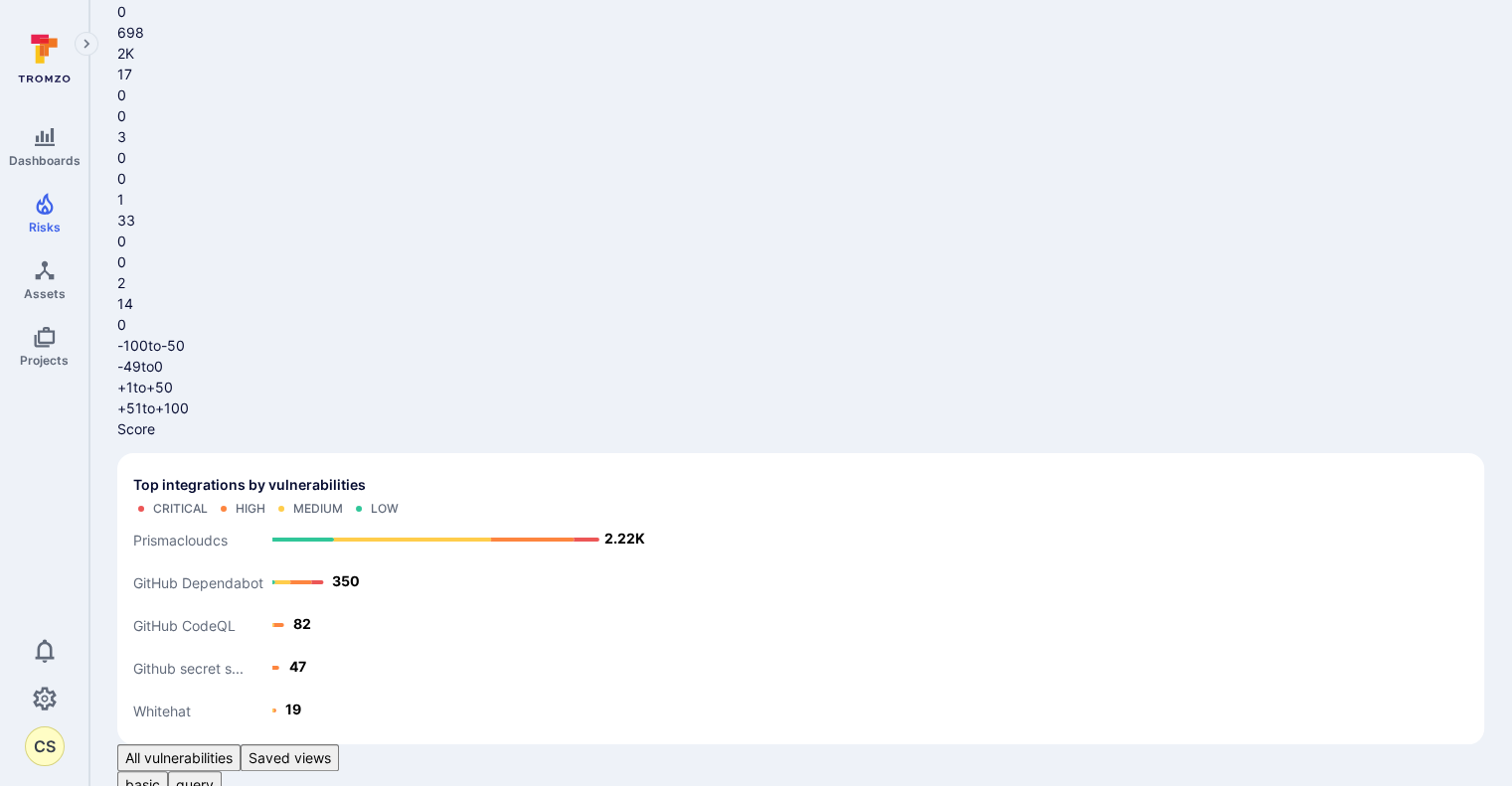 click 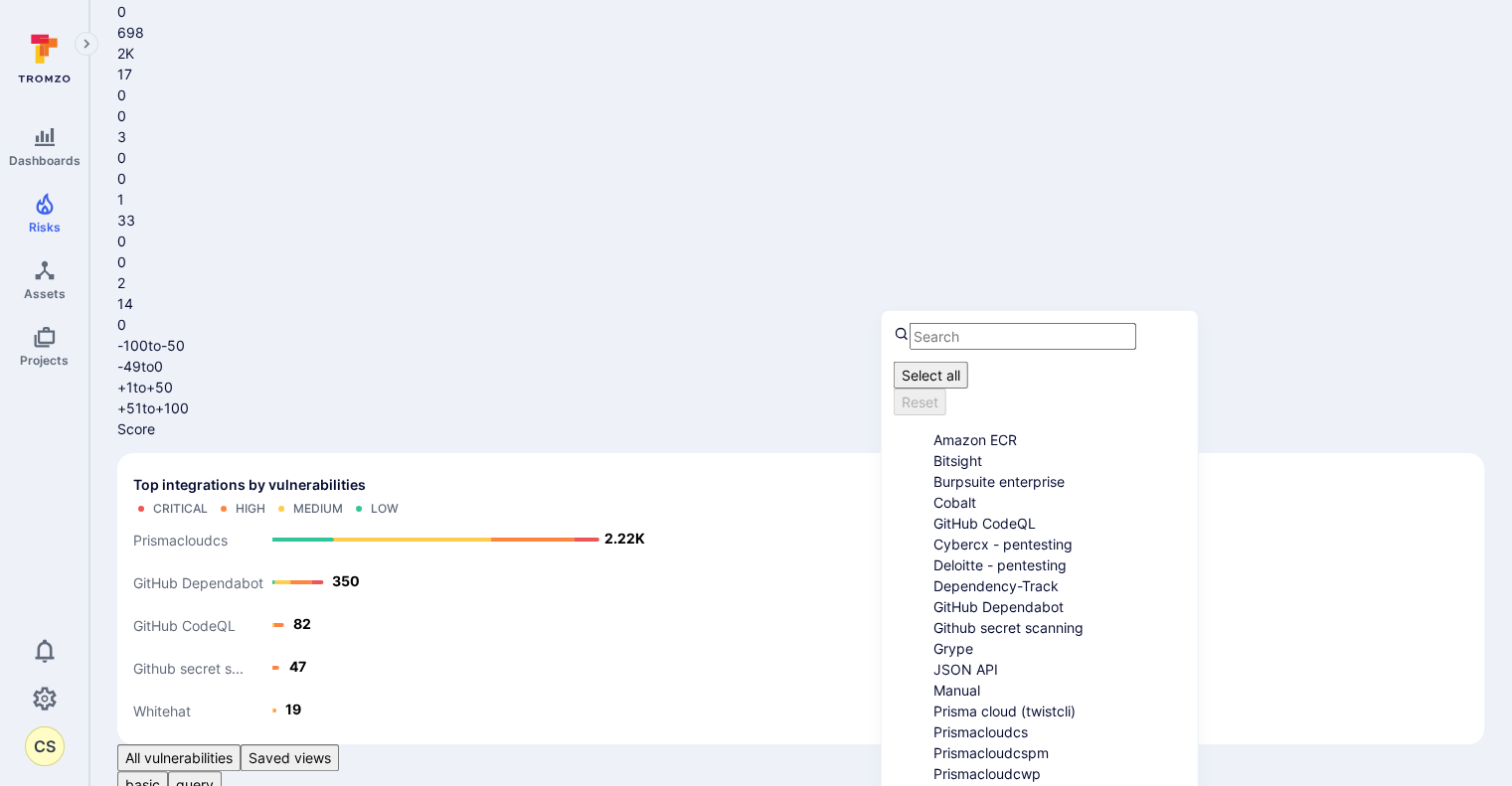 scroll, scrollTop: 270, scrollLeft: 0, axis: vertical 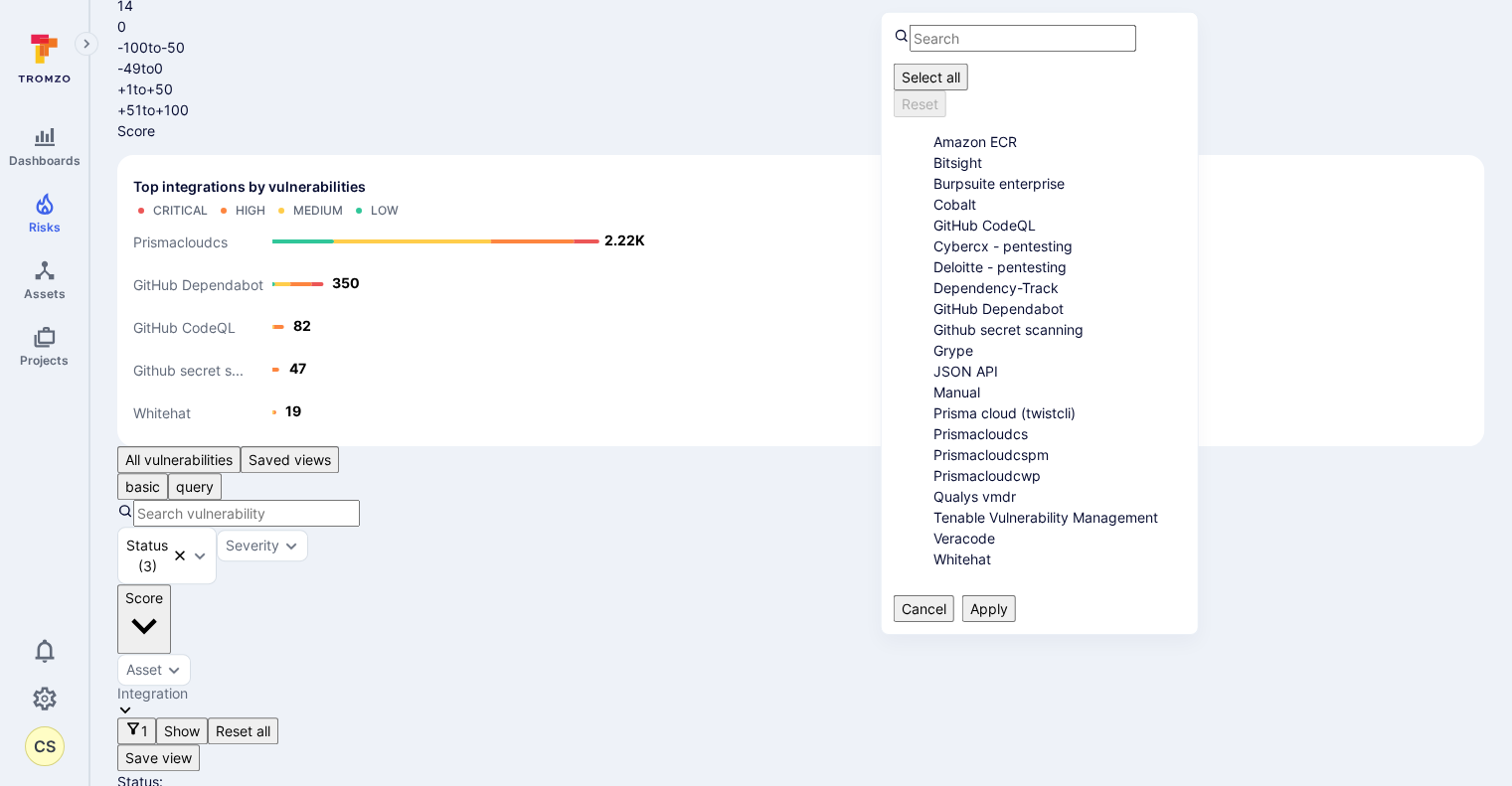 click on "Whitehat" at bounding box center (1060, 558) 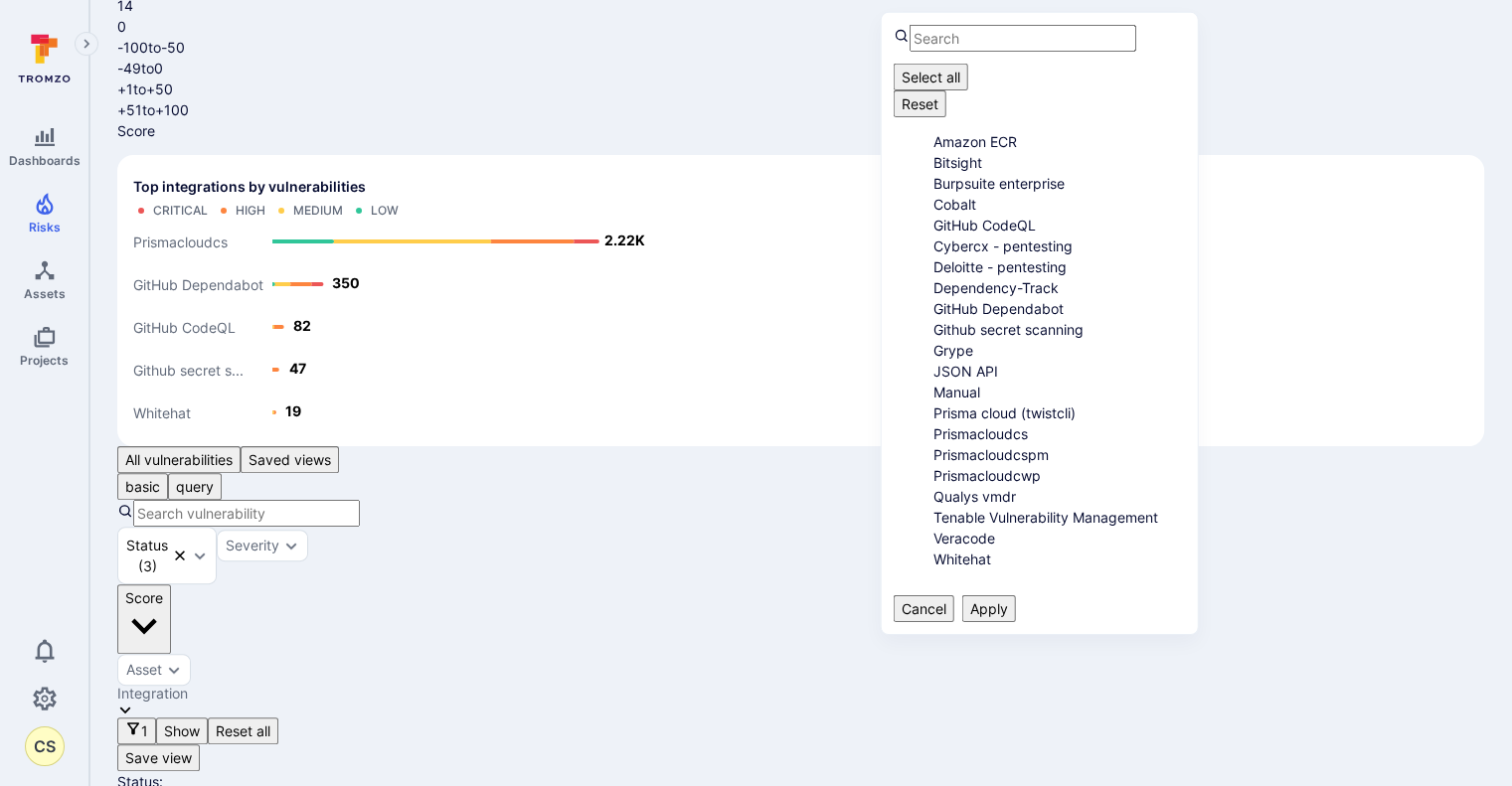 click on "Apply" at bounding box center (989, 608) 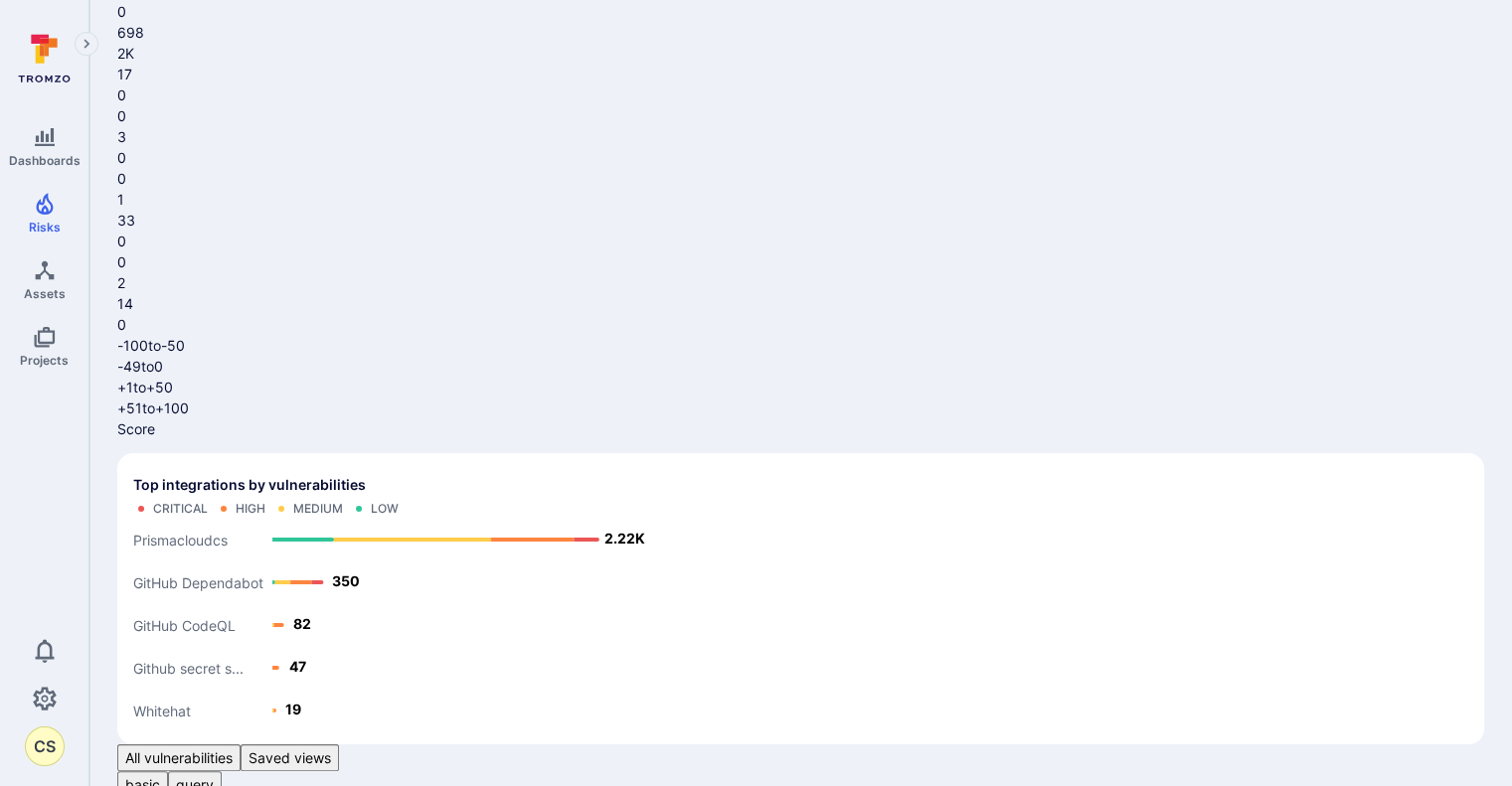 scroll, scrollTop: 160, scrollLeft: 0, axis: vertical 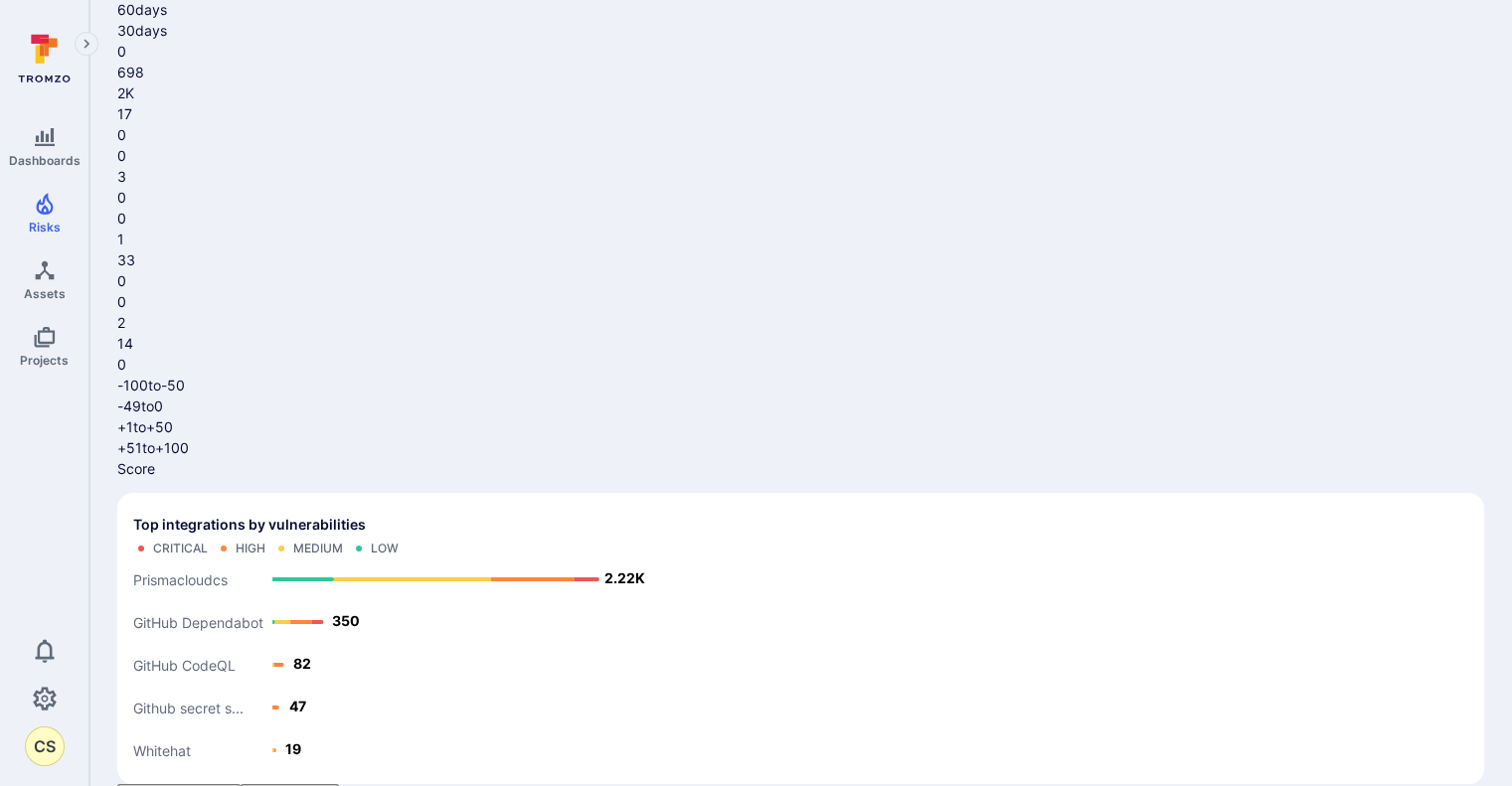 click 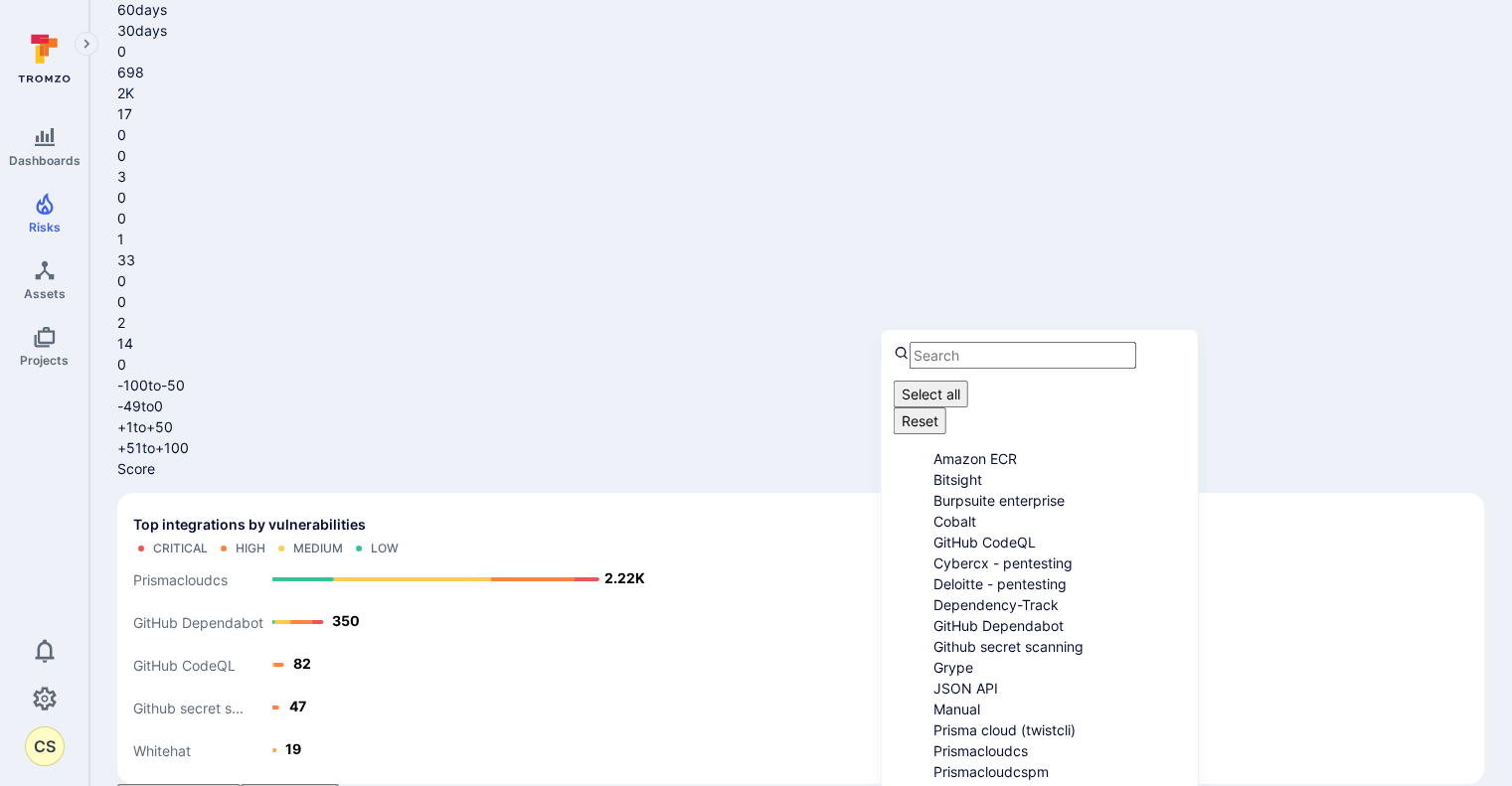 scroll, scrollTop: 270, scrollLeft: 0, axis: vertical 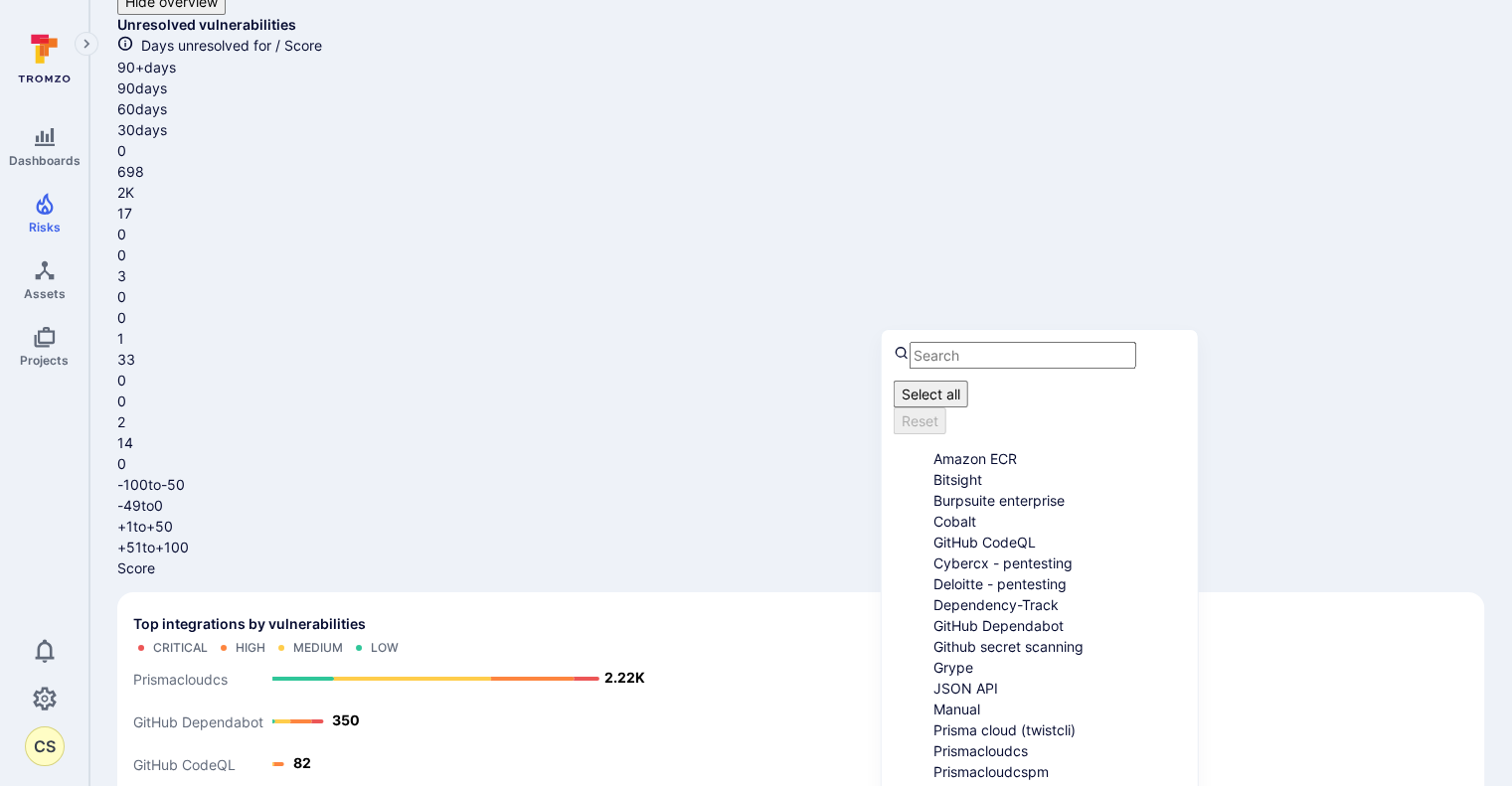 click on "GitHub CodeQL" at bounding box center (1060, 542) 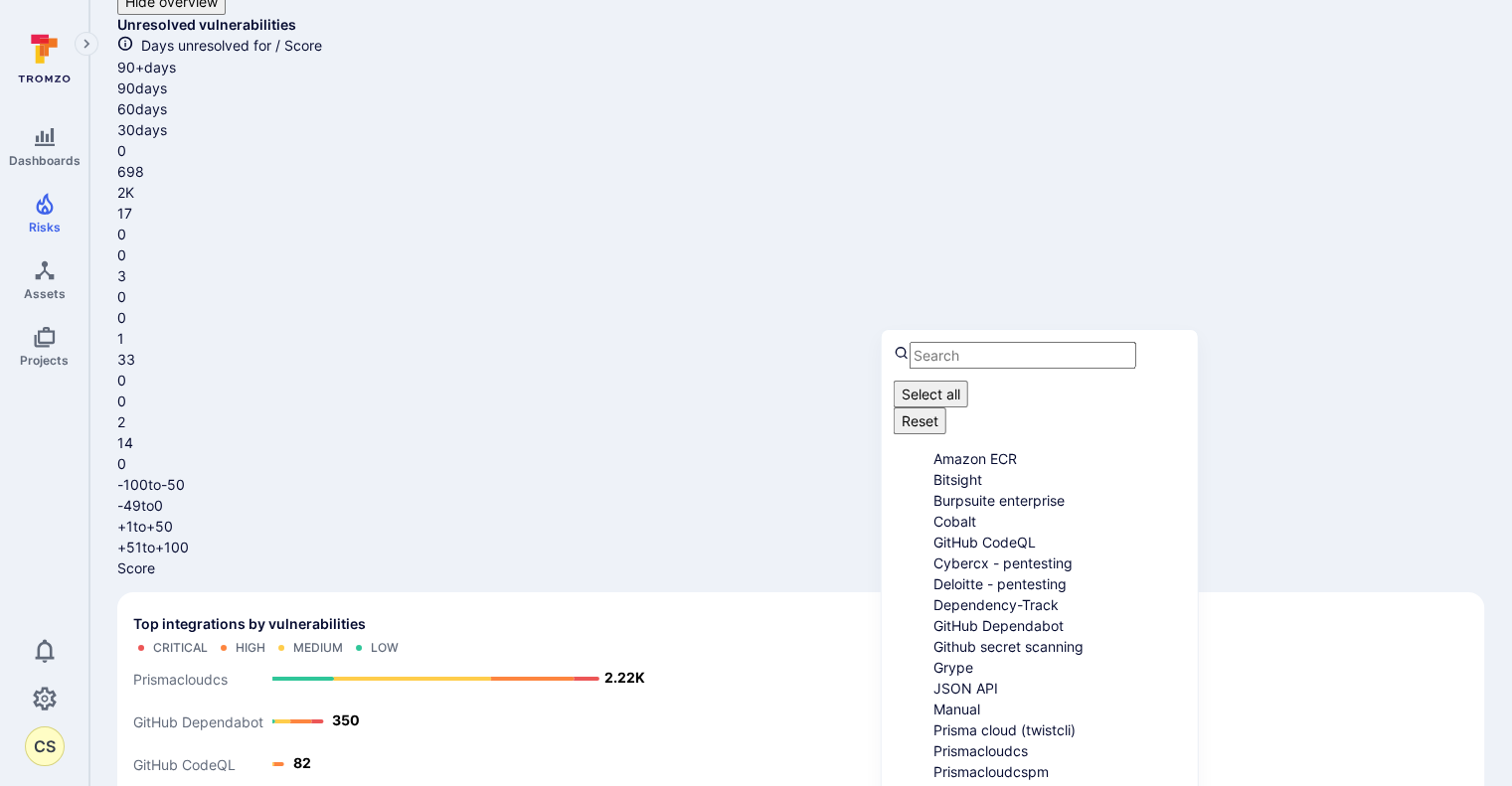 click on "Apply" at bounding box center [989, 925] 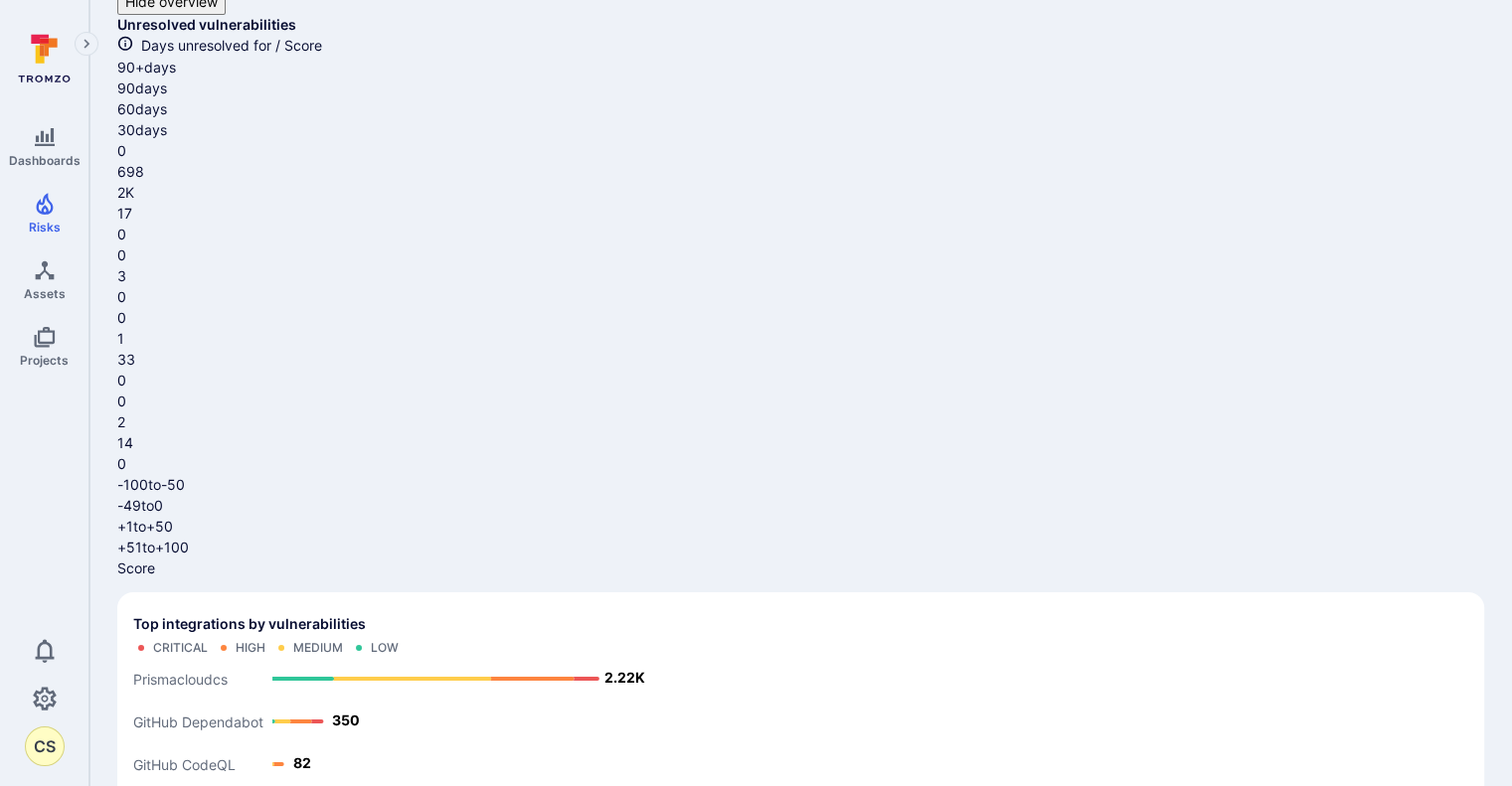 click 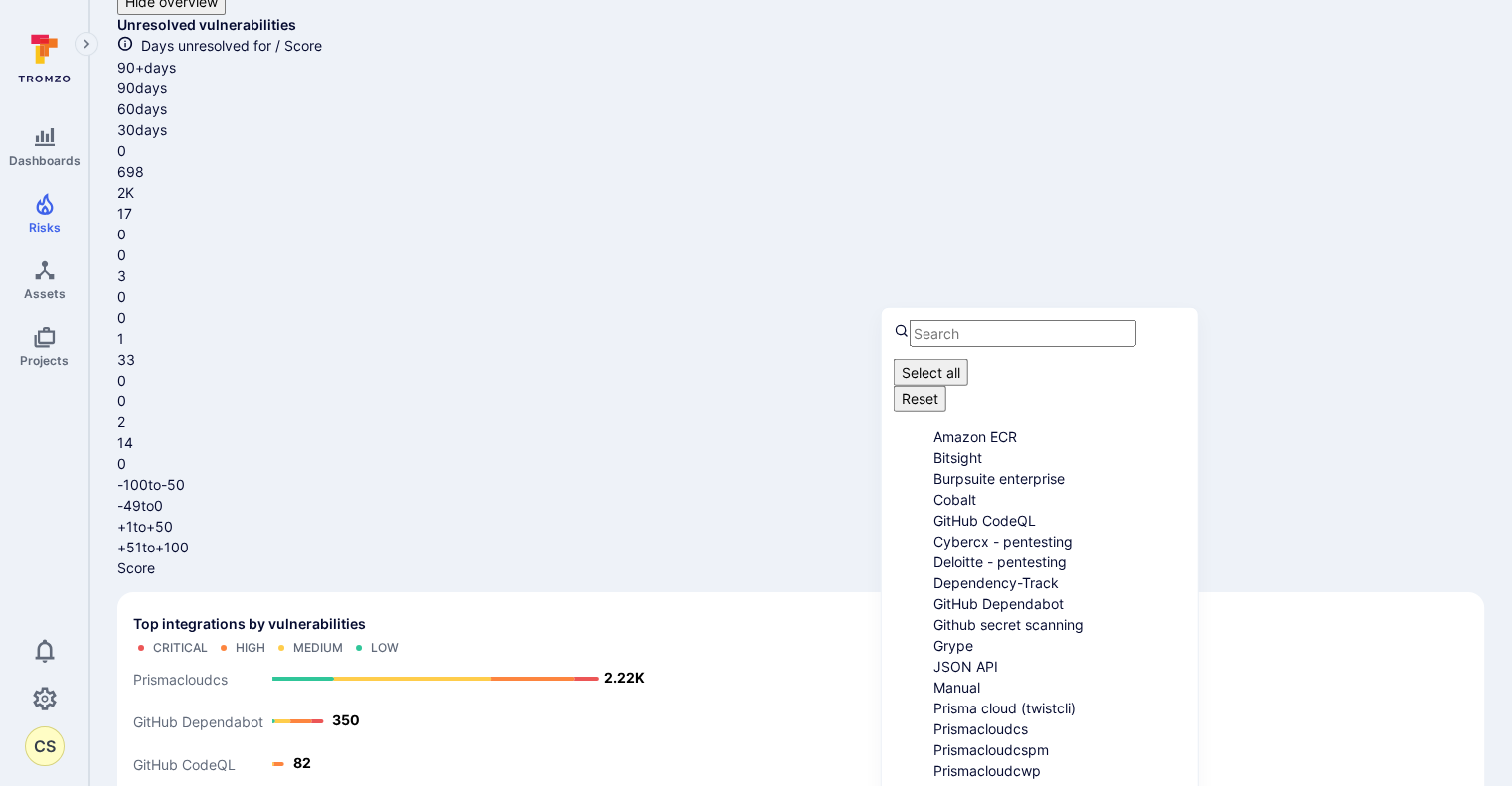 scroll, scrollTop: 0, scrollLeft: 0, axis: both 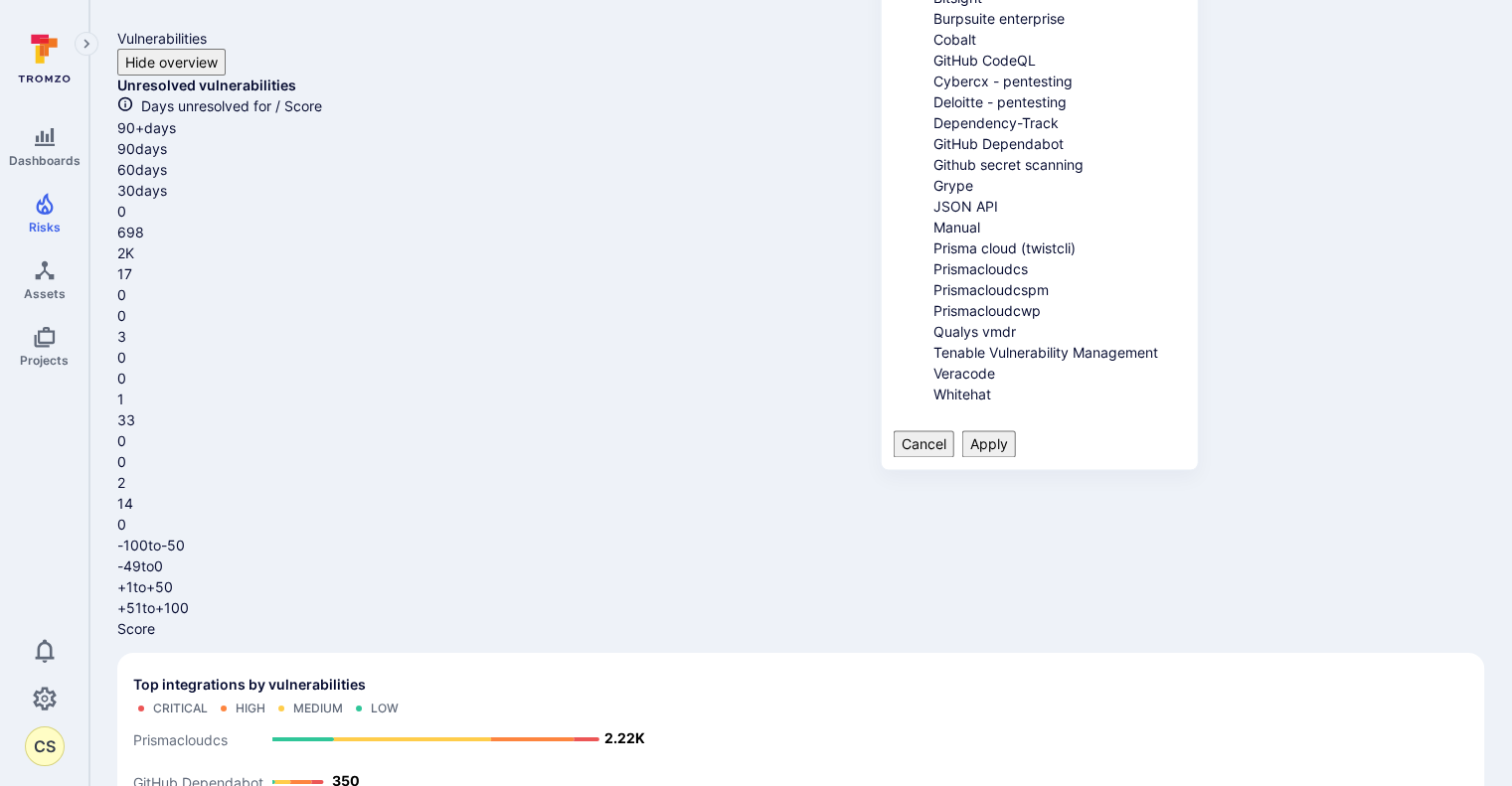 click on "Amazon ECR" at bounding box center (1060, -24) 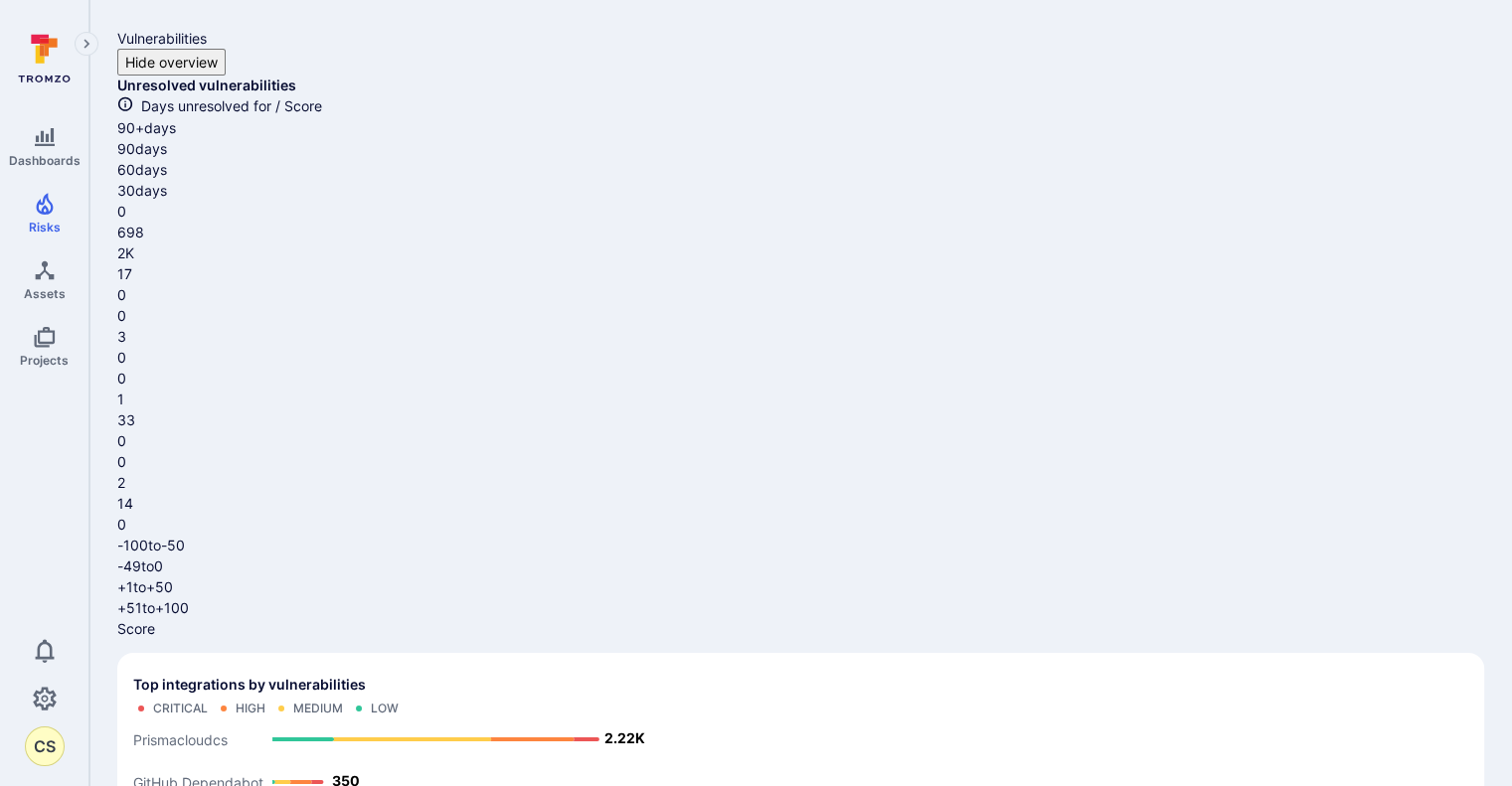 click 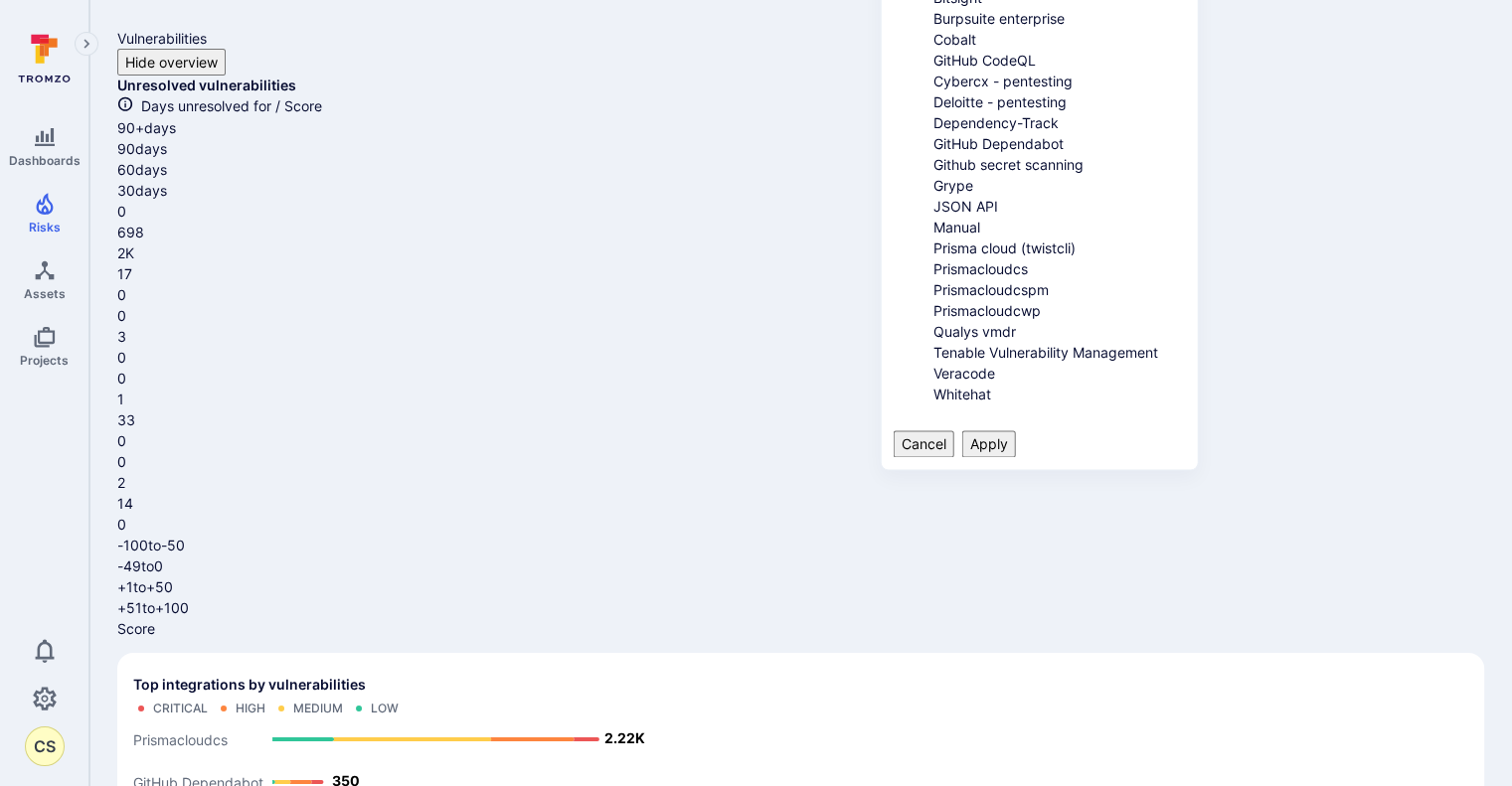 click on "Bitsight" at bounding box center (1060, -3) 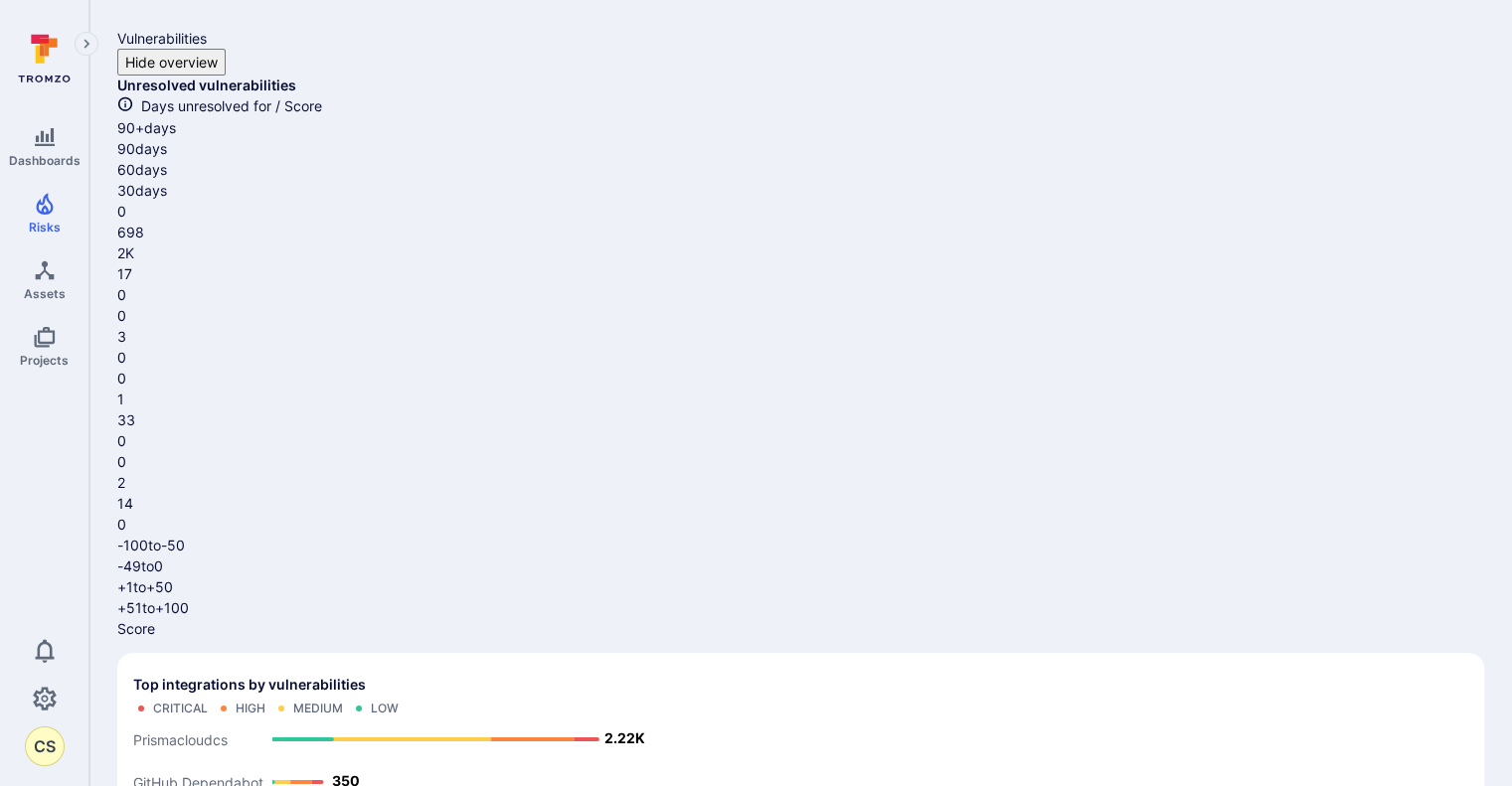 click 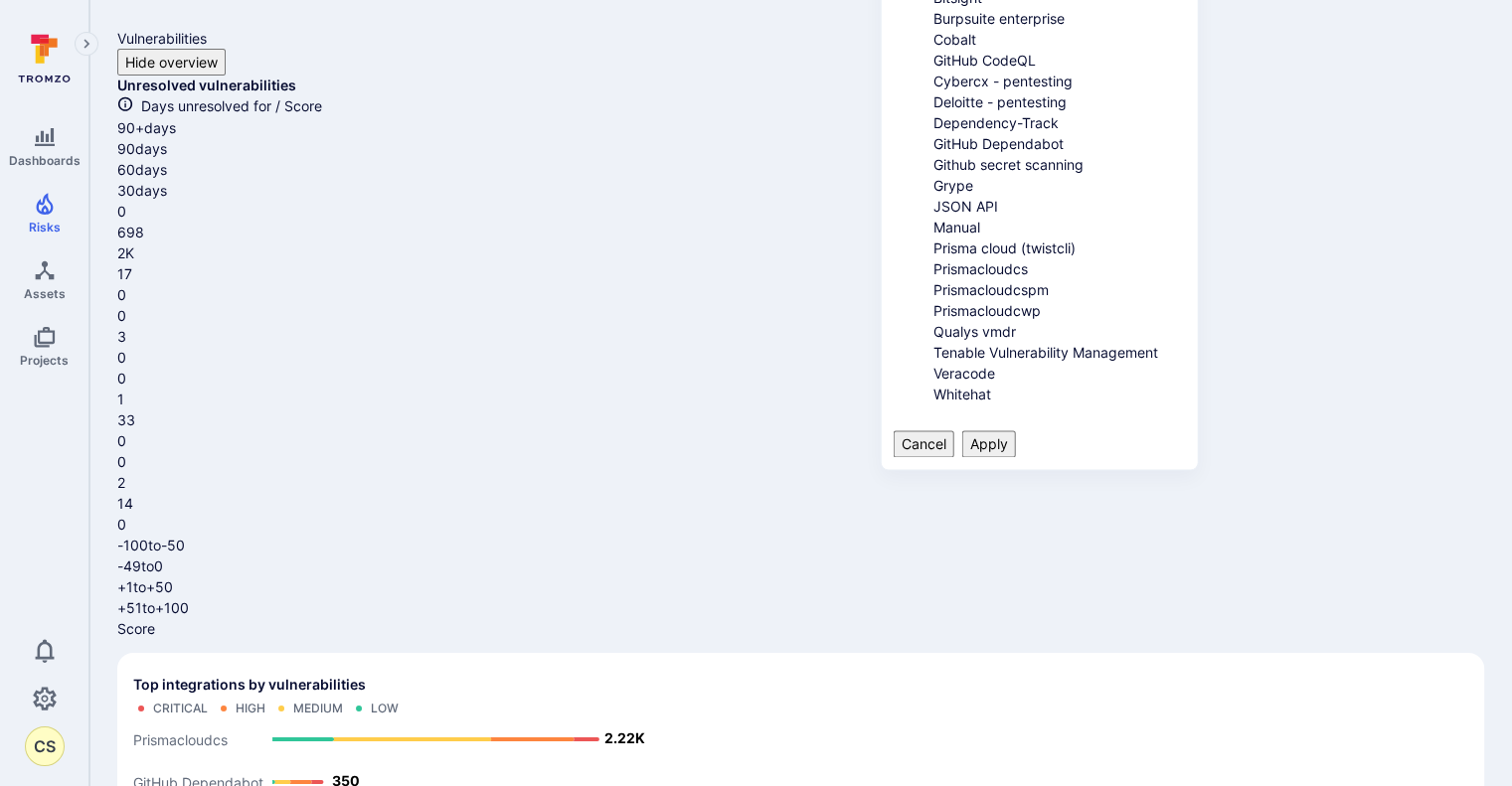 click on "Amazon ECR" at bounding box center [1060, -24] 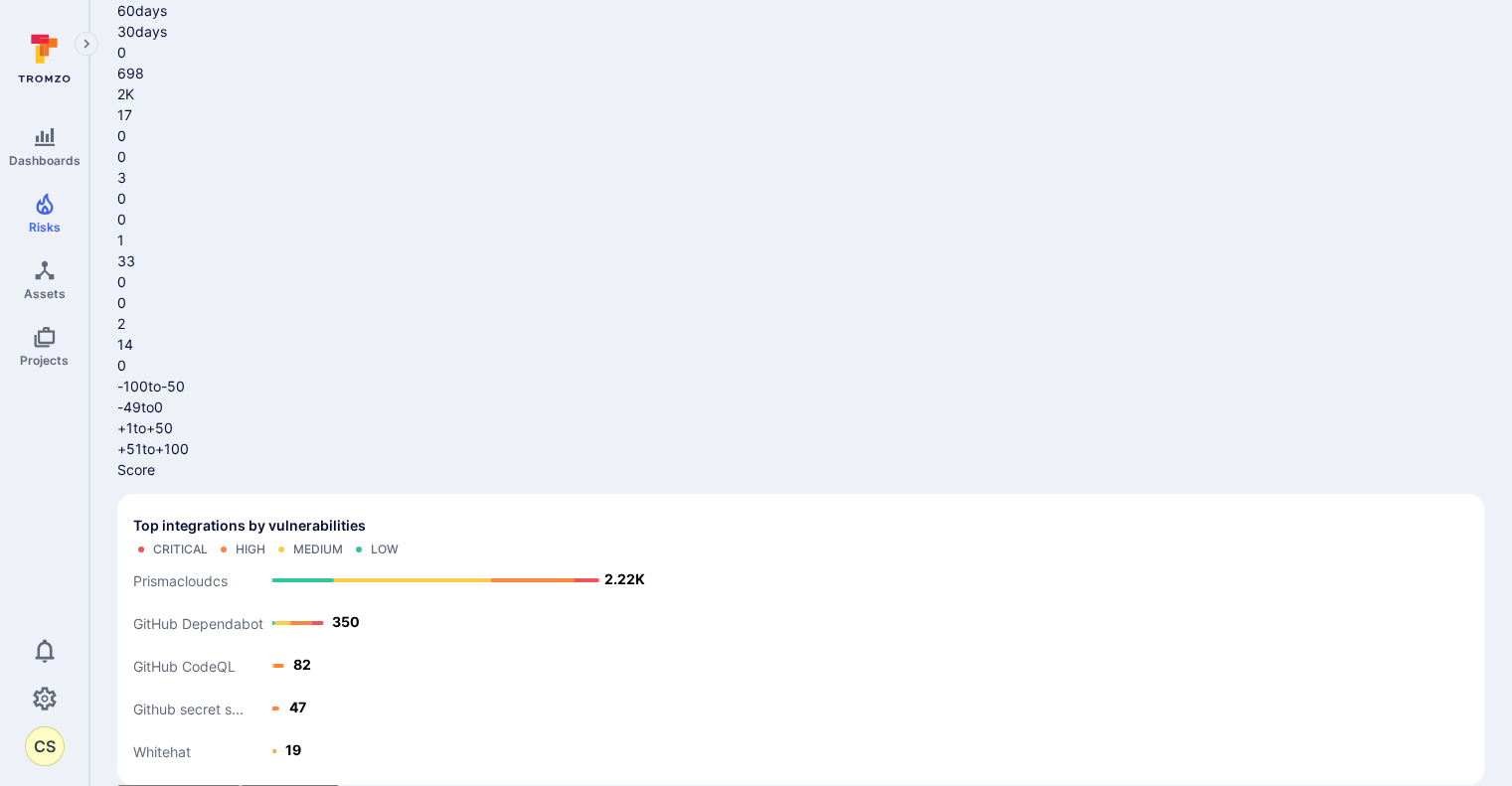 scroll, scrollTop: 160, scrollLeft: 0, axis: vertical 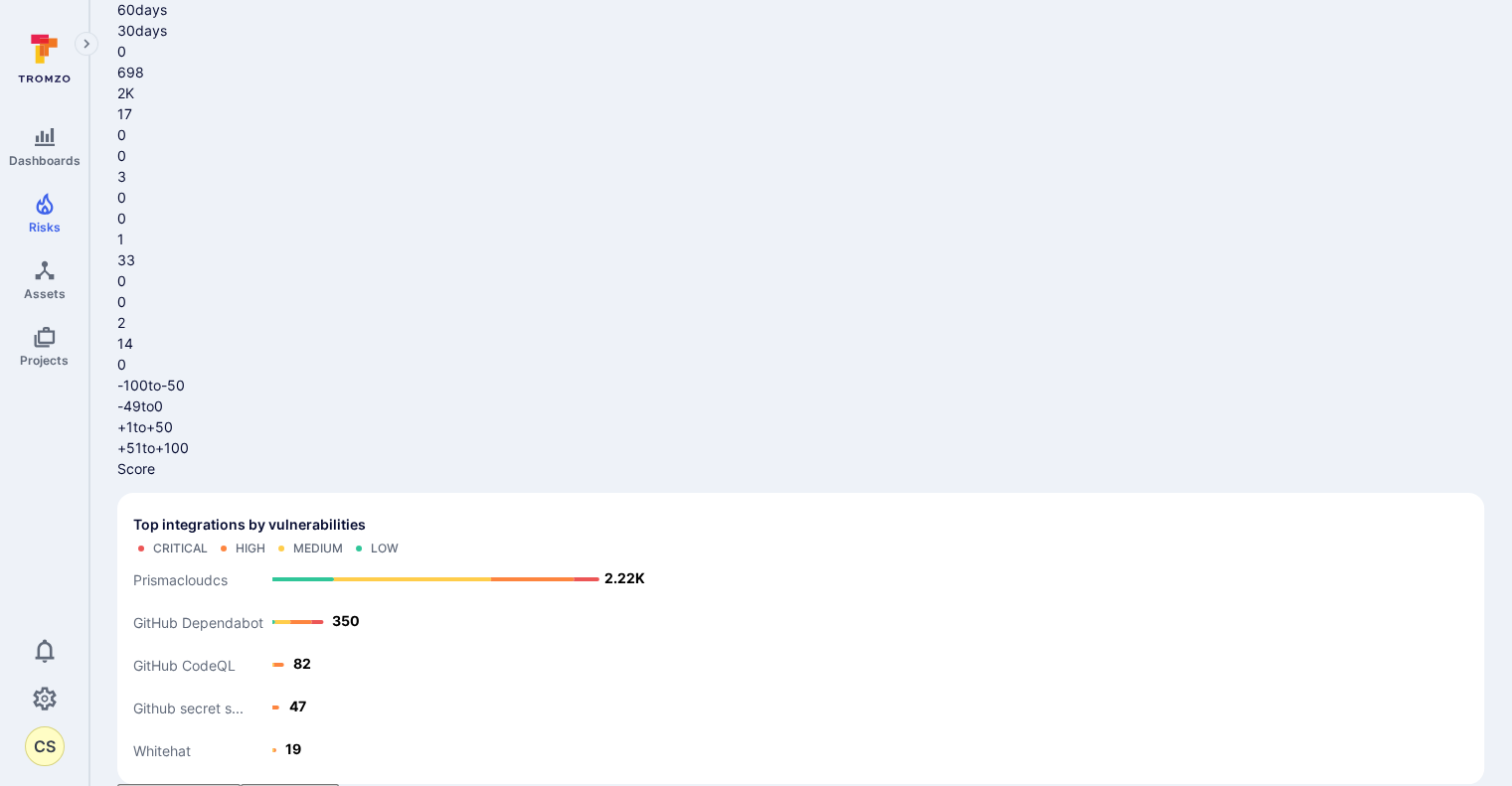 click 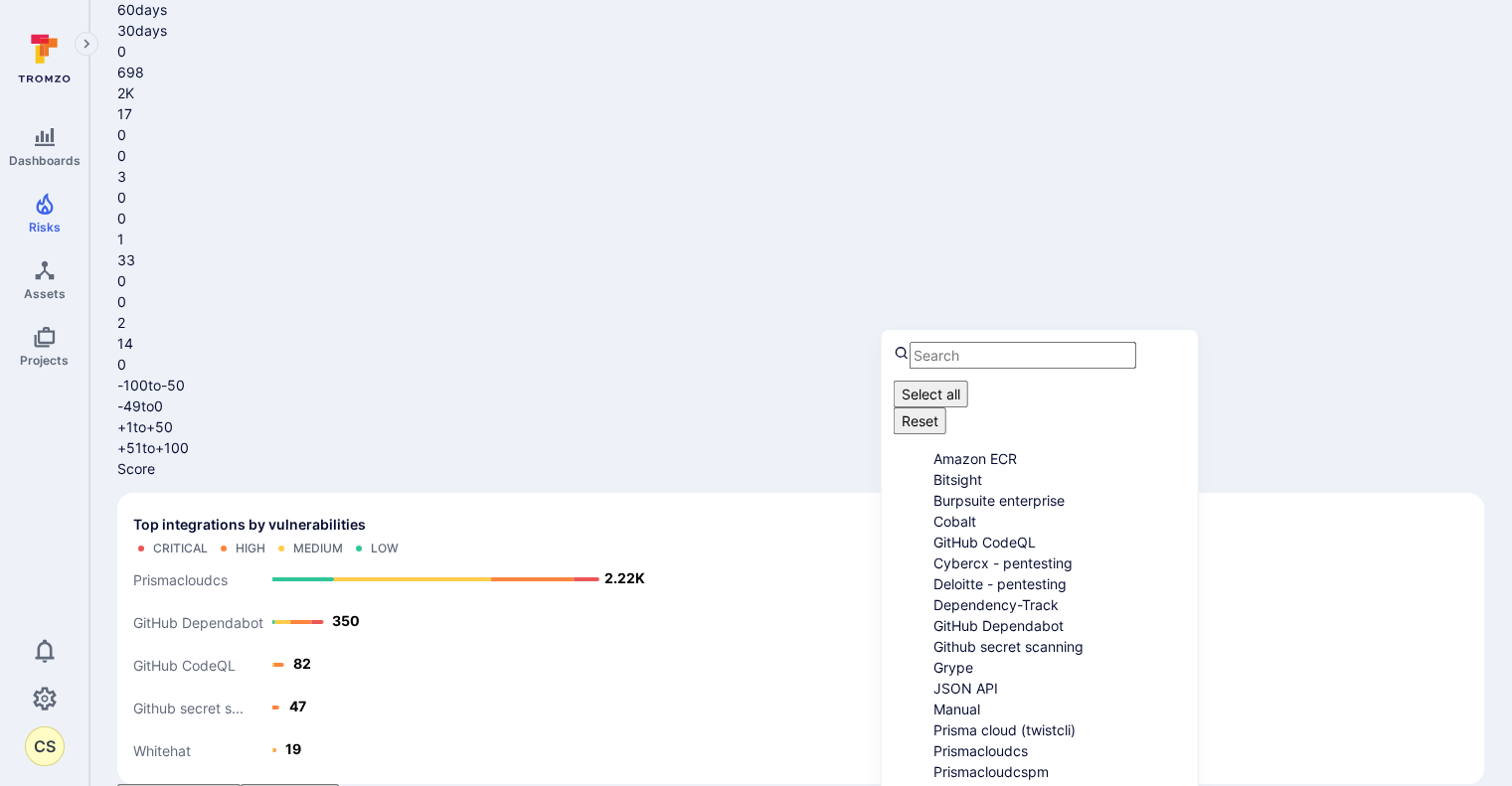 click on "GitHub CodeQL" at bounding box center [1060, 542] 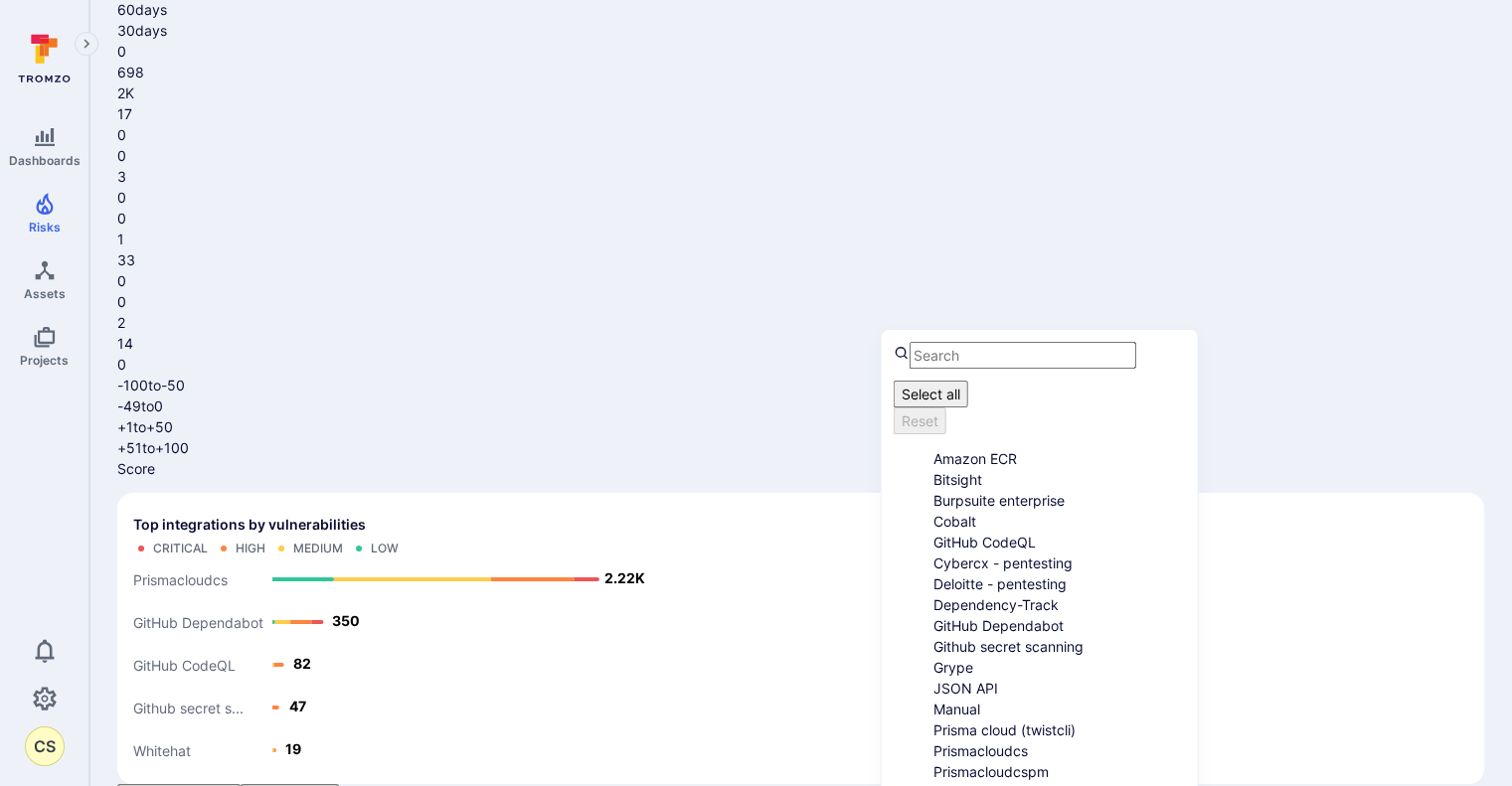 scroll, scrollTop: 99, scrollLeft: 0, axis: vertical 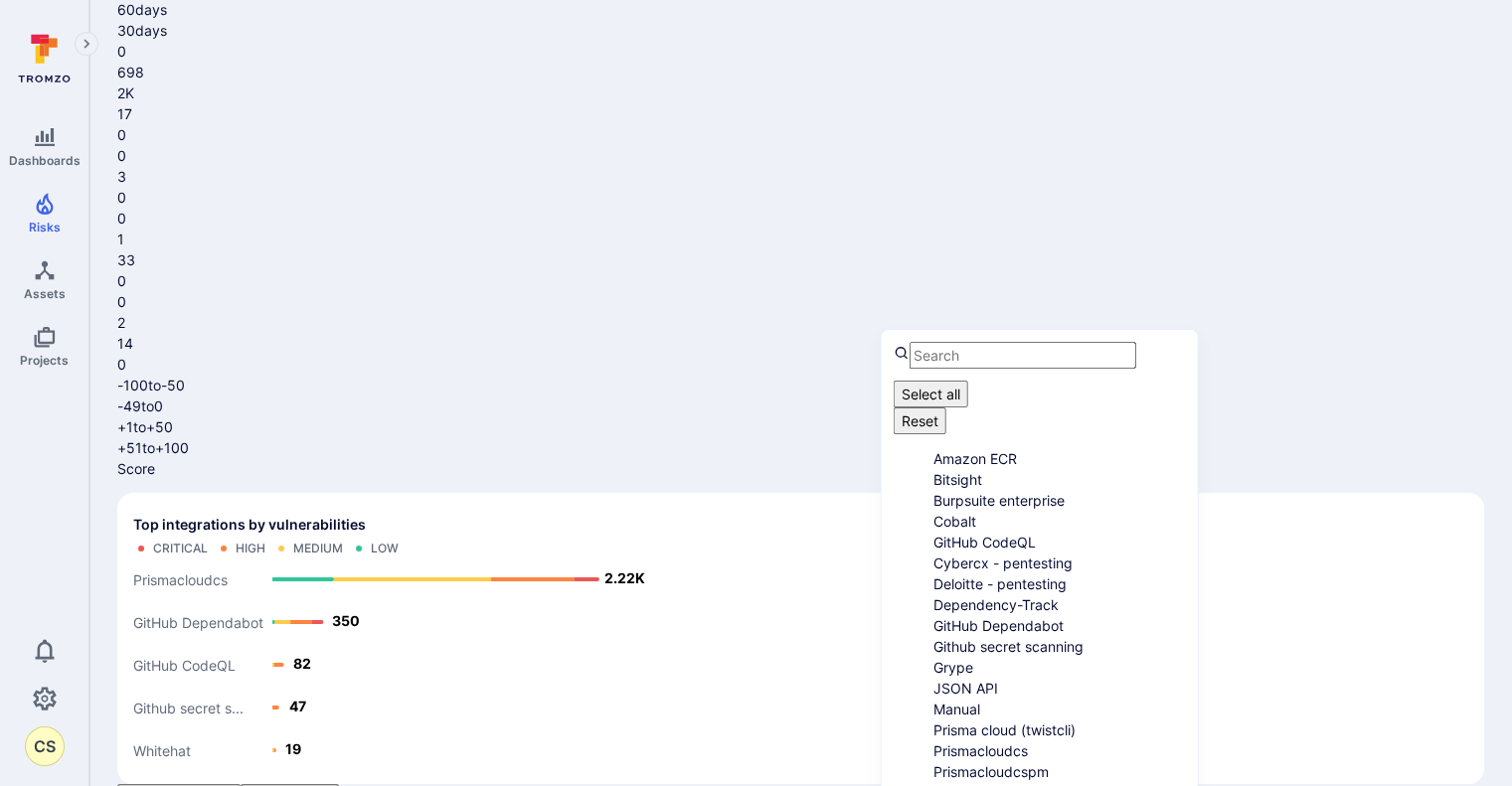 click on "Github secret scanning" at bounding box center [1060, 646] 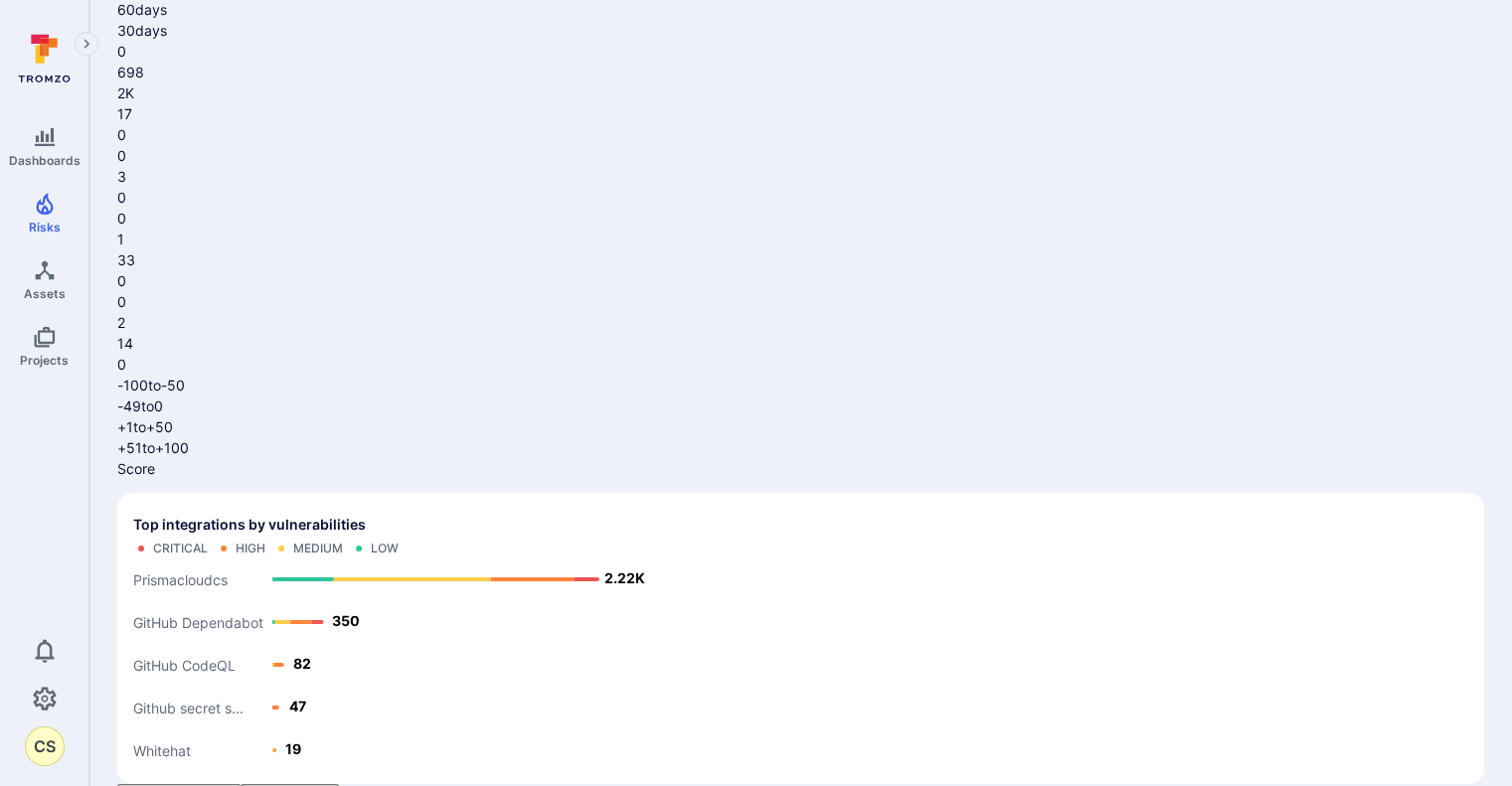 scroll, scrollTop: 259, scrollLeft: 0, axis: vertical 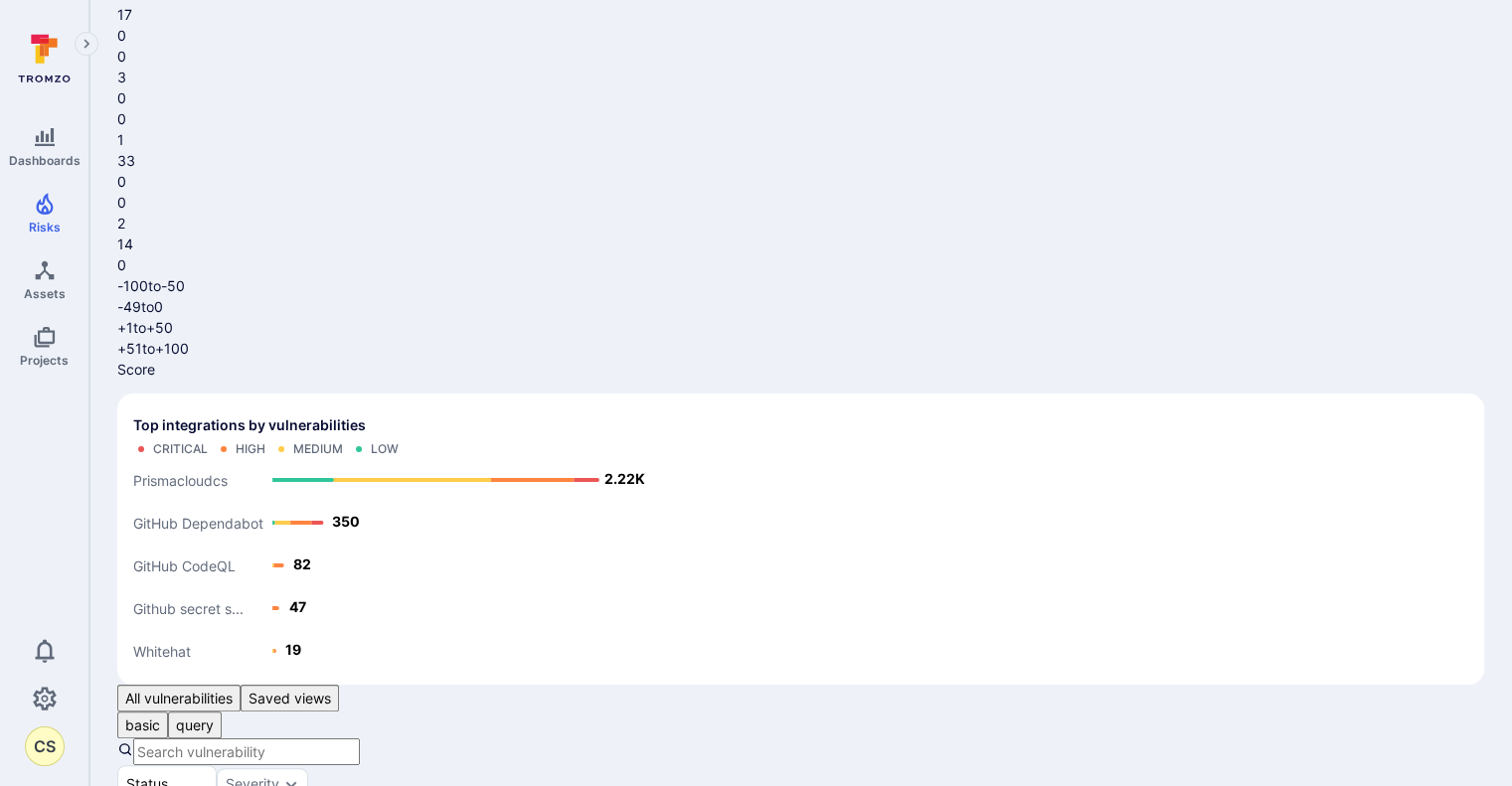click 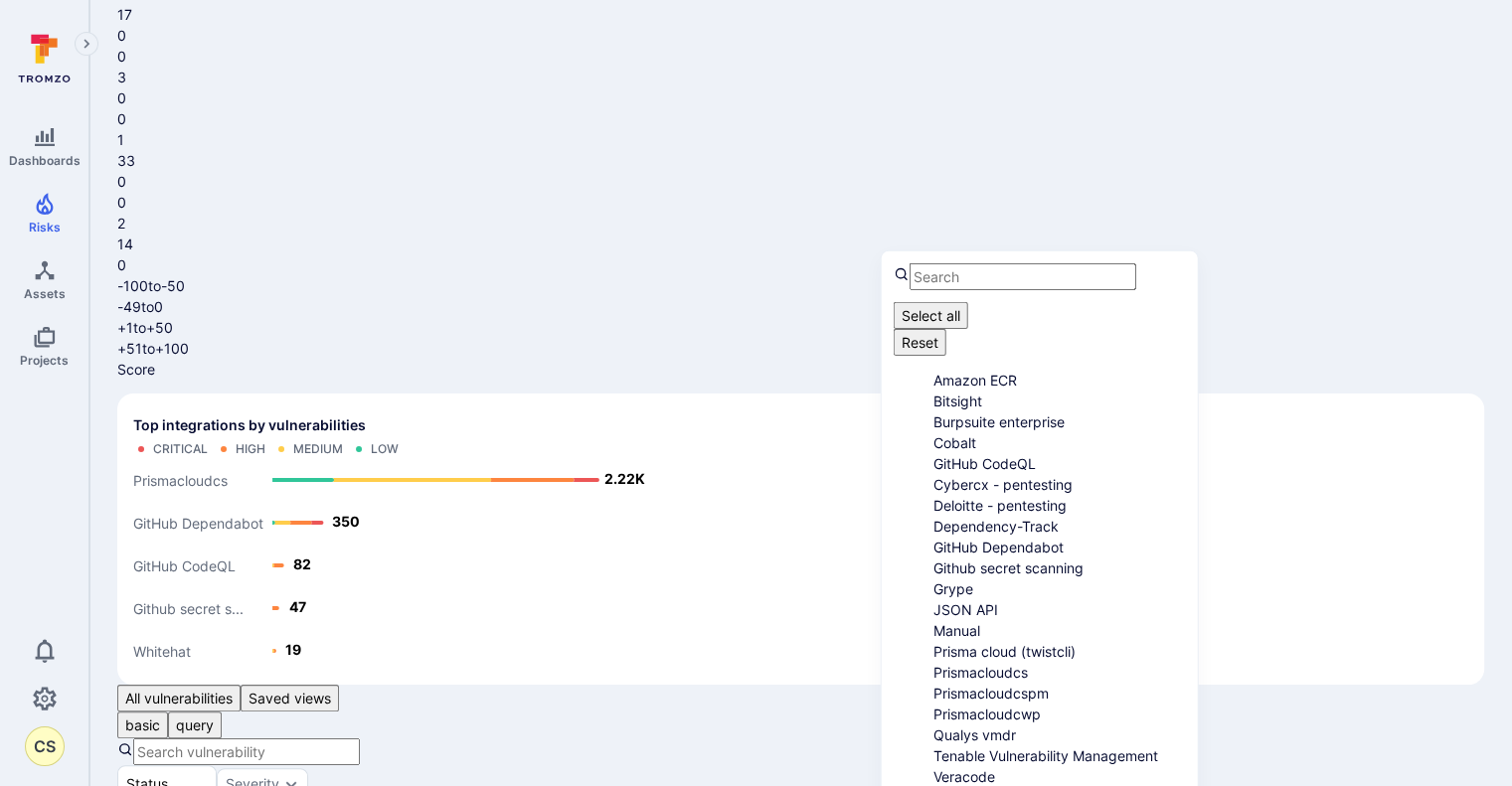 click on "Github secret scanning" at bounding box center [1060, 567] 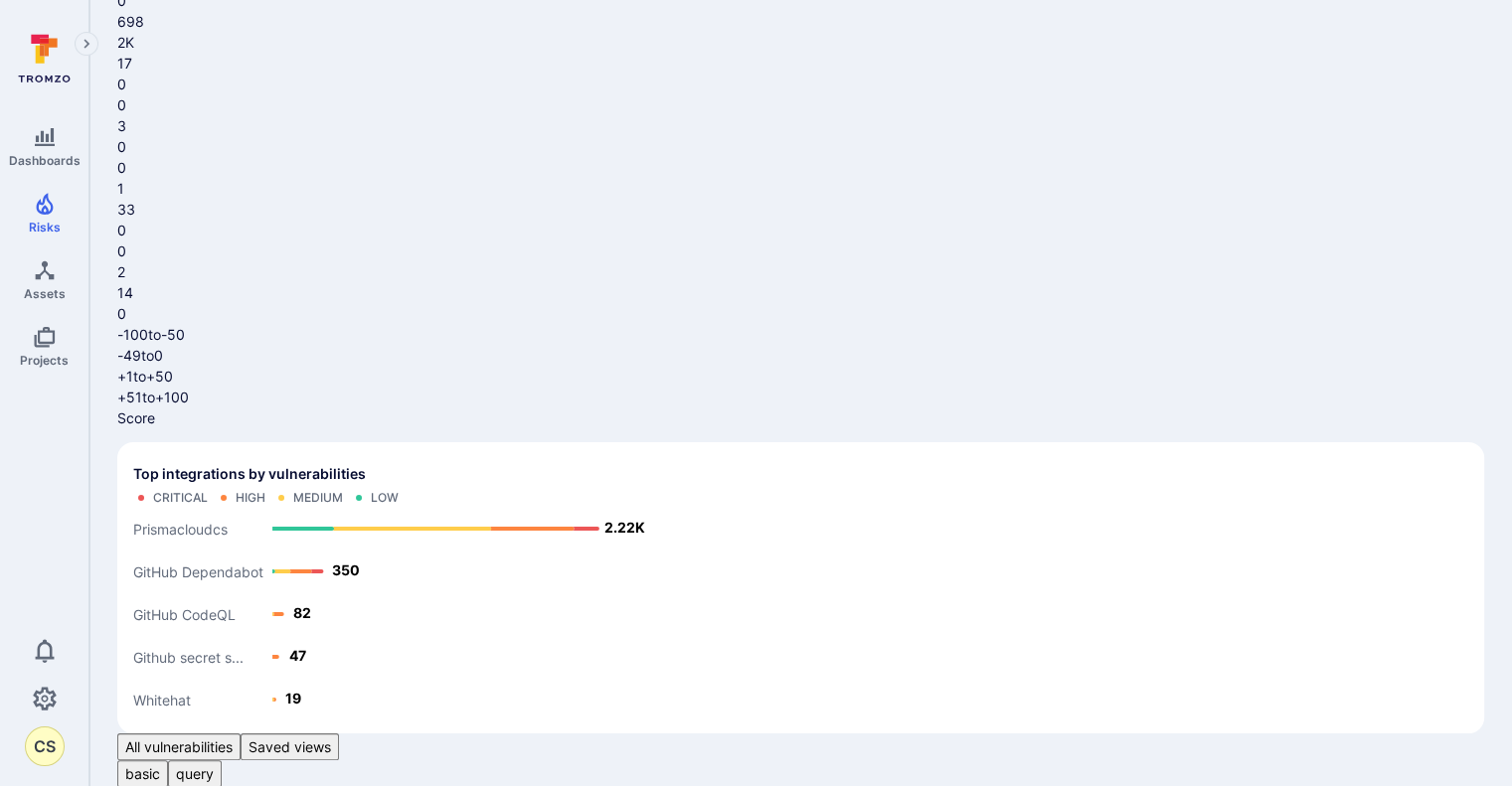 scroll, scrollTop: 169, scrollLeft: 0, axis: vertical 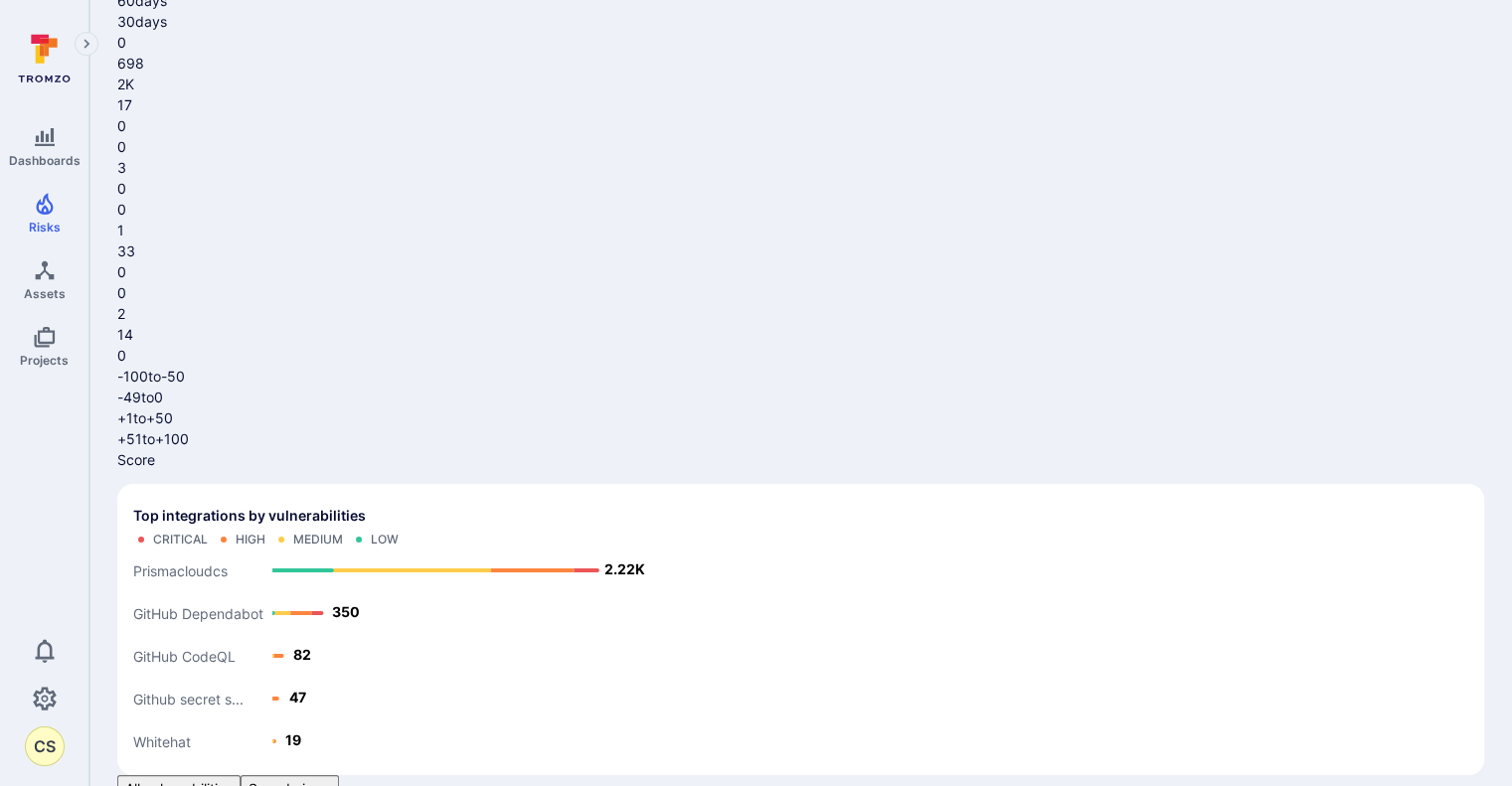 click 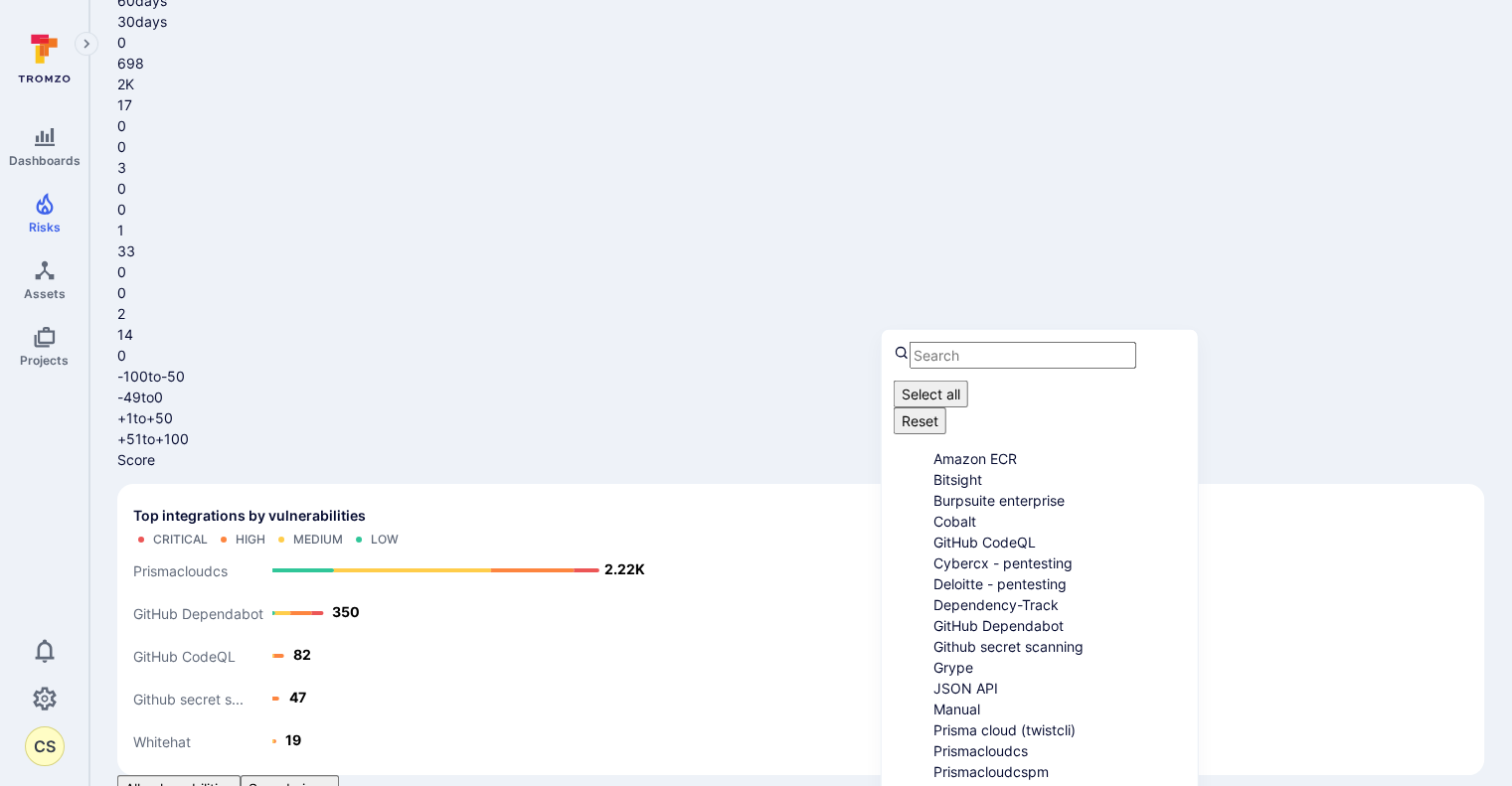 click on "GitHub Dependabot" at bounding box center (1060, 625) 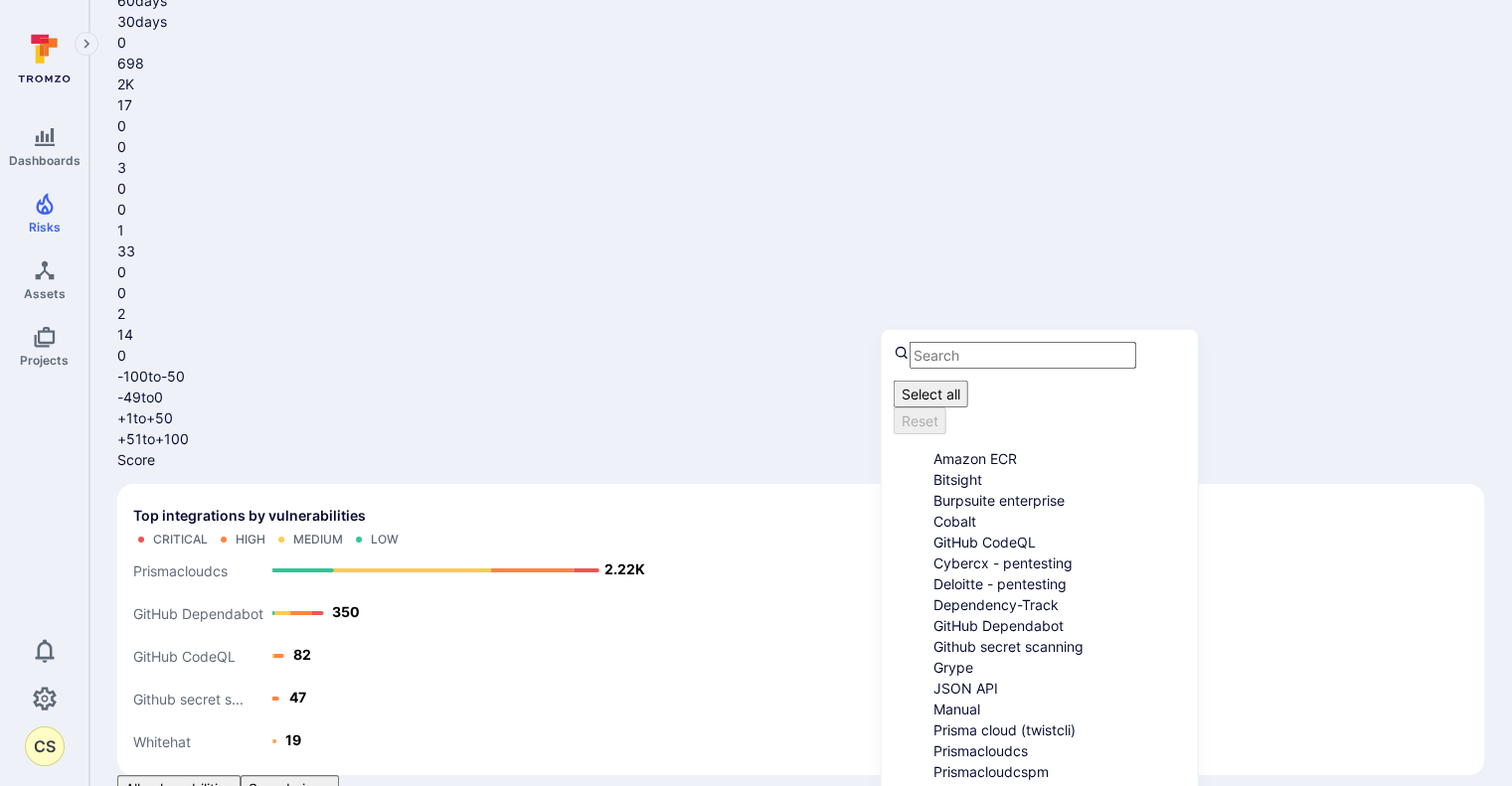 click on "Github secret scanning" at bounding box center (1060, 646) 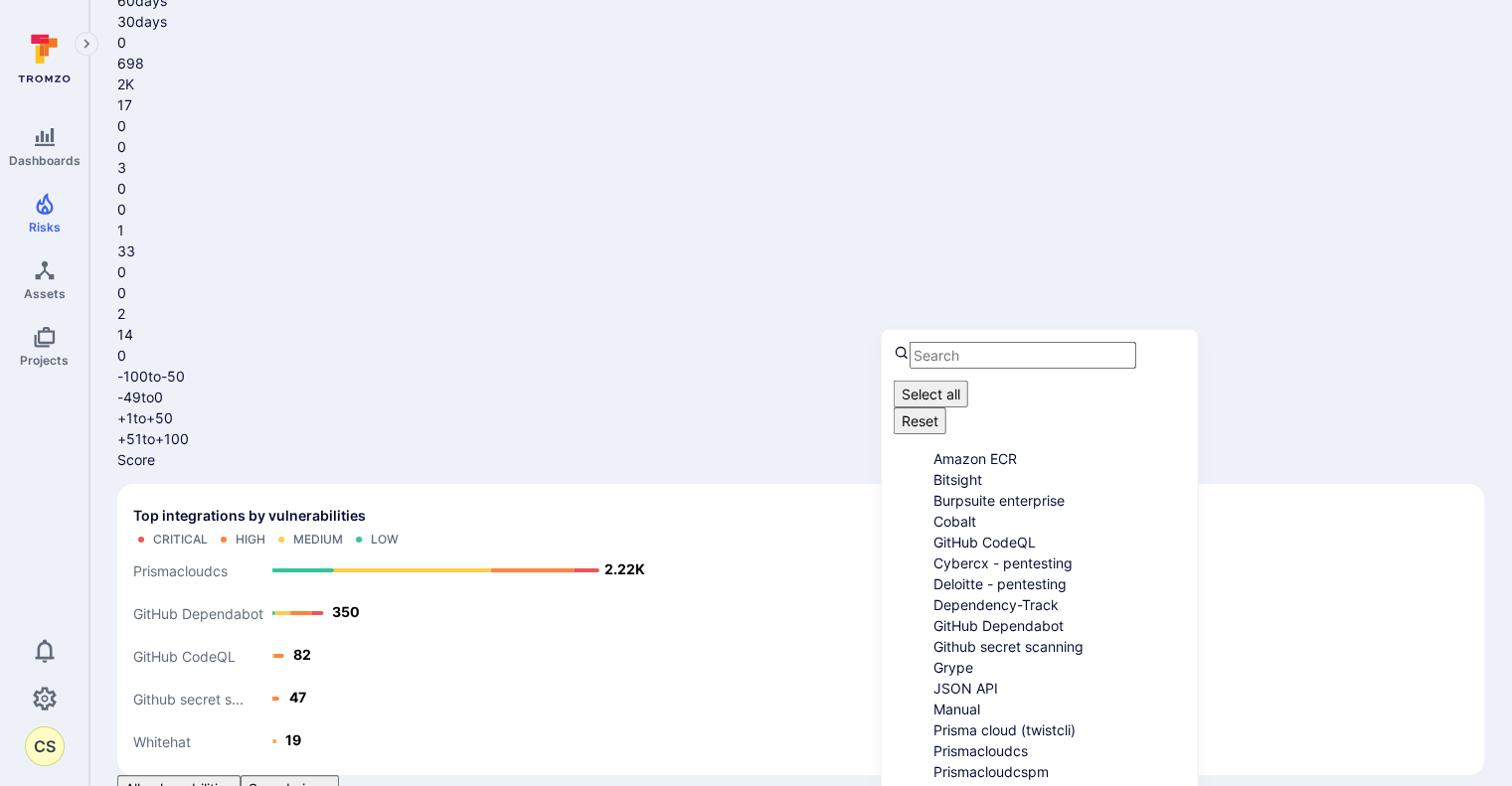 click on "Apply" at bounding box center [989, 925] 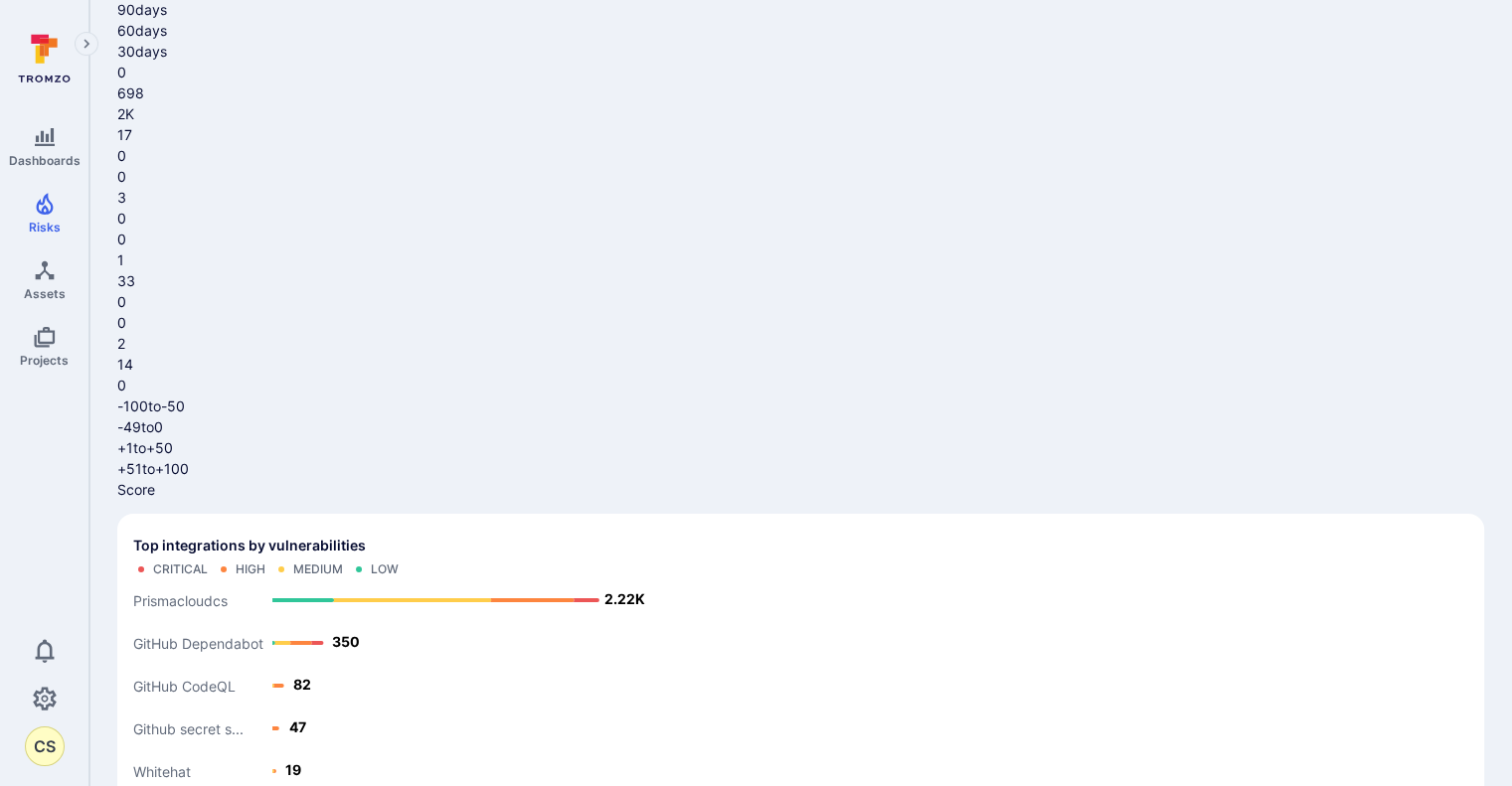 scroll, scrollTop: 136, scrollLeft: 0, axis: vertical 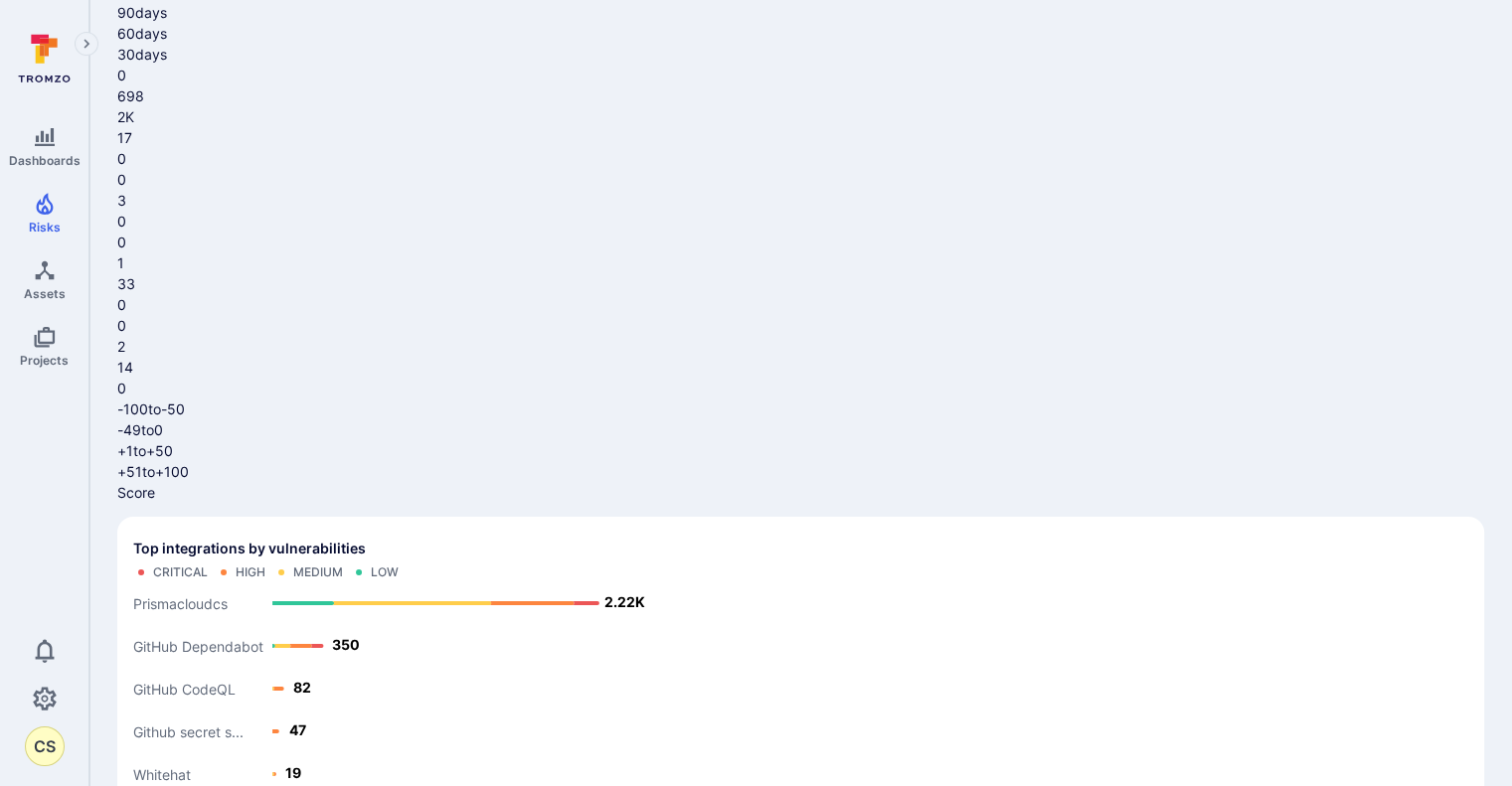 click 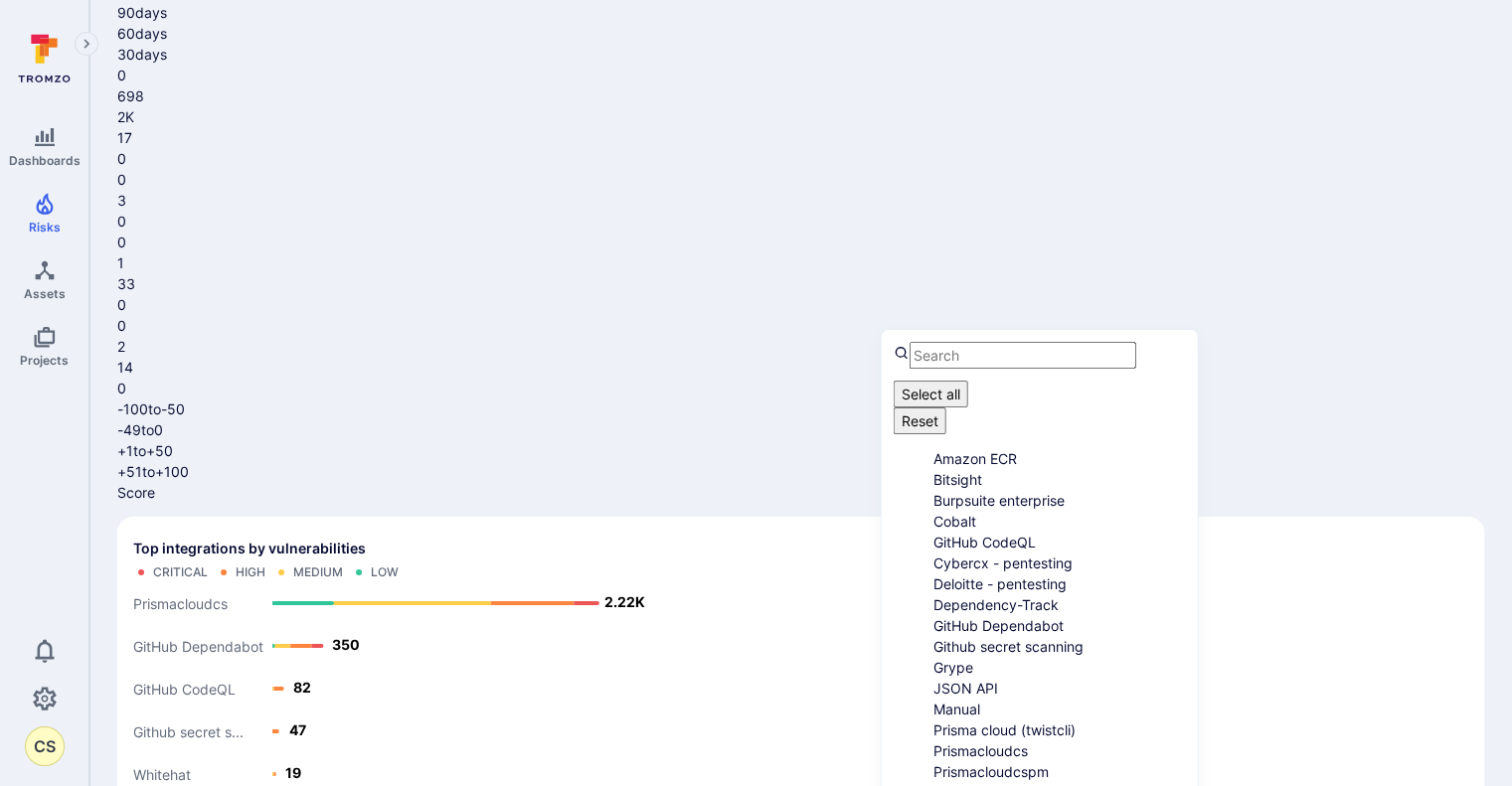 click on "Github secret scanning" at bounding box center [1060, 646] 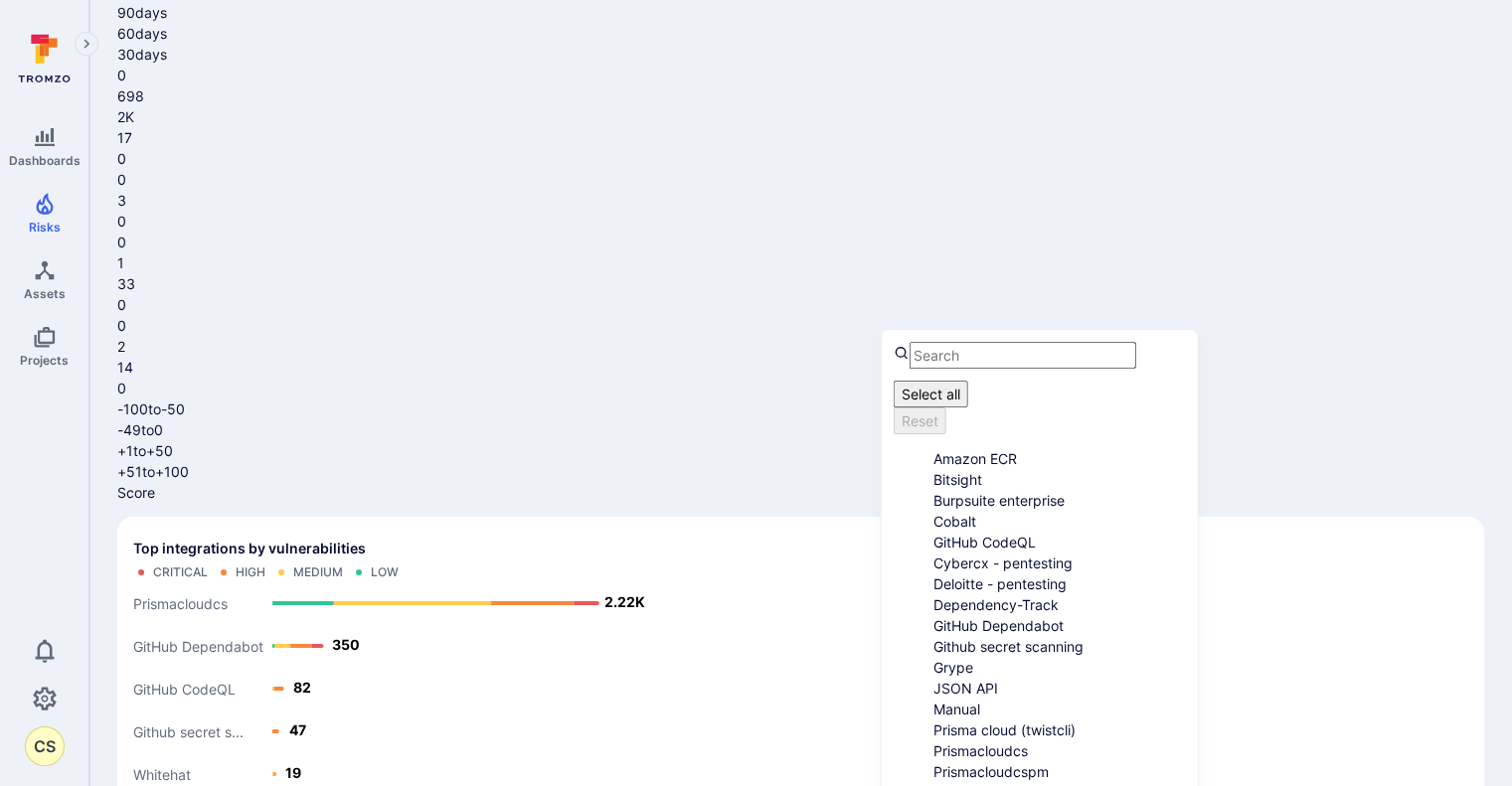 scroll, scrollTop: 199, scrollLeft: 0, axis: vertical 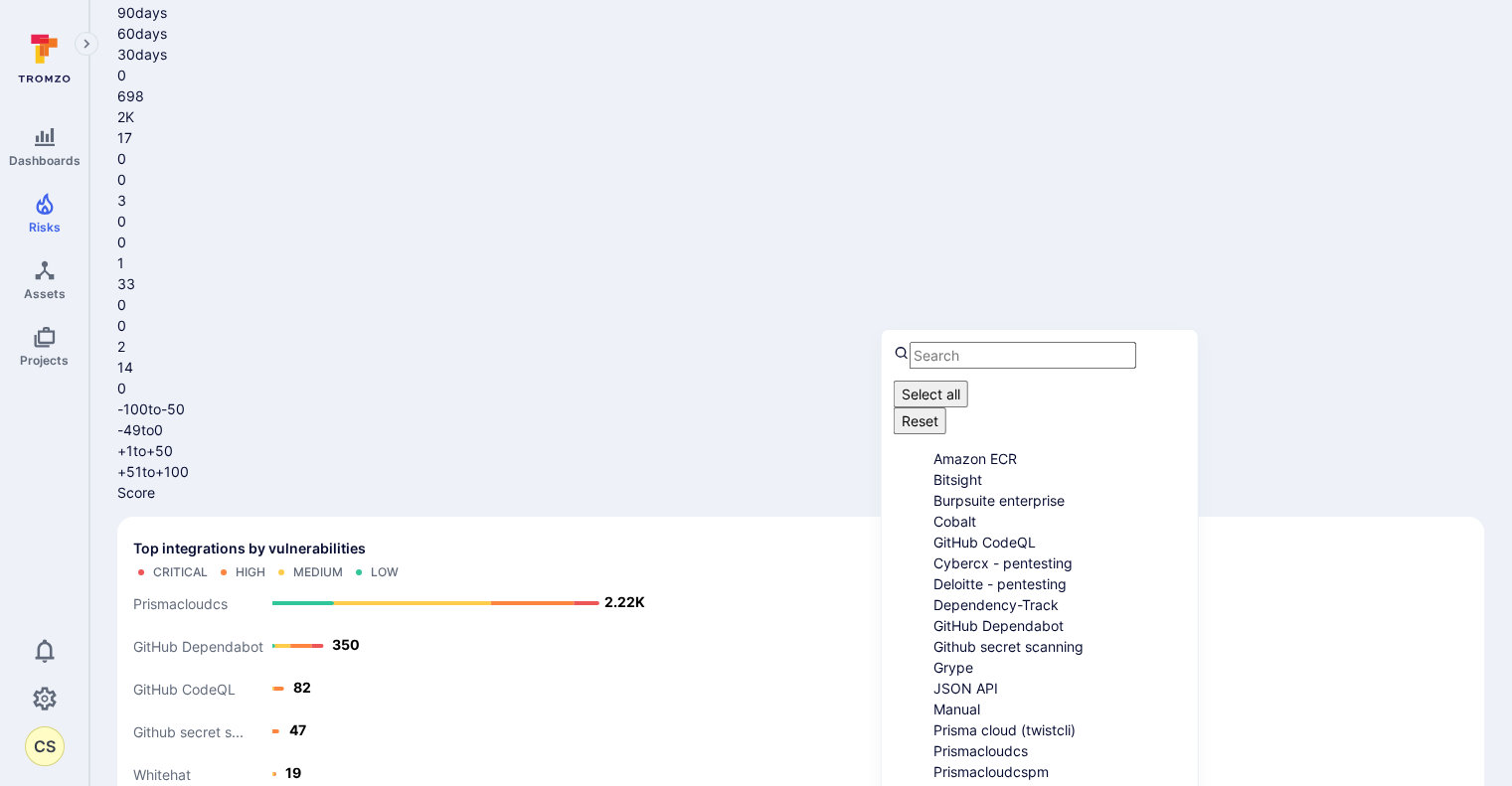 click on "JSON API" at bounding box center [1060, 688] 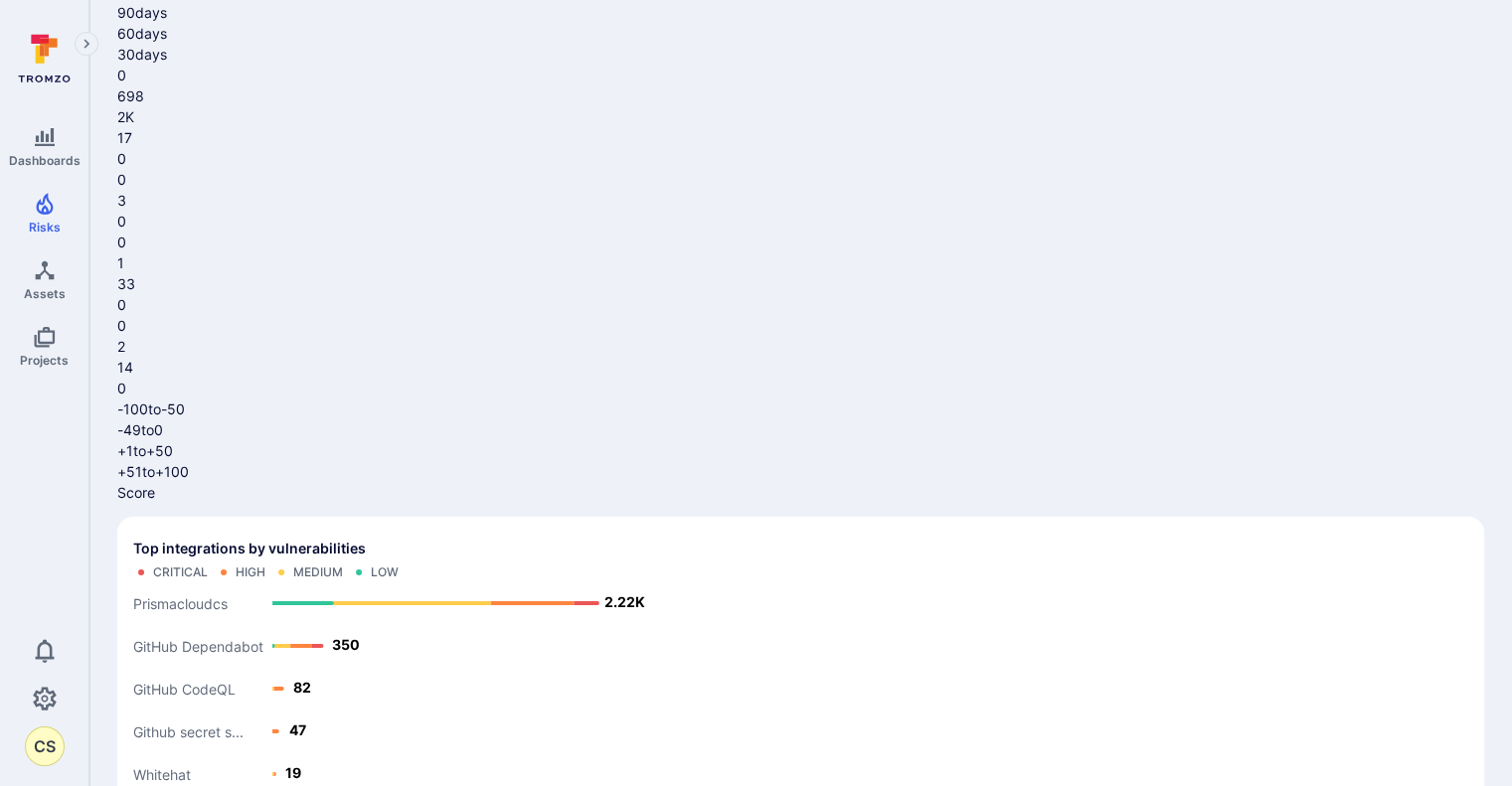 click 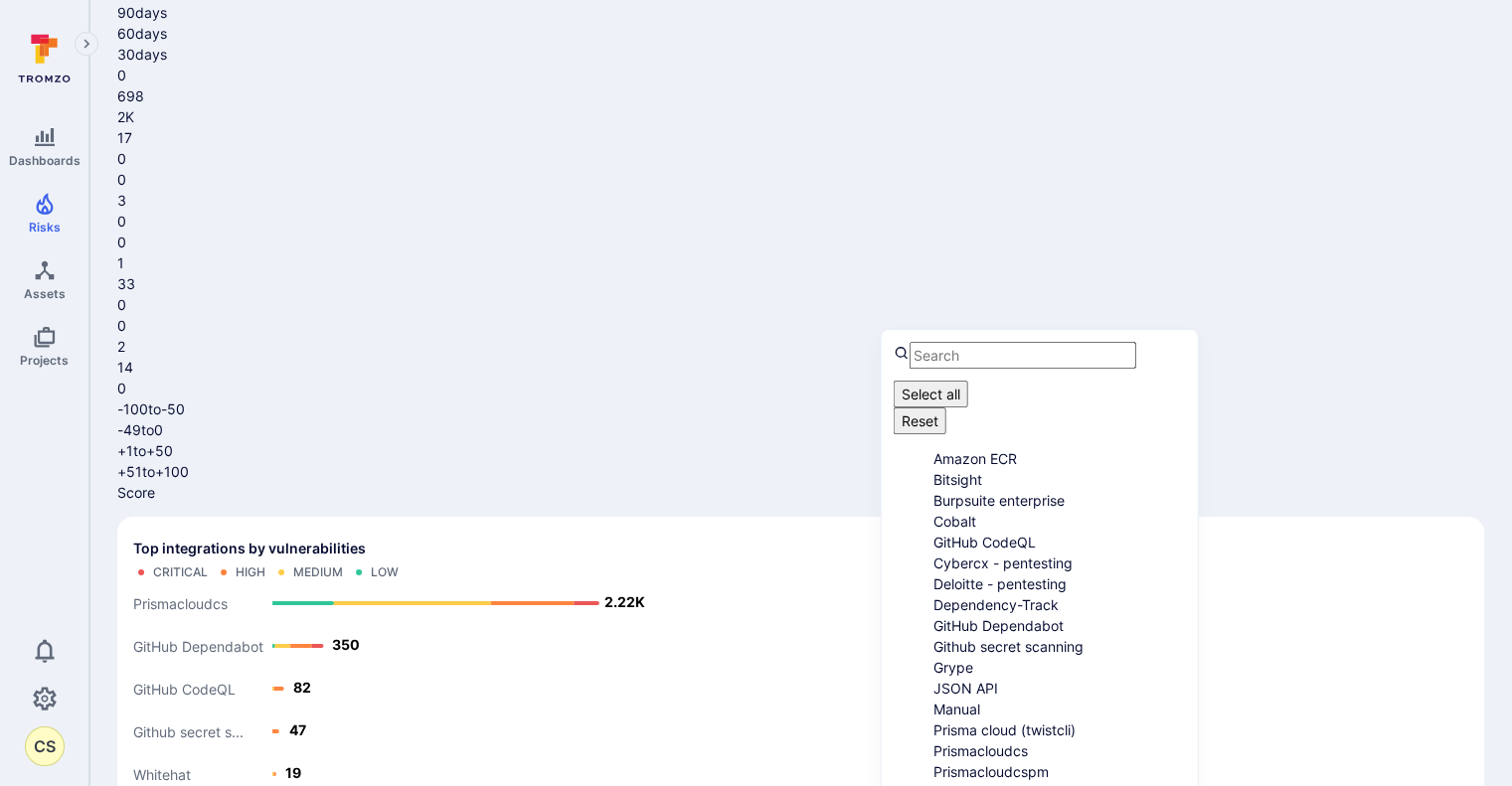 scroll, scrollTop: 99, scrollLeft: 0, axis: vertical 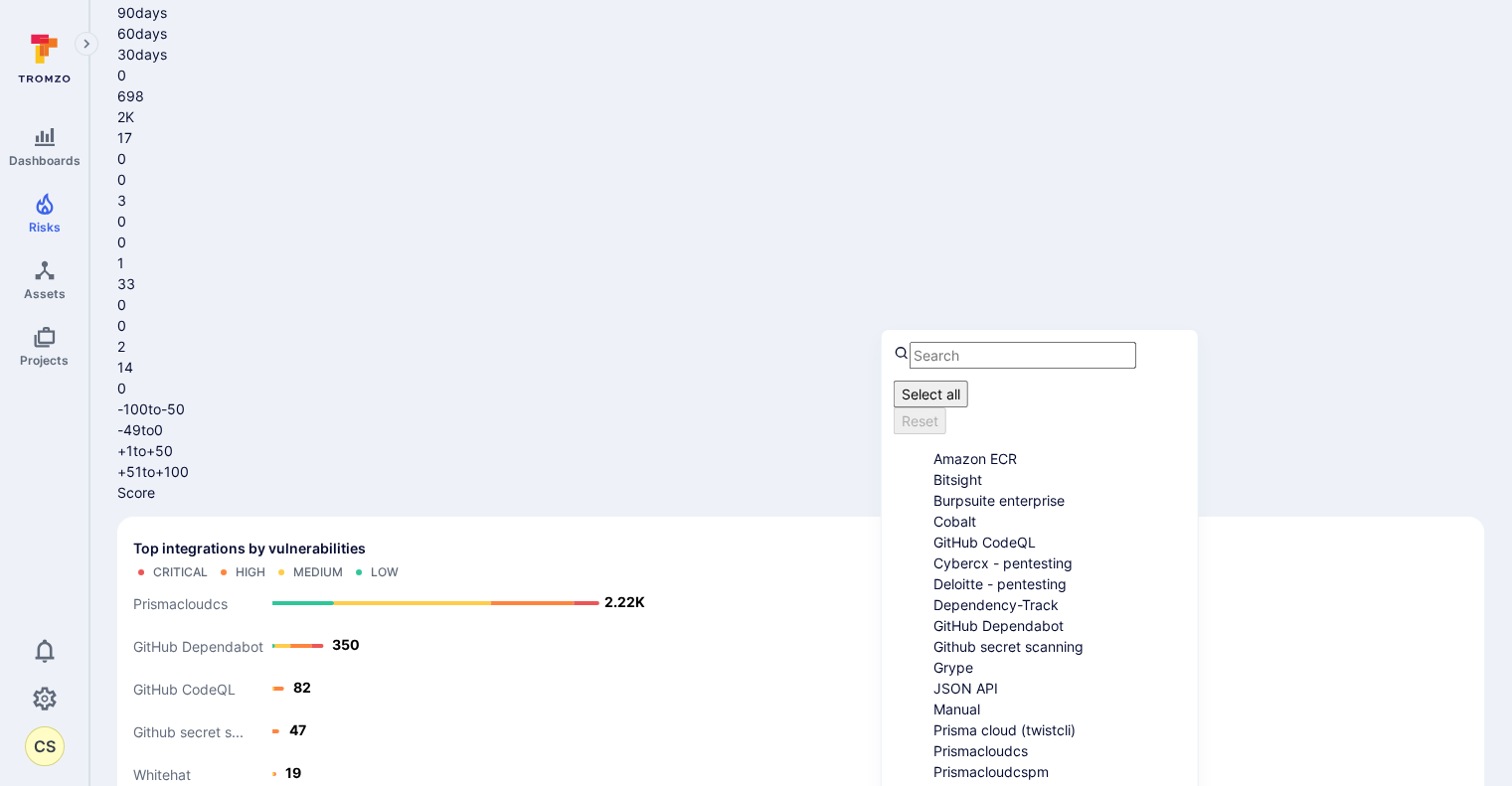 click on "Manual" at bounding box center [1060, 708] 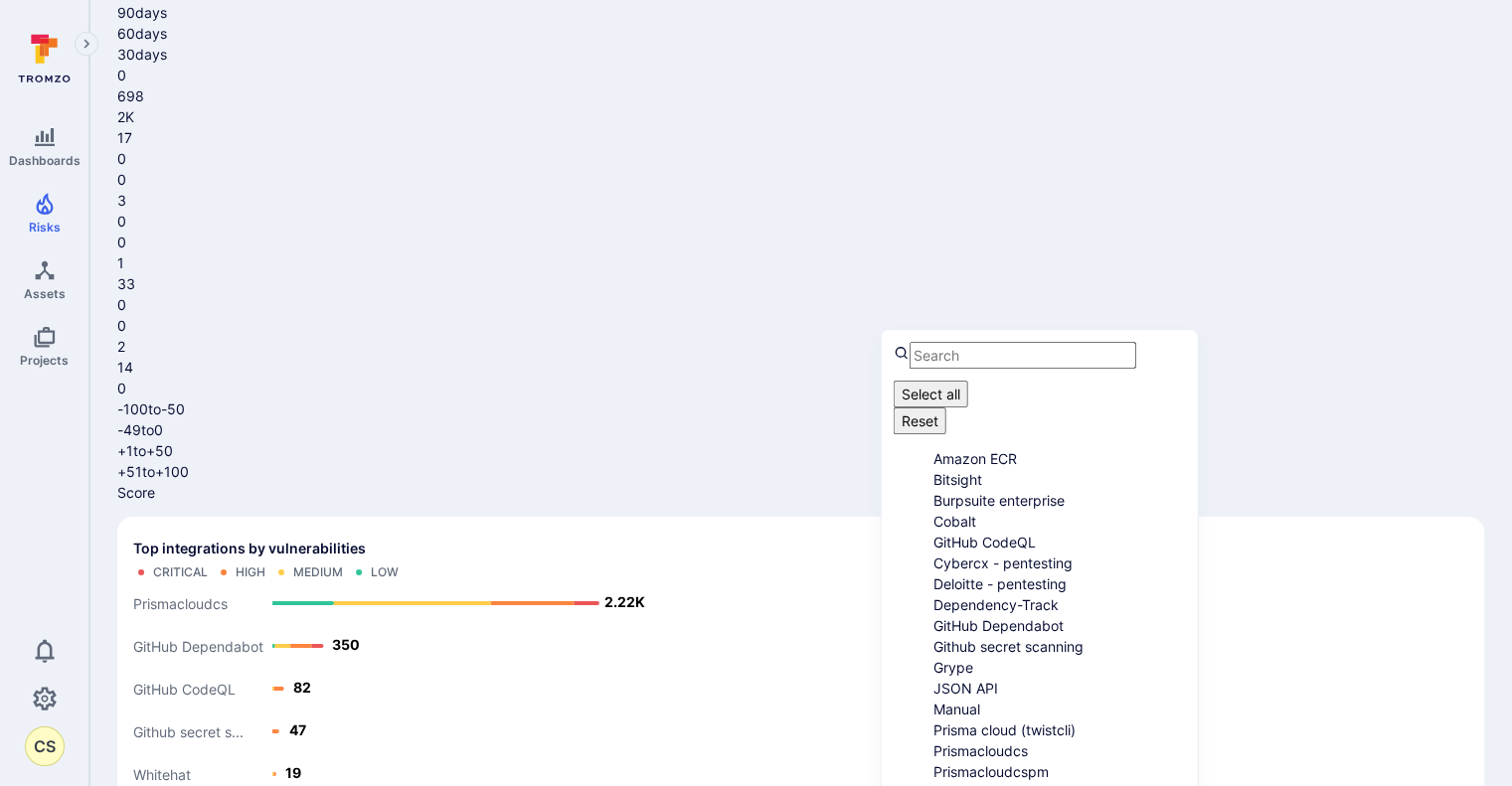 click on "Prisma cloud (twistcli)" at bounding box center (1060, 729) 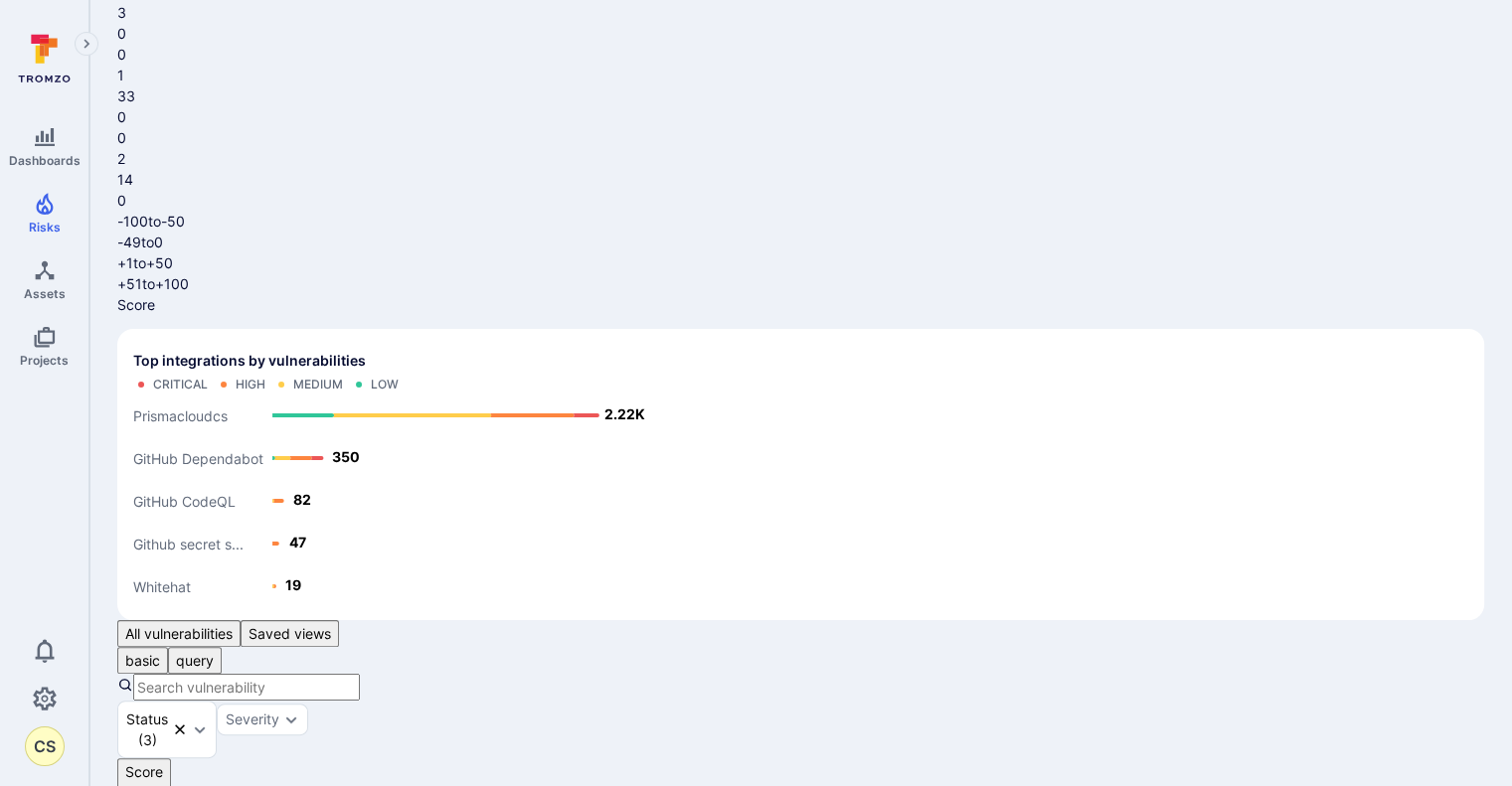 scroll, scrollTop: 189, scrollLeft: 0, axis: vertical 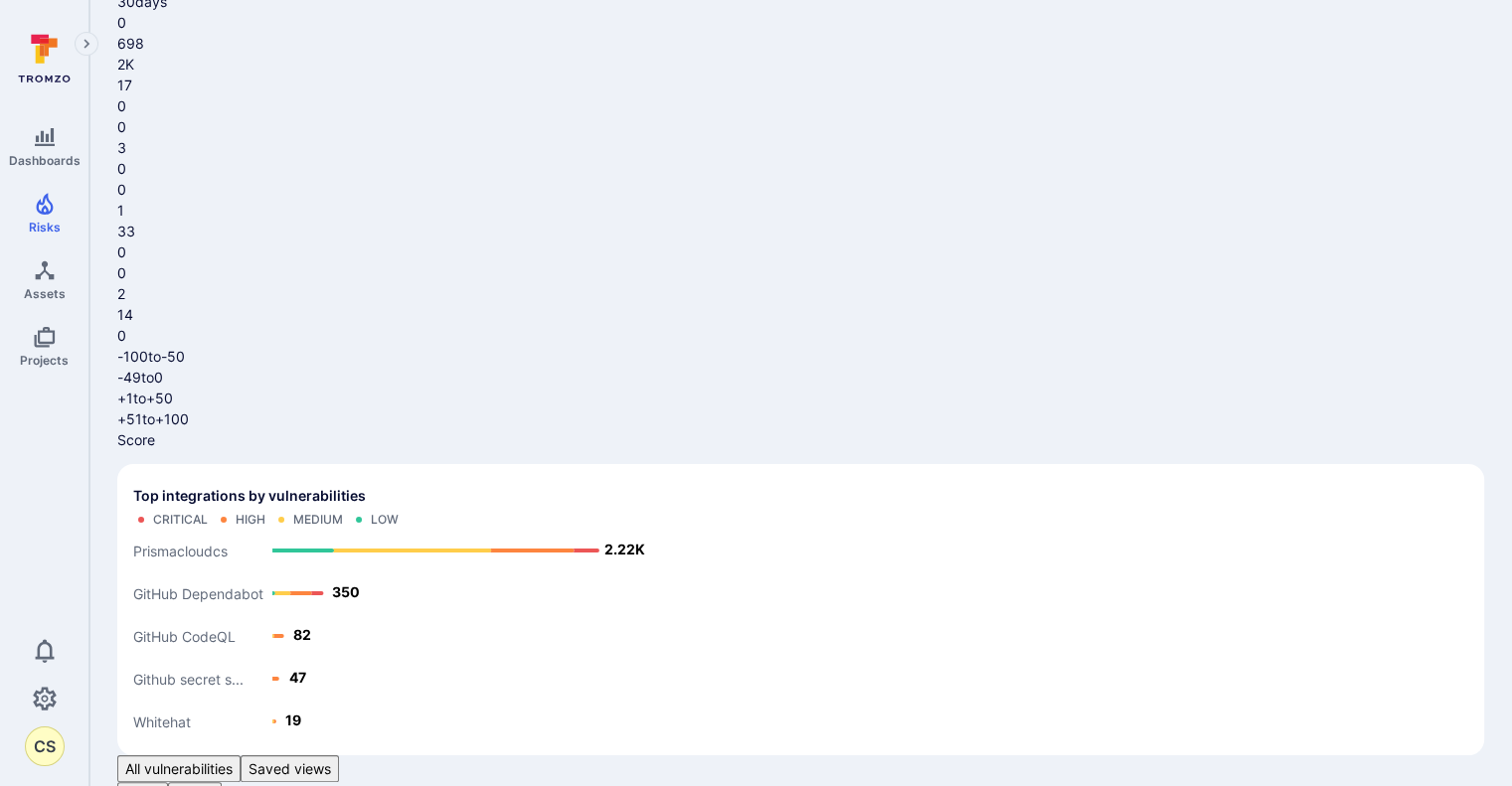 click 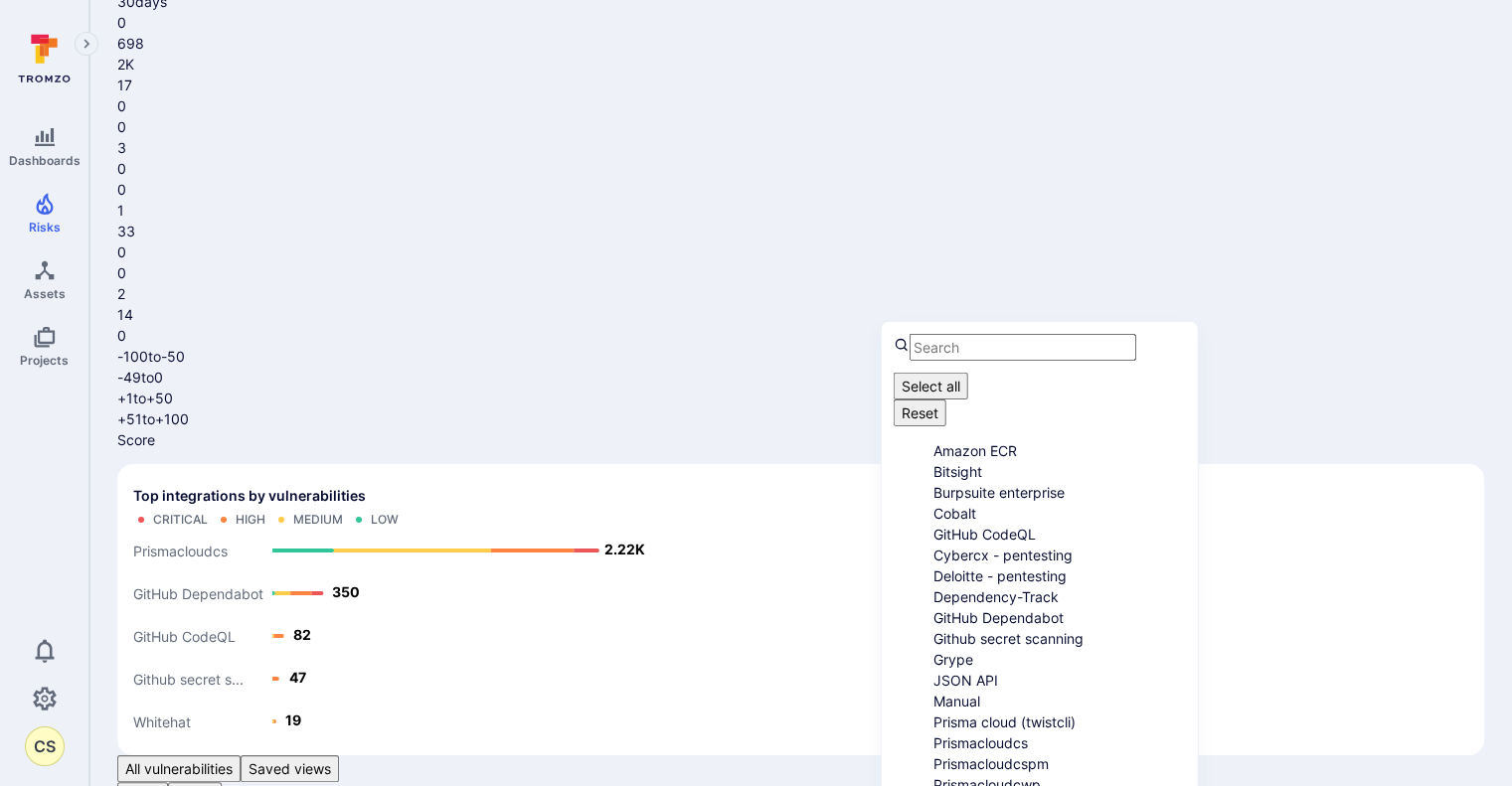 scroll, scrollTop: 270, scrollLeft: 0, axis: vertical 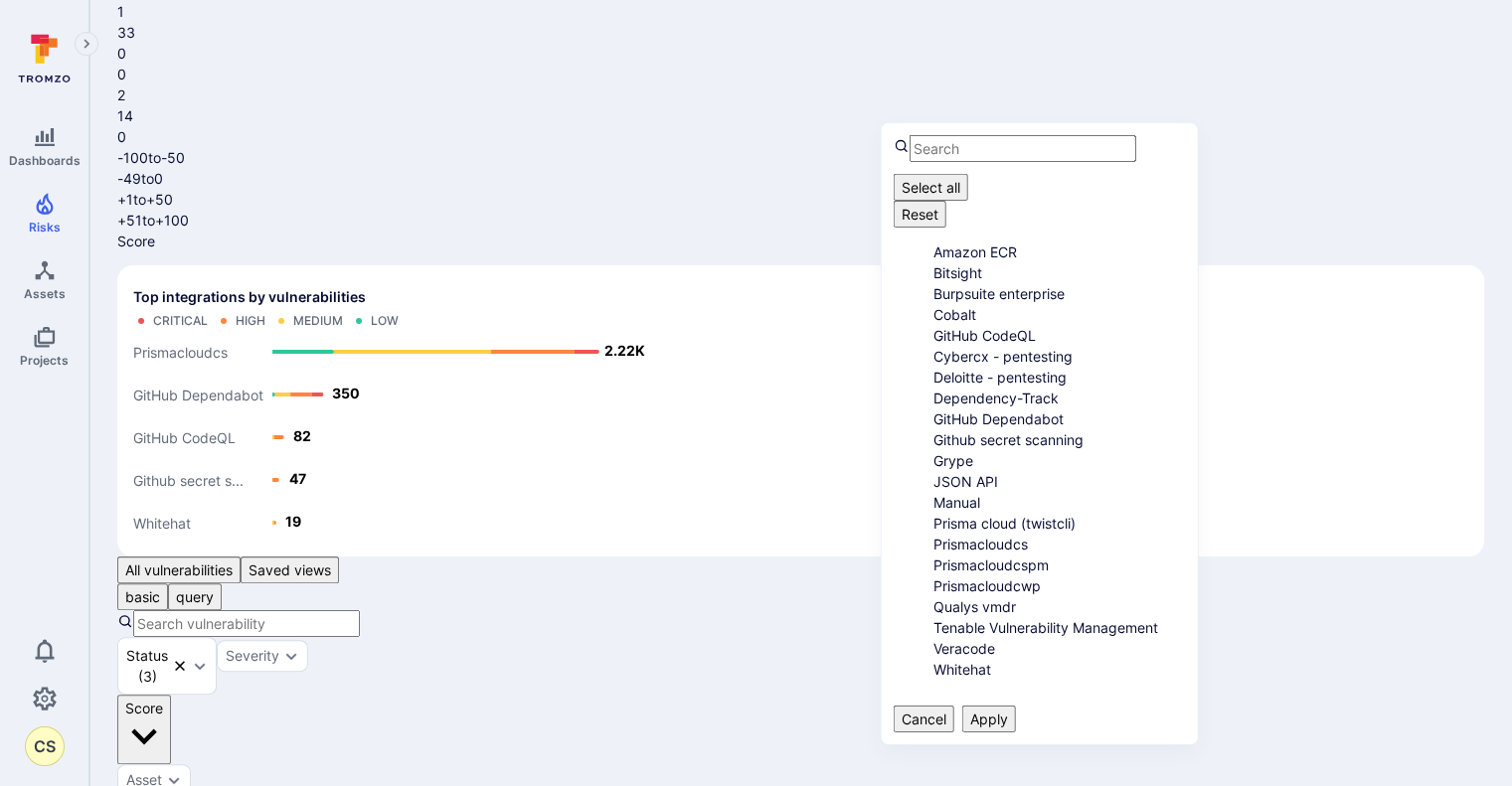 click on "Apply" at bounding box center (989, 718) 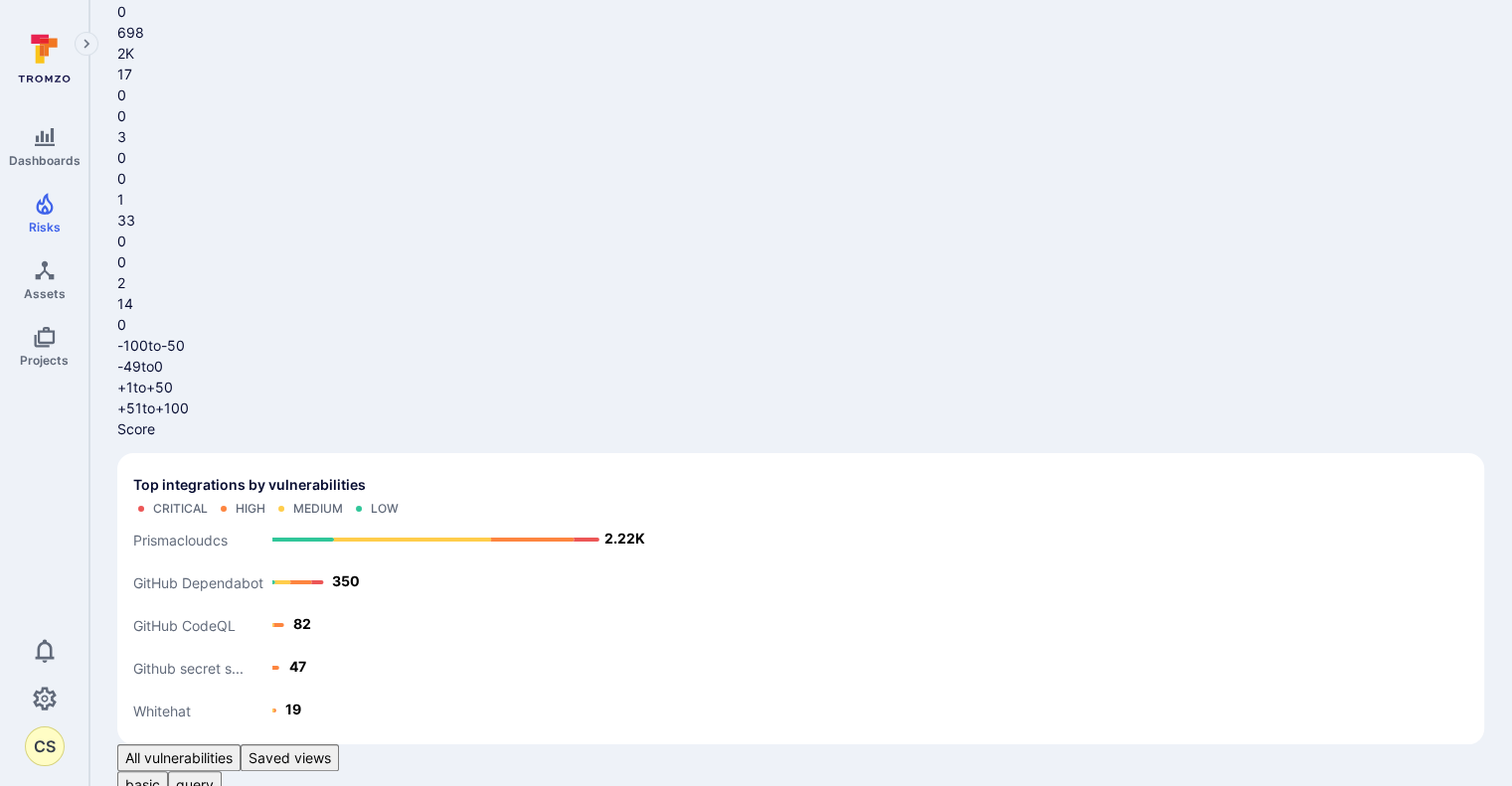 scroll, scrollTop: 160, scrollLeft: 0, axis: vertical 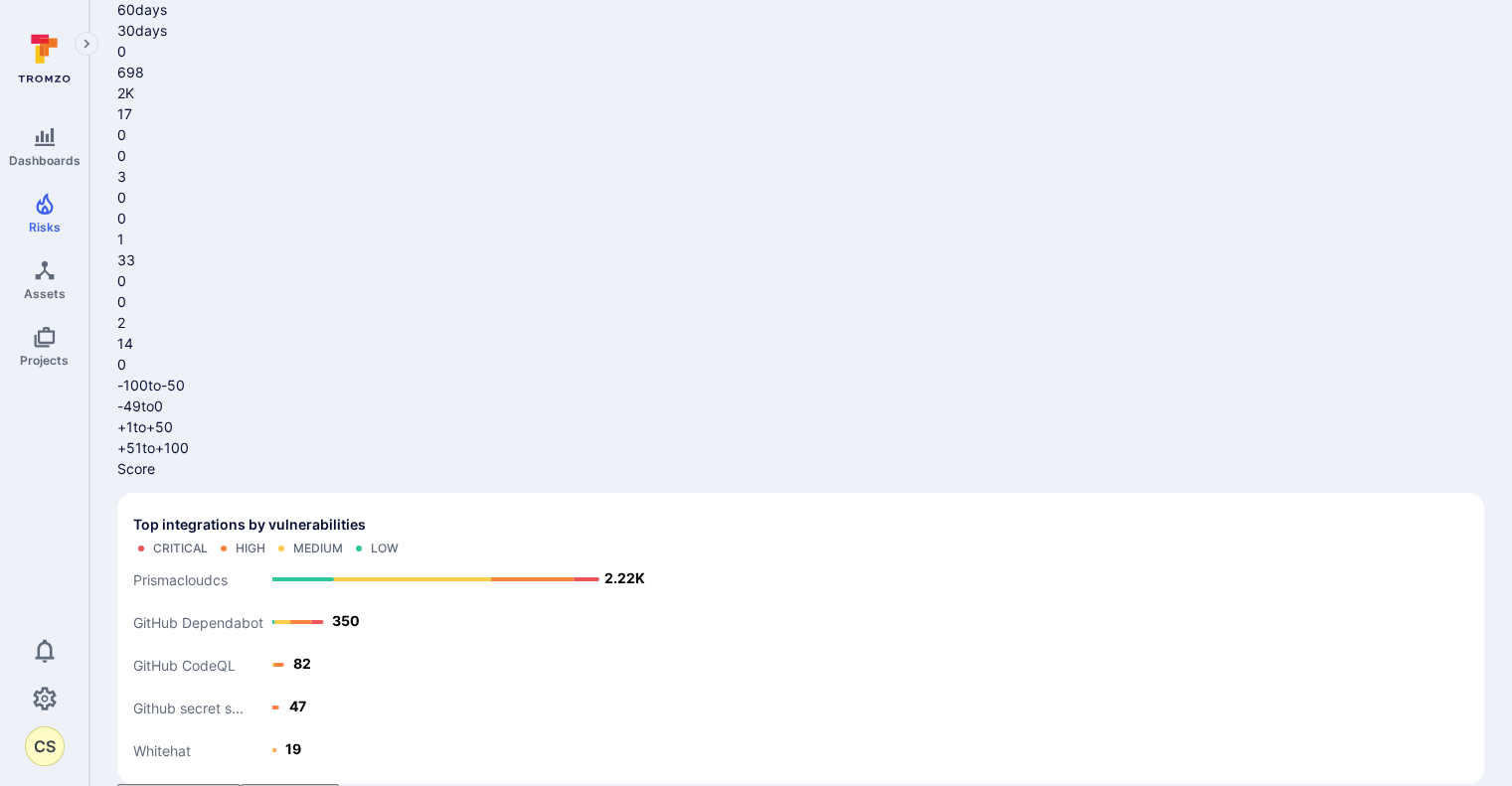 click 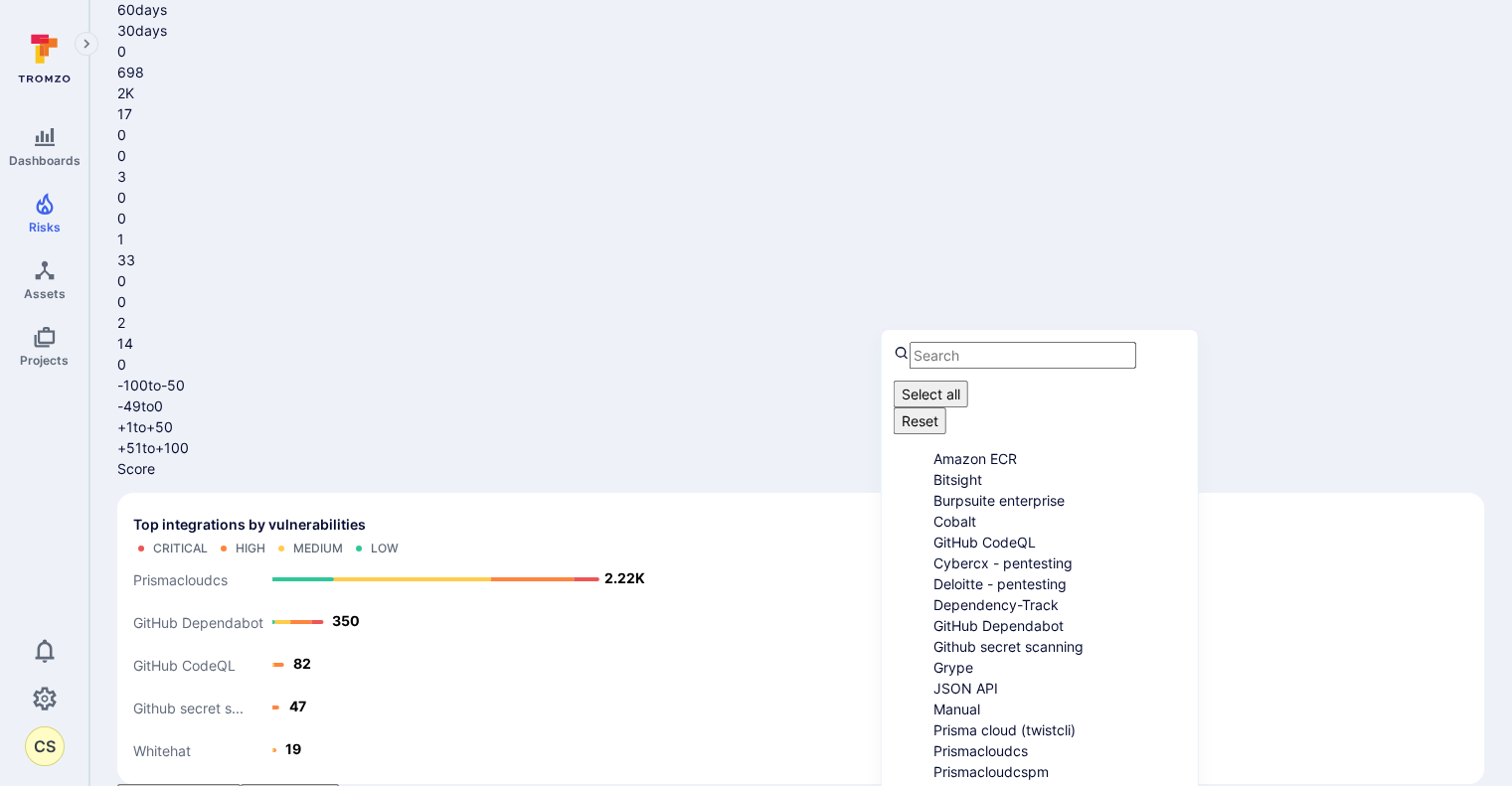 scroll, scrollTop: 270, scrollLeft: 0, axis: vertical 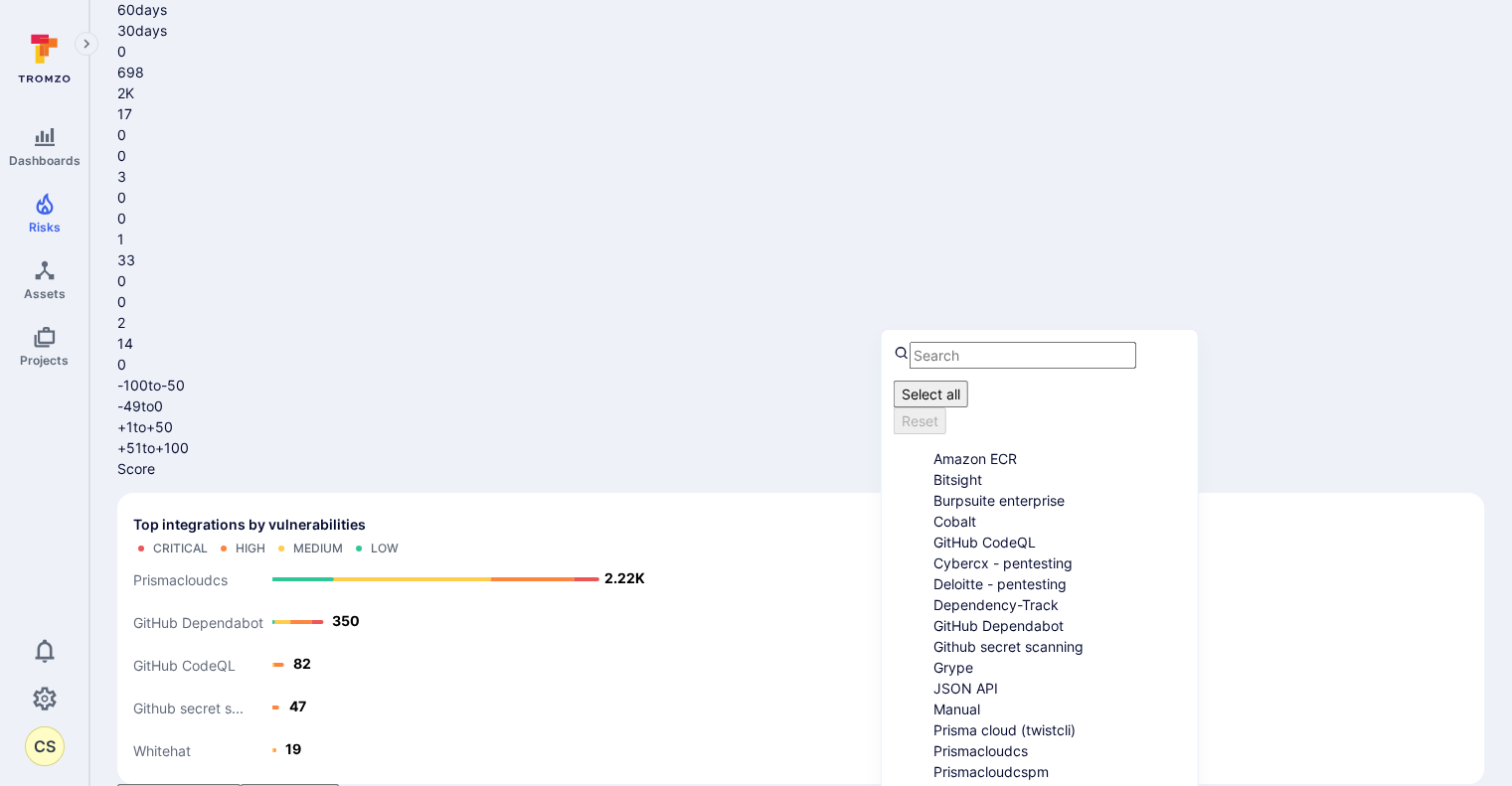 click on "Prisma cloud (twistcli)" at bounding box center [1060, 729] 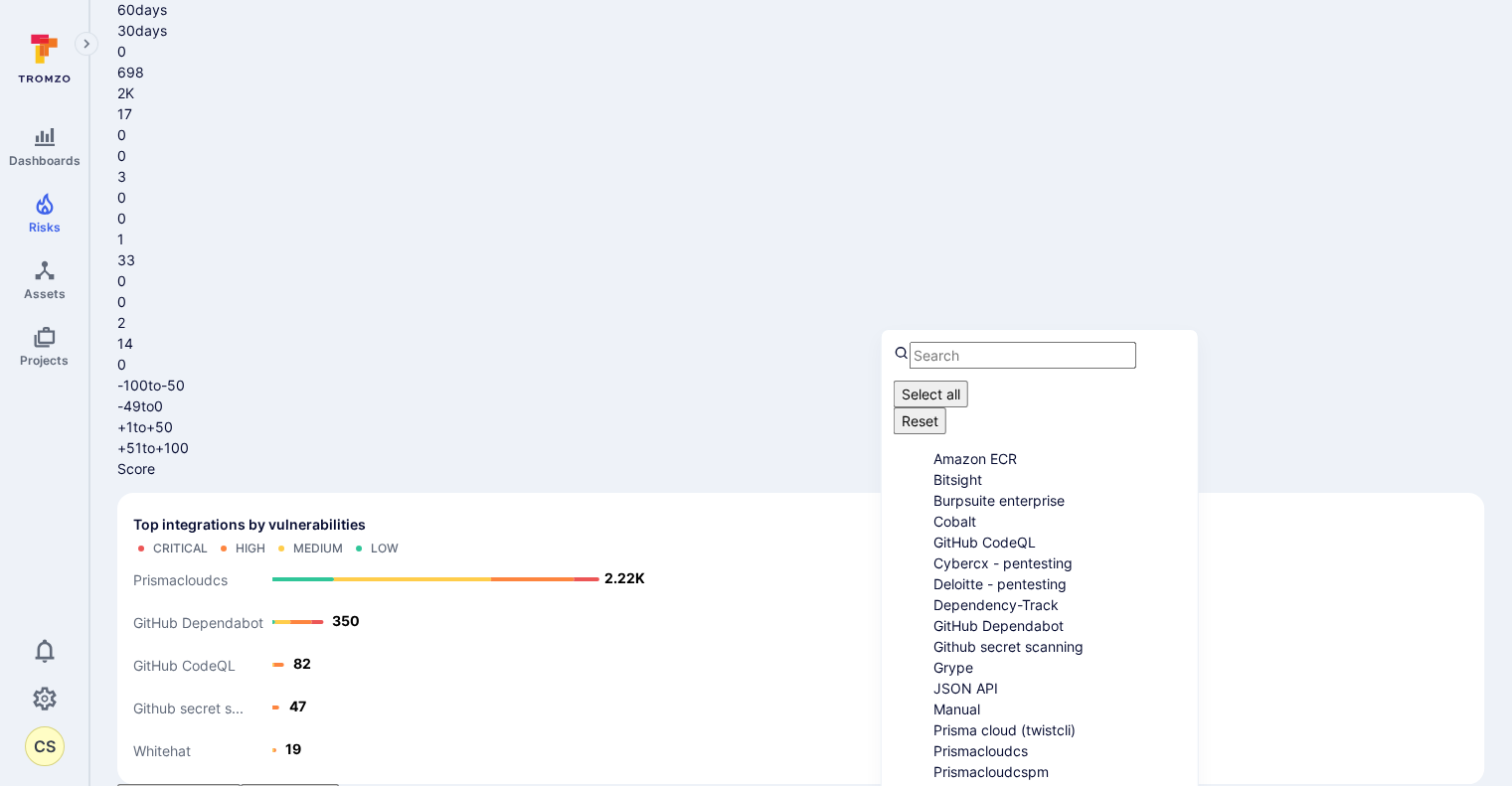 click on "Apply" at bounding box center (989, 925) 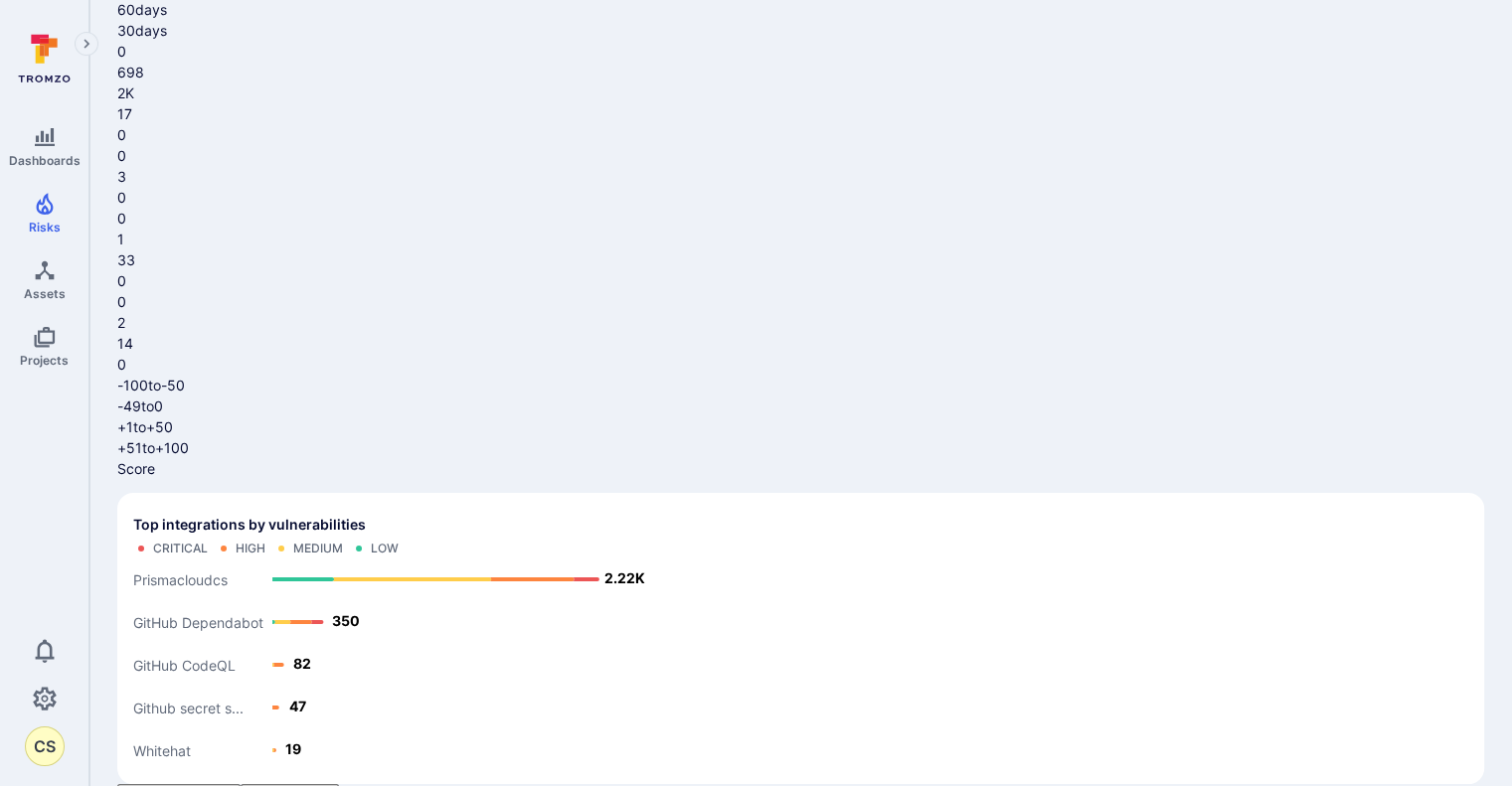 click 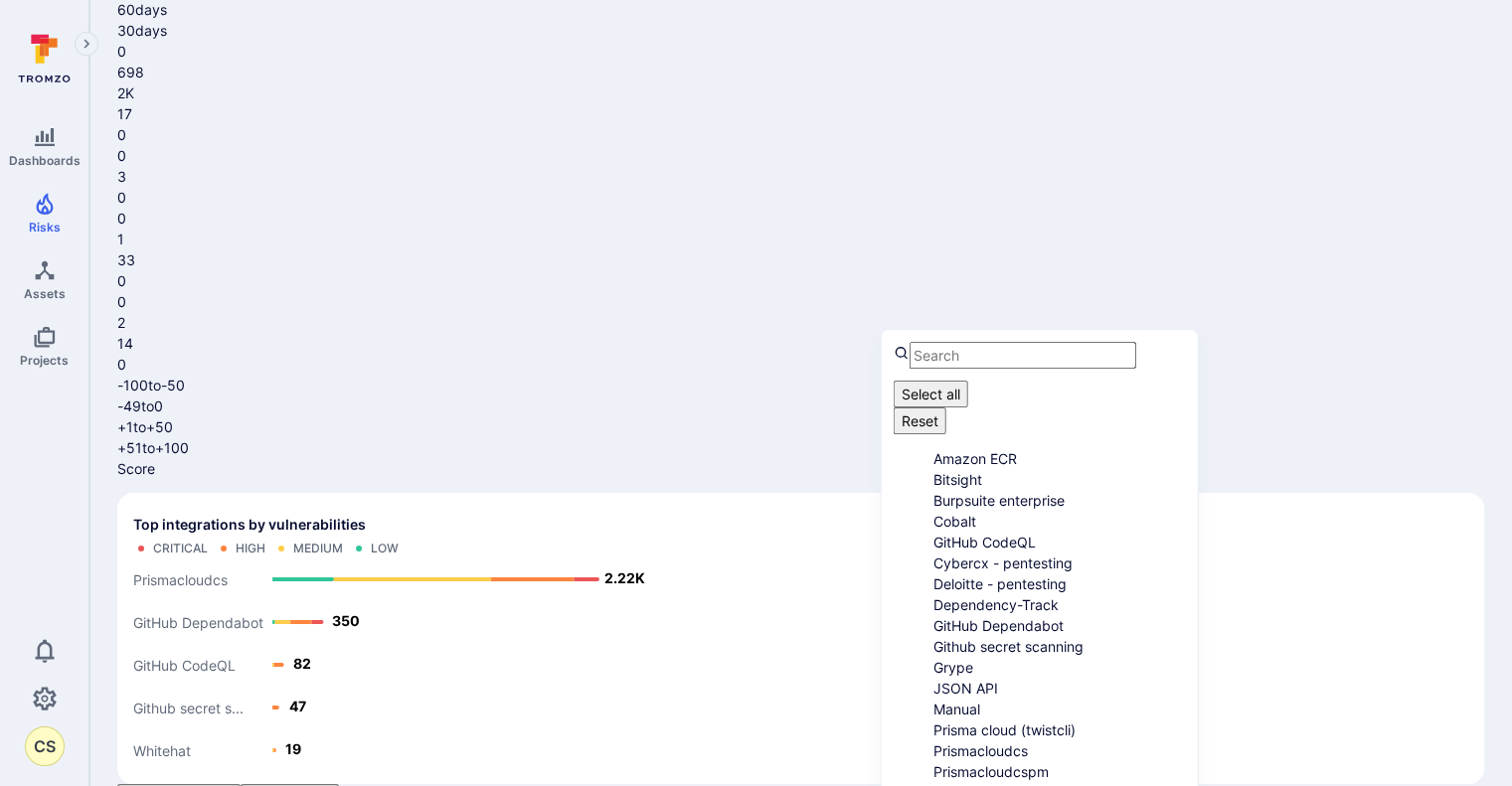 scroll, scrollTop: 270, scrollLeft: 0, axis: vertical 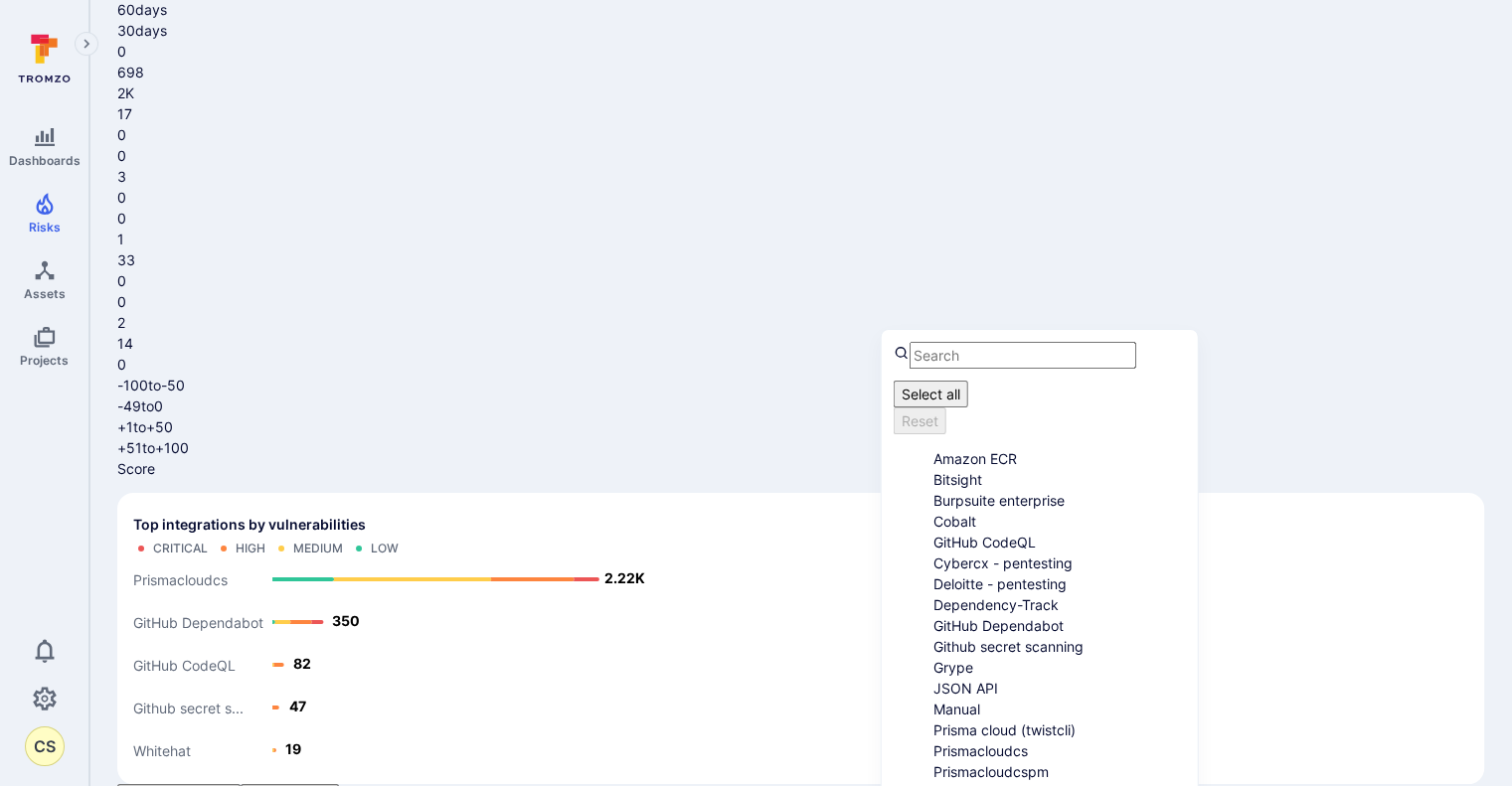 click on "Prismacloudcs" at bounding box center [1060, 750] 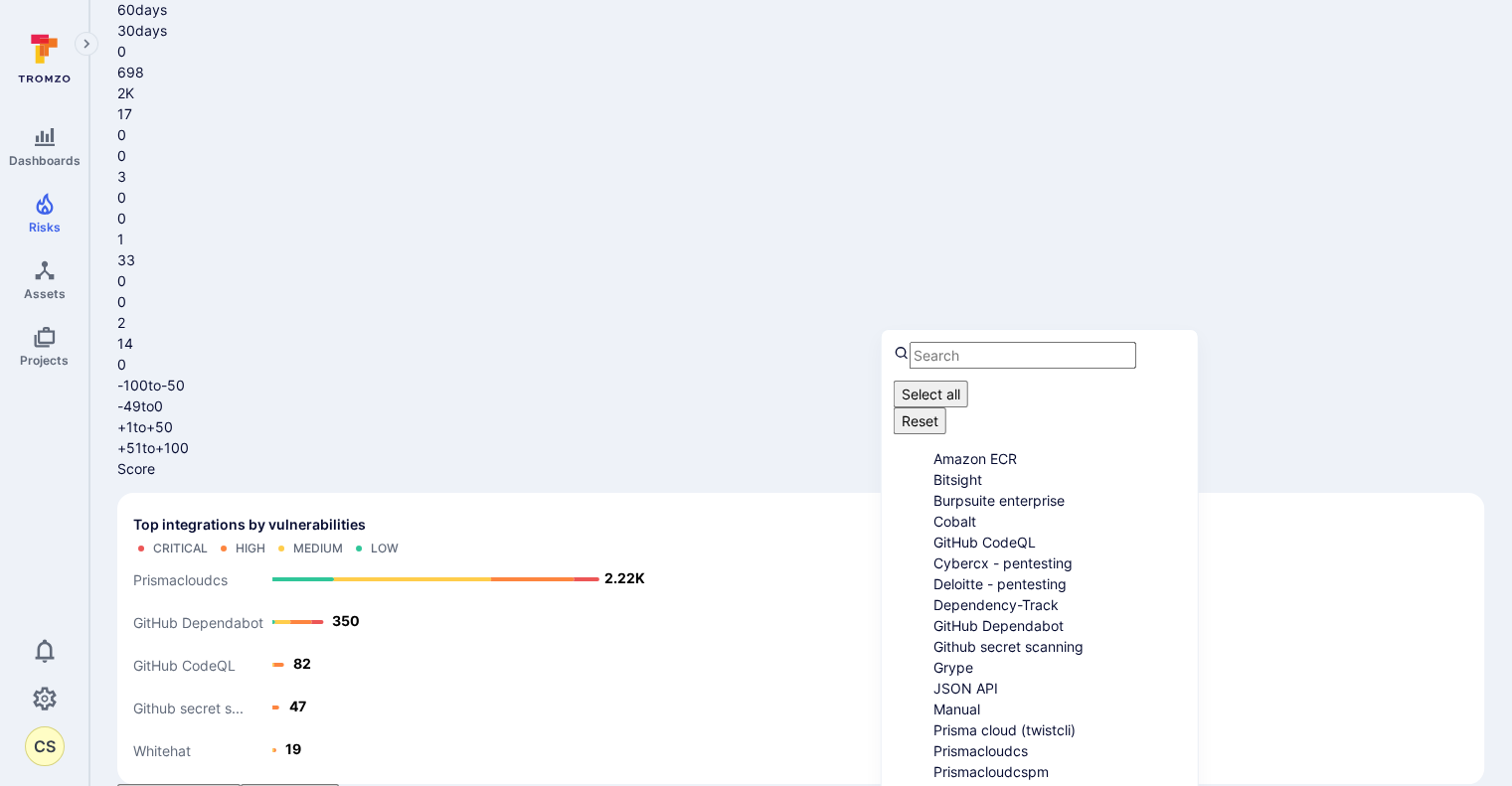click on "Apply" at bounding box center [989, 925] 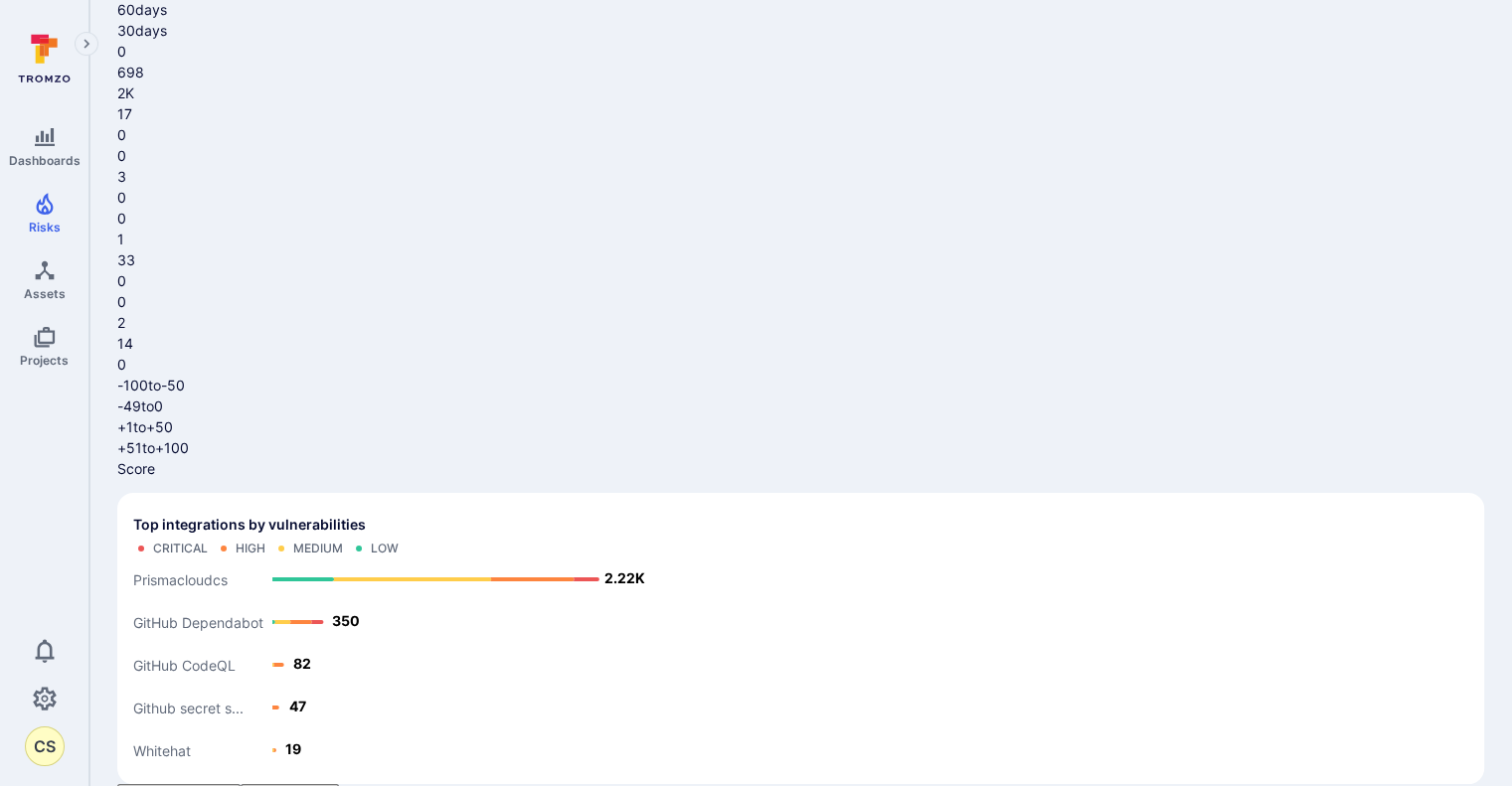 click on "Integration  ( 1 )" at bounding box center [254, 1021] 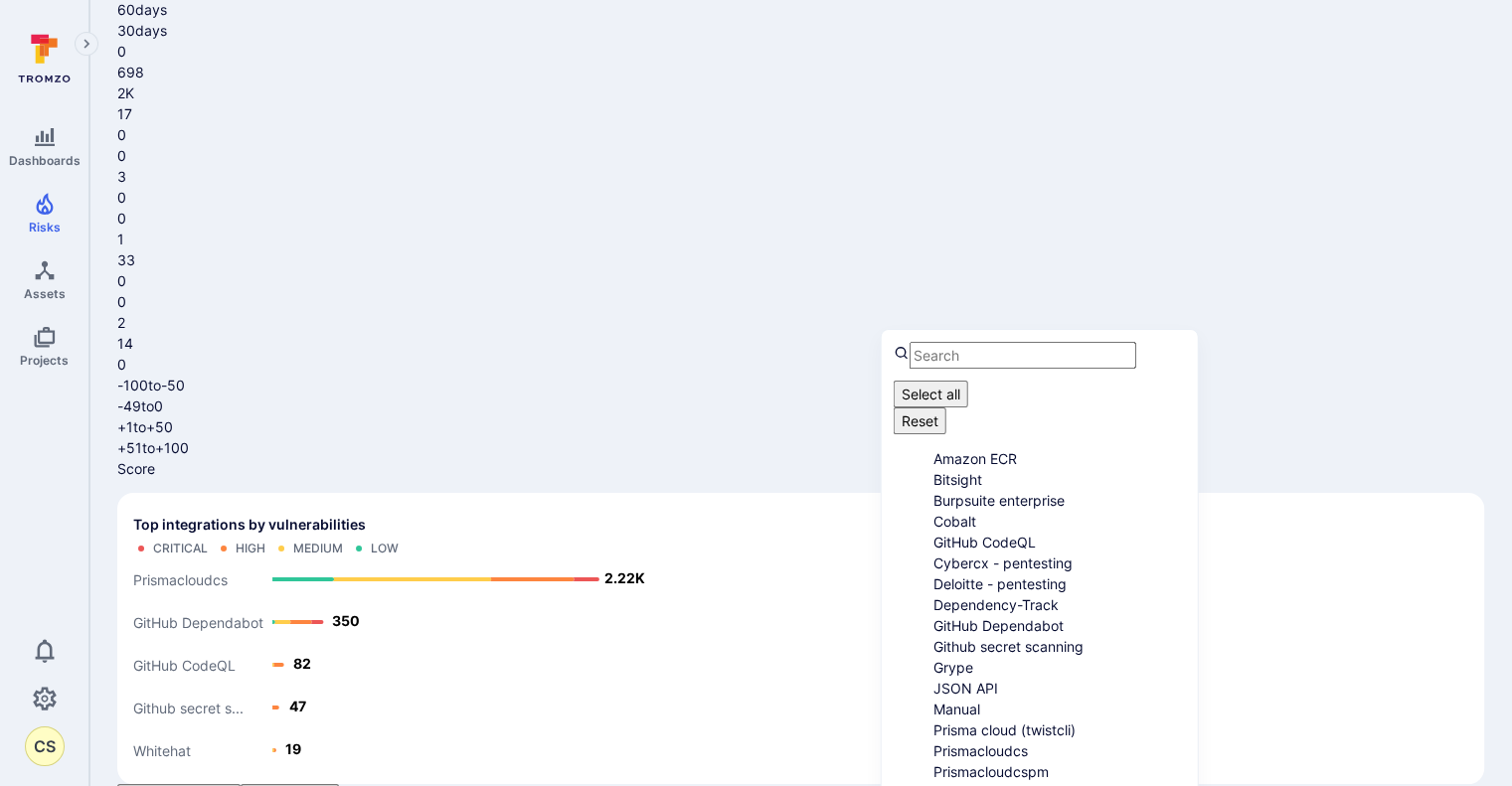 scroll, scrollTop: 270, scrollLeft: 0, axis: vertical 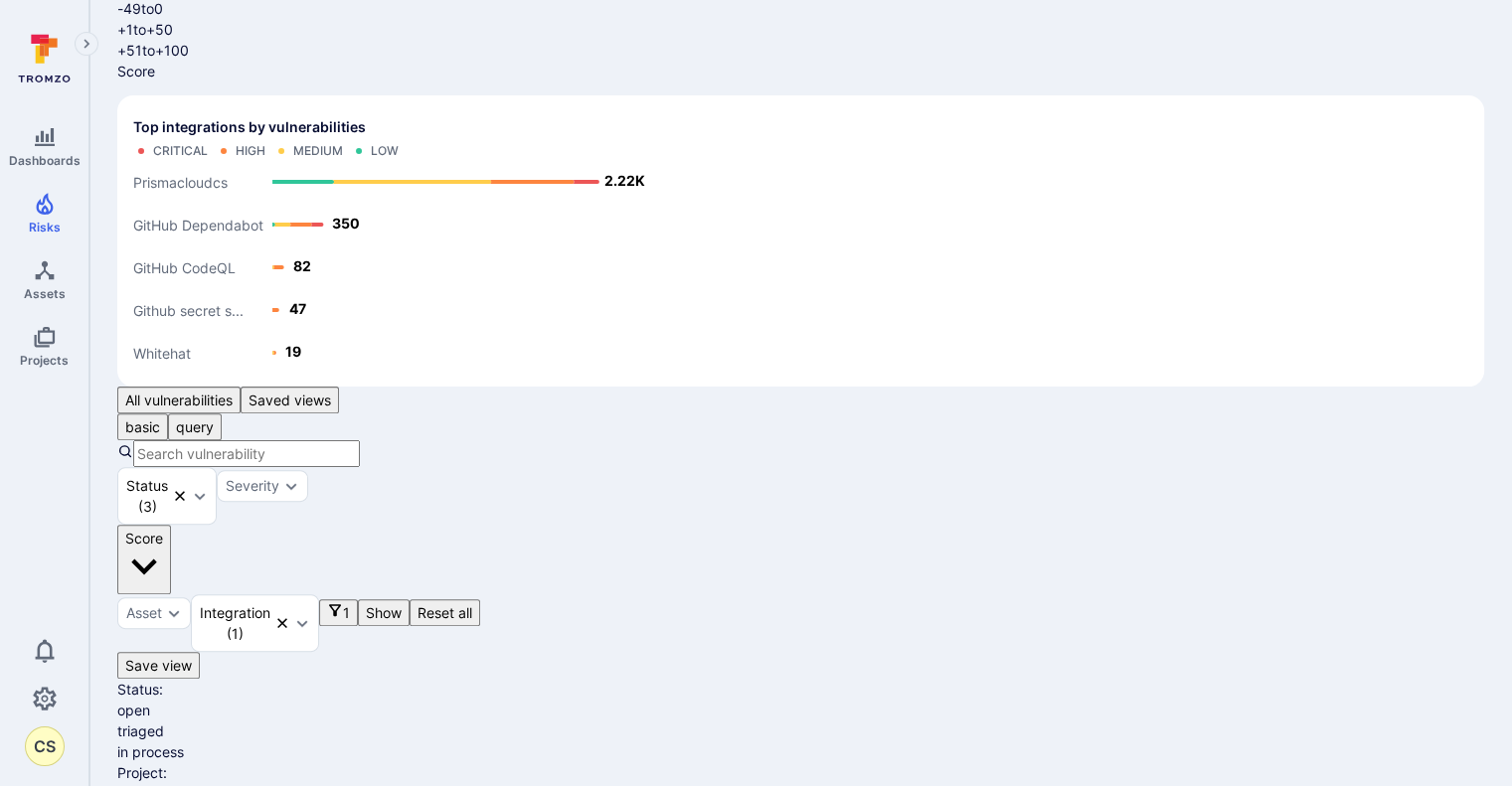 click on "Open" at bounding box center [407, 1063] 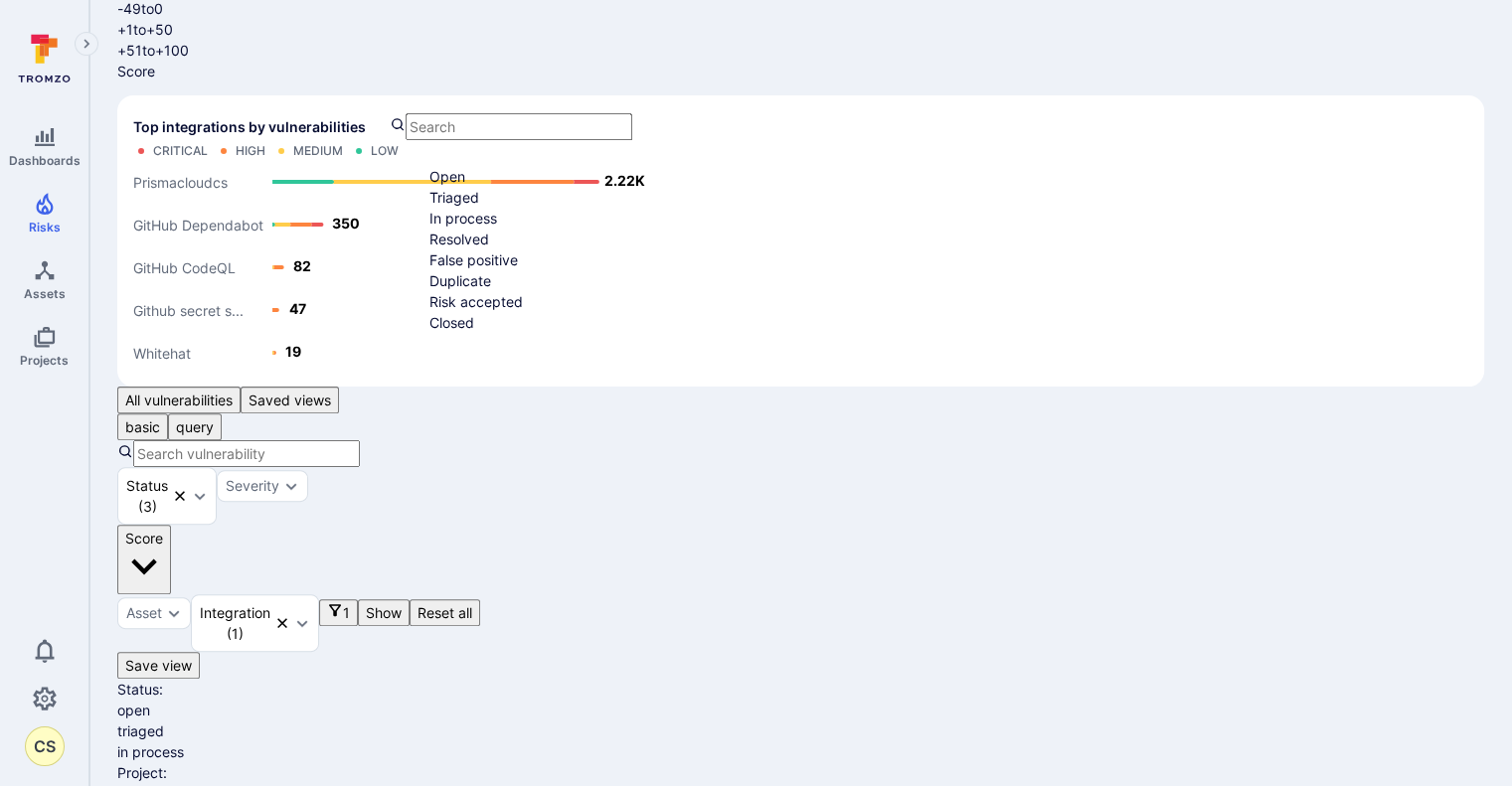 scroll, scrollTop: 16, scrollLeft: 0, axis: vertical 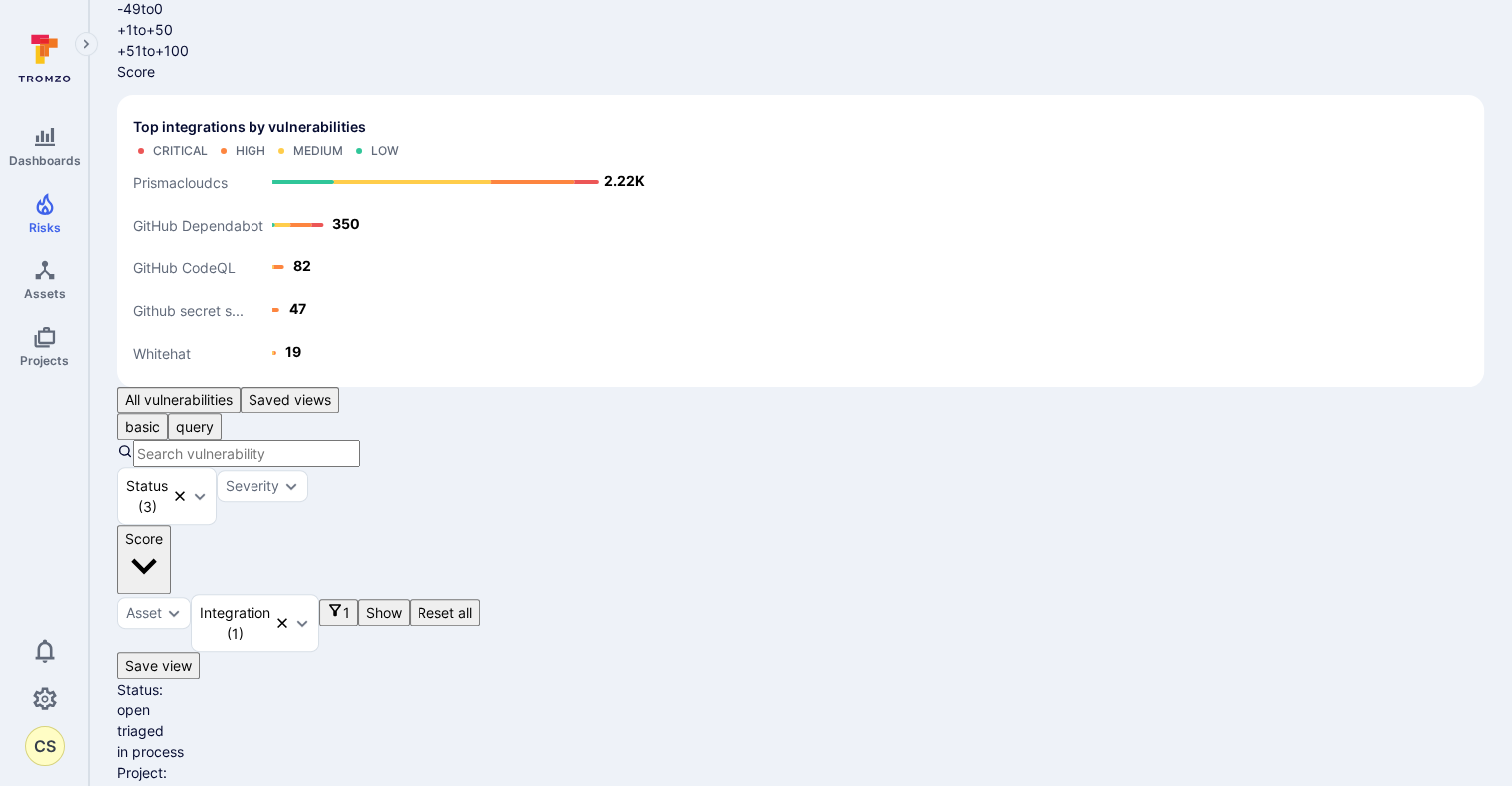 click on "CVE-2018-1285 (log4net)" at bounding box center (245, 1040) 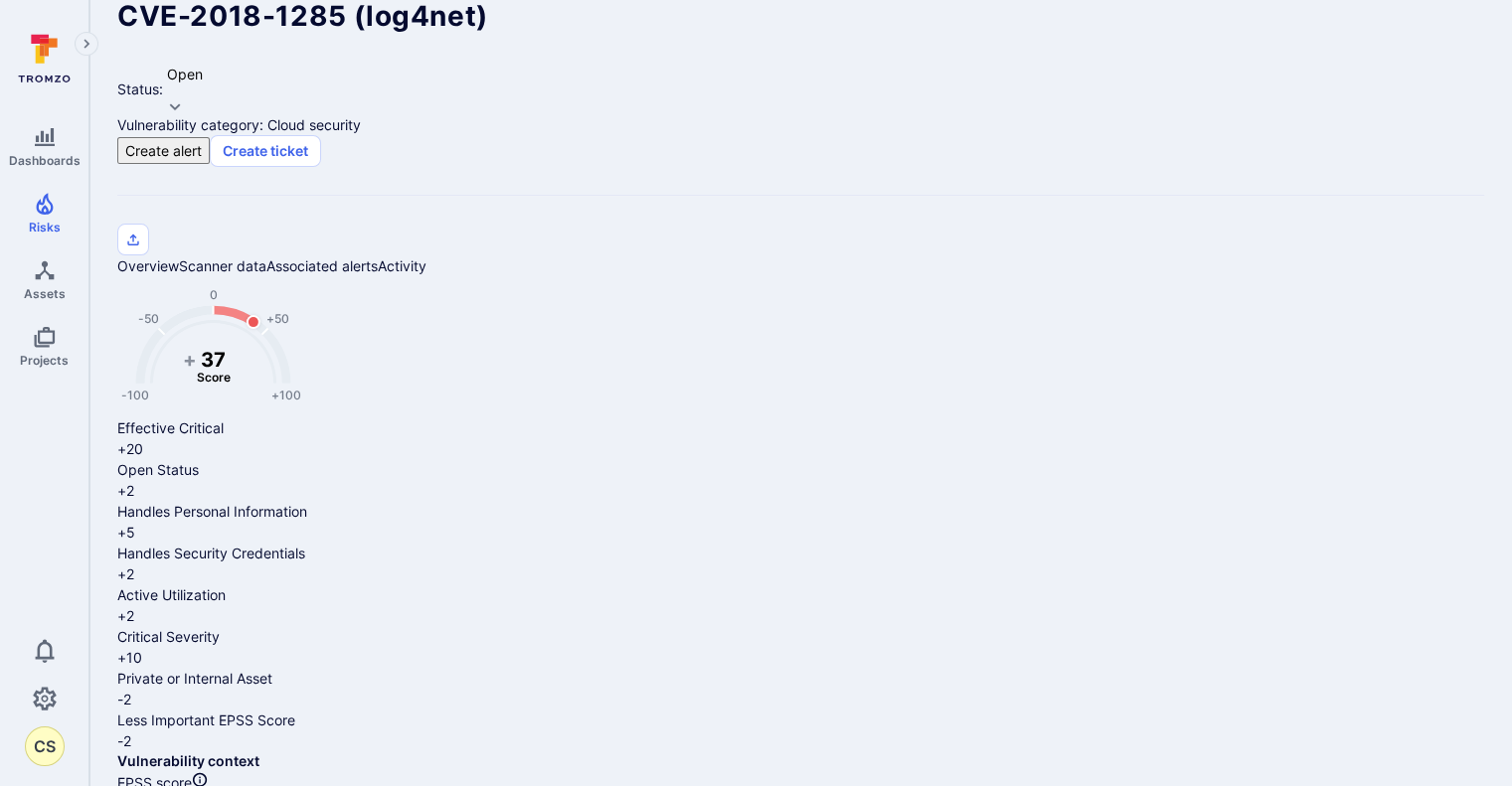 scroll, scrollTop: 0, scrollLeft: 0, axis: both 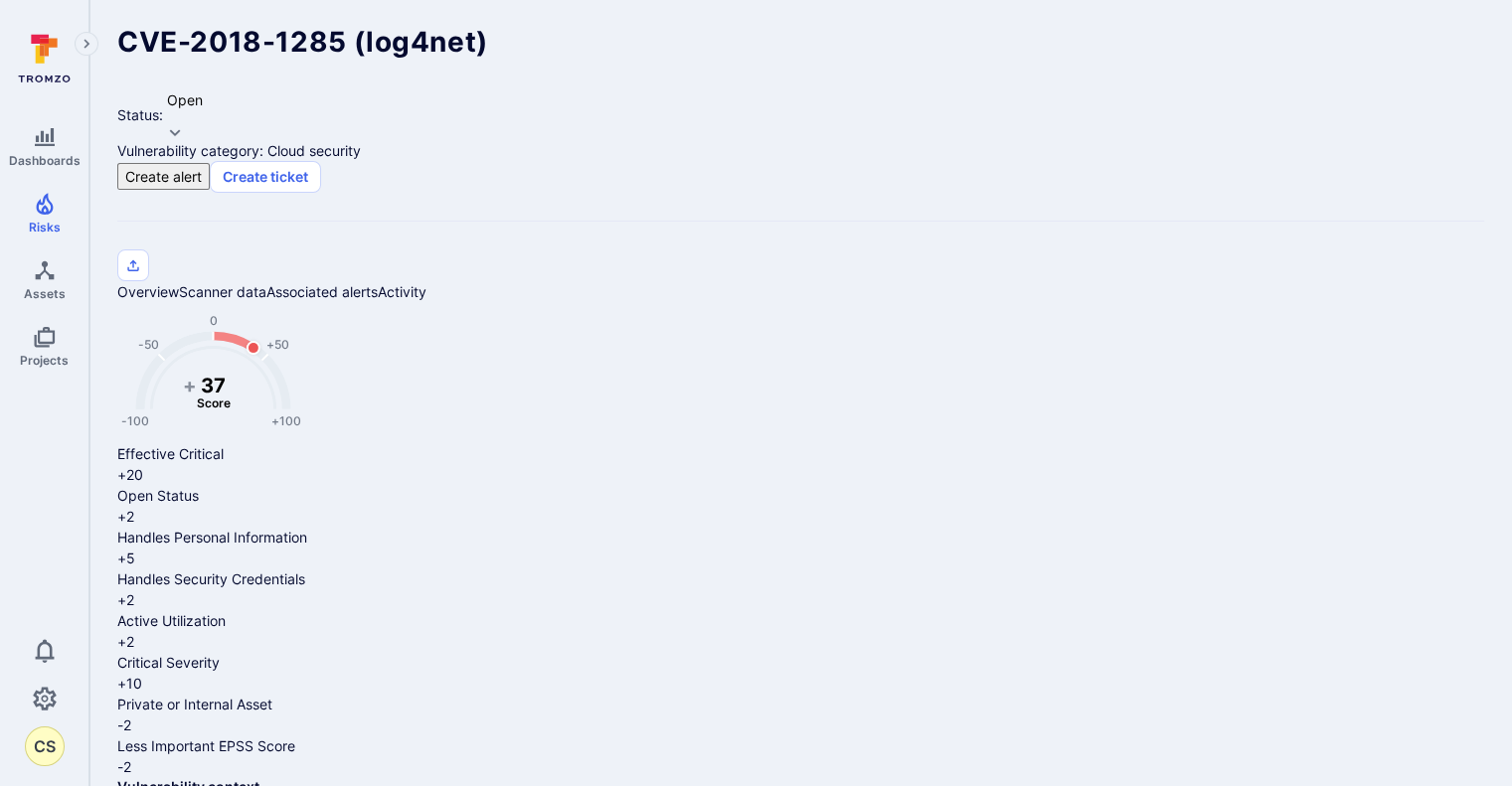 click 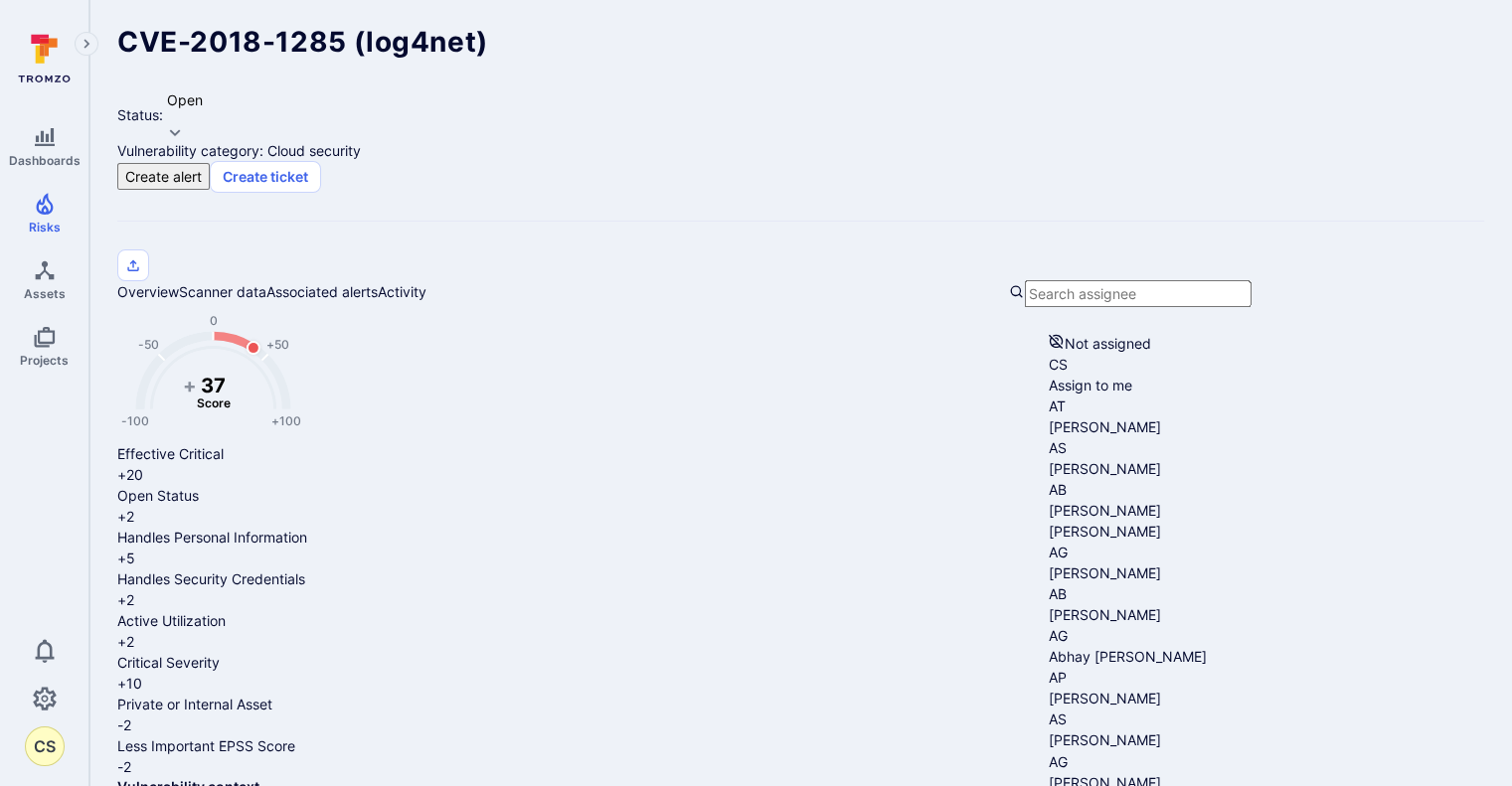 scroll, scrollTop: 293, scrollLeft: 0, axis: vertical 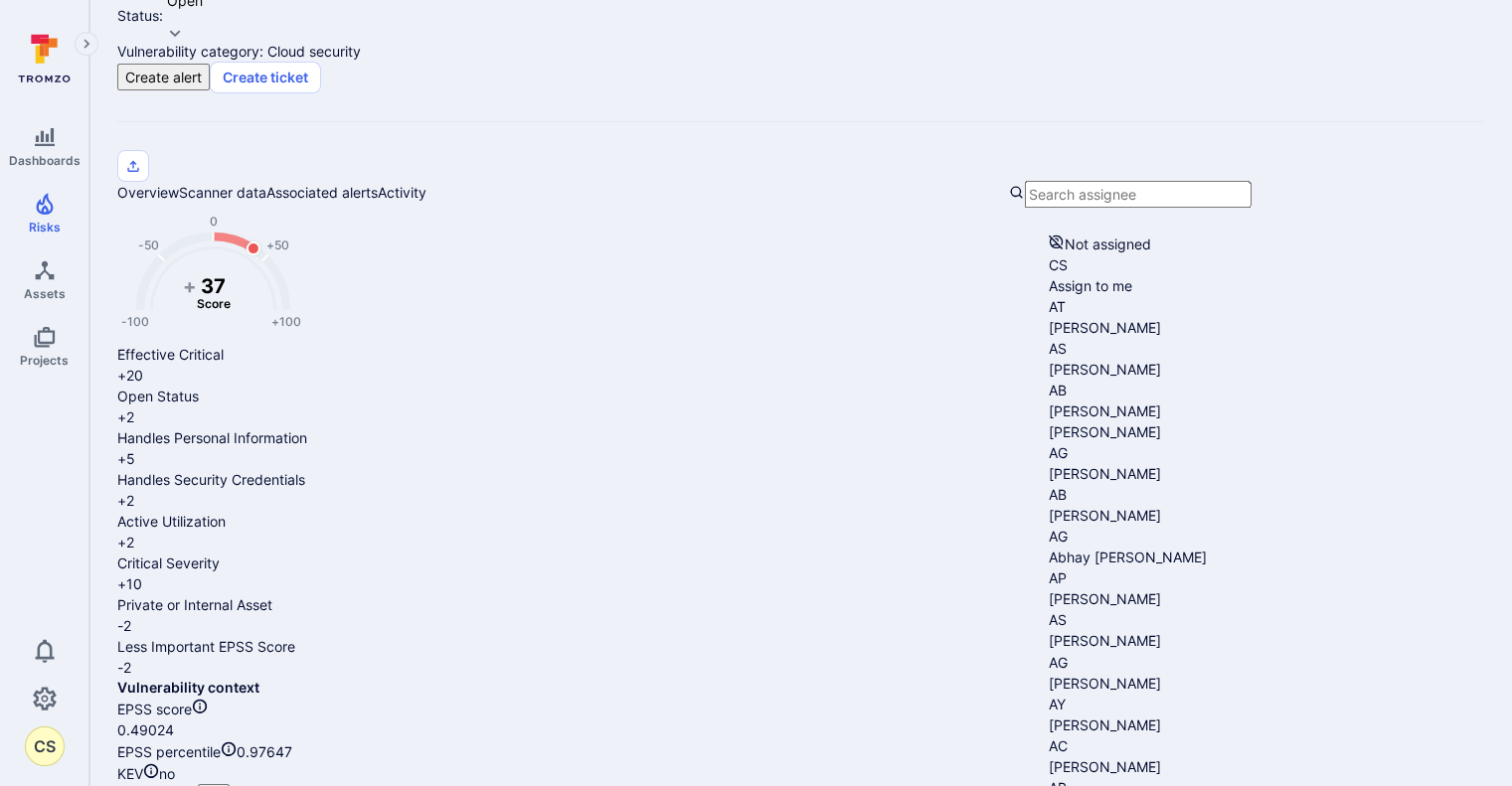 click on "-100 -50 0 +50 +100 + 37 Score Effective Critical +20 Open Status +2 Handles Personal Information +5 Handles Security Credentials +2 Active Utilization +2 Critical Severity +10 Private or Internal Asset -2 Less Important EPSS Score -2 Vulnerability context EPSS score  0.49024 EPSS percentile  0.97647 KEV  no Fix available yes Exploit available no Asset context View Asset flexera/qa-fnms Asset type Code repository Asset context Deployment Credential Personally identifiable information (PII) Active Tickets 0 Create ticket Only tickets created on this page are shown. Description CVE-2018-1285 (log4net) Tags 0 Add tags Fix info log4net 2.0.10 Custom fields Mapped from integrations Details Assigned to Assign to Projects Engineering Others (flexera) Godzilla (flexera) Integration Prismacloudcs Scanned date [DATE] Due date [DATE] Scanner status Open Severity Critical Scanner dismissed date N/A Additional info CVSS Score 9.8 CVE CVE-2018-1285 Vulnerable entity log4net Merged Yes Line no 3" at bounding box center (800, 3173) 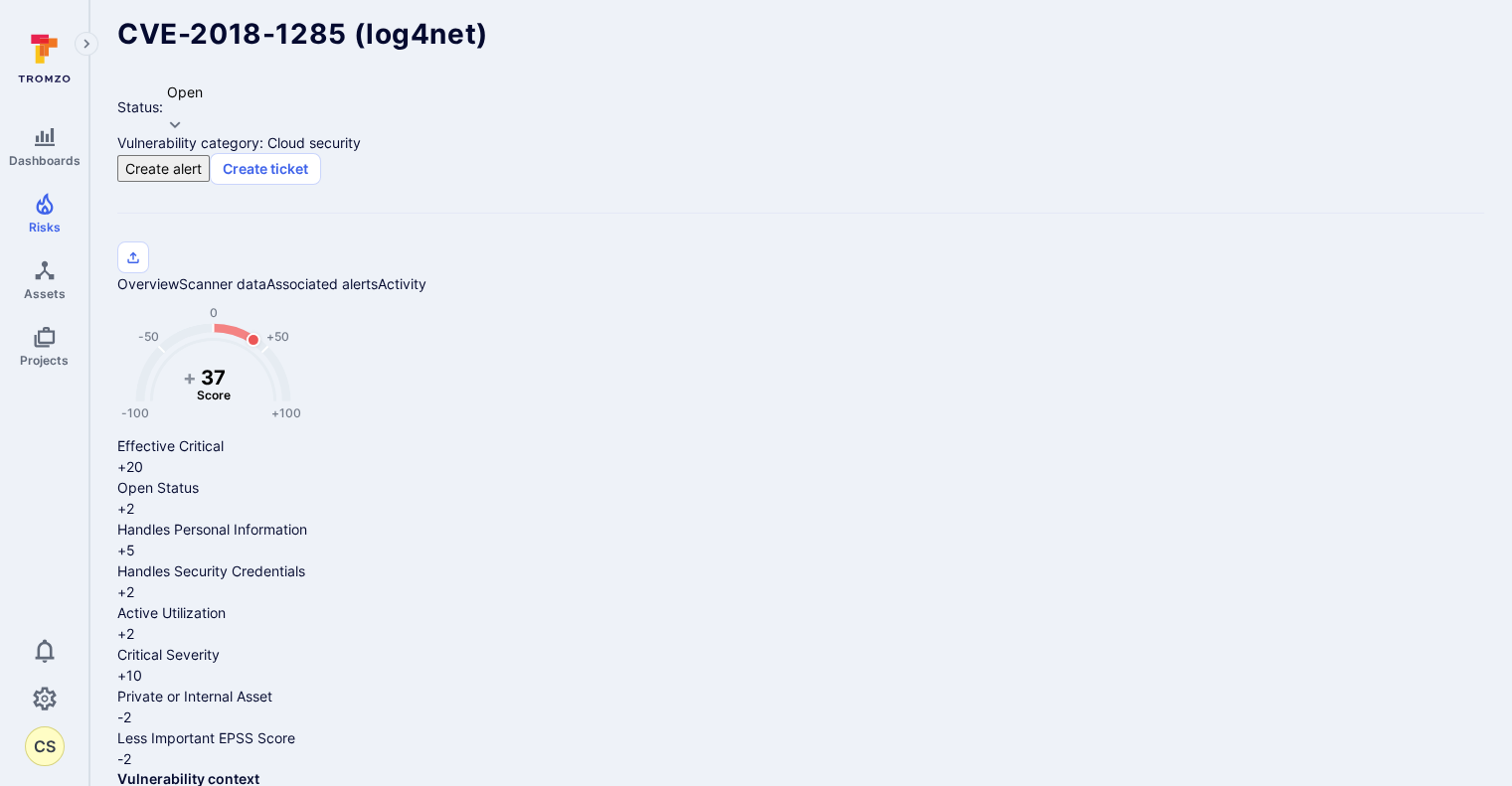 scroll, scrollTop: 0, scrollLeft: 0, axis: both 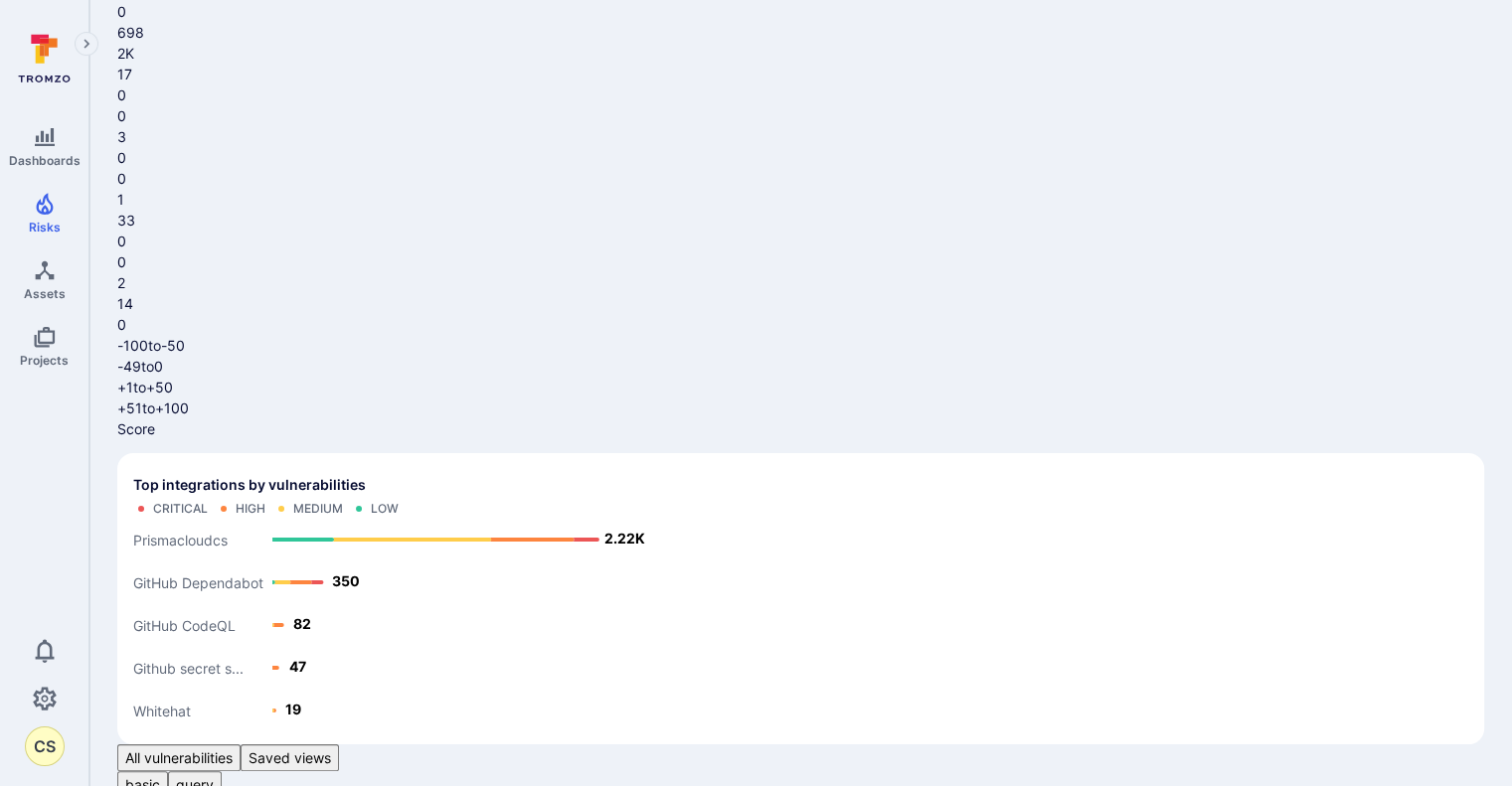 click 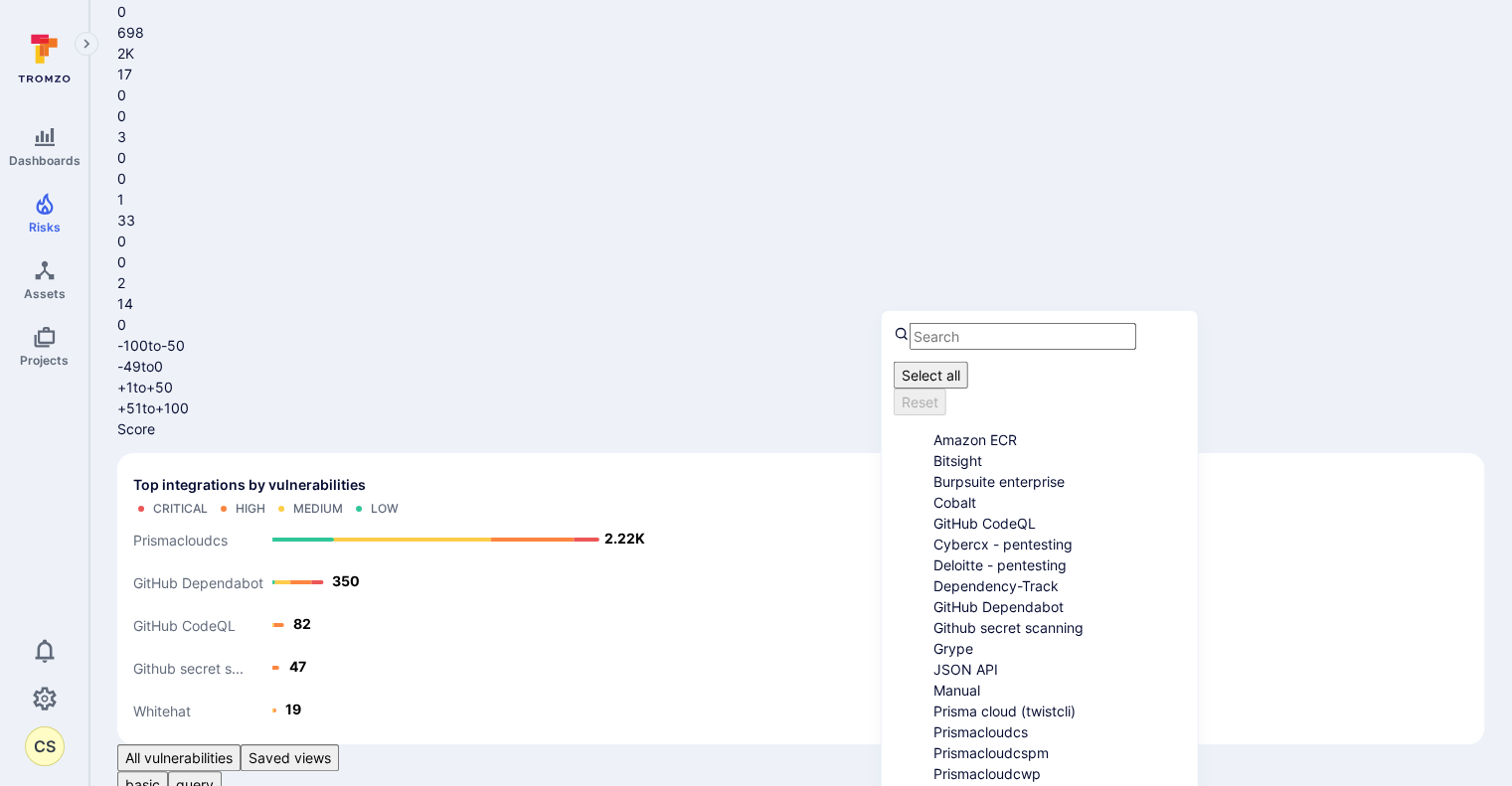scroll, scrollTop: 270, scrollLeft: 0, axis: vertical 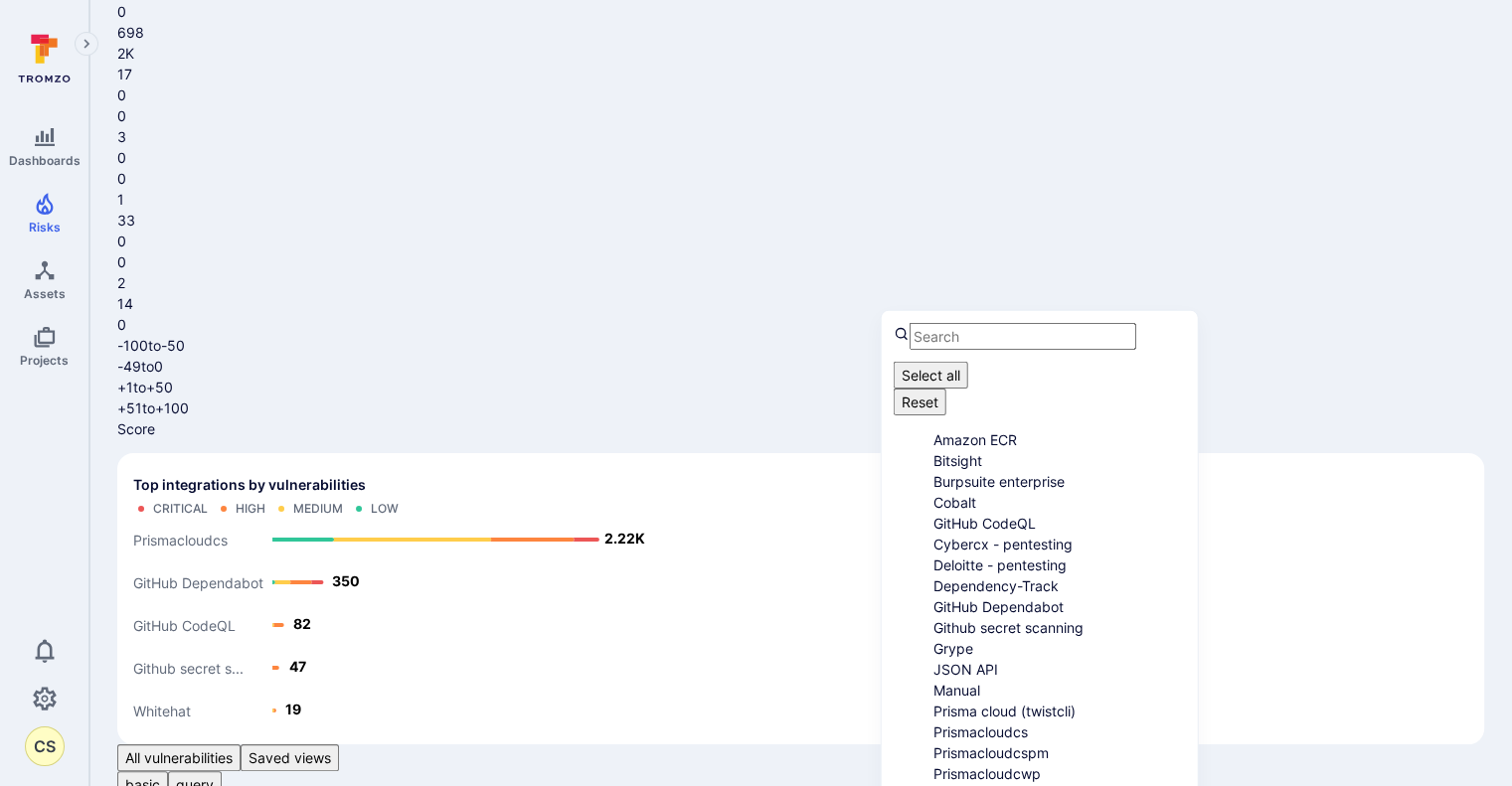 click on "Qualys vmdr" at bounding box center [1060, 794] 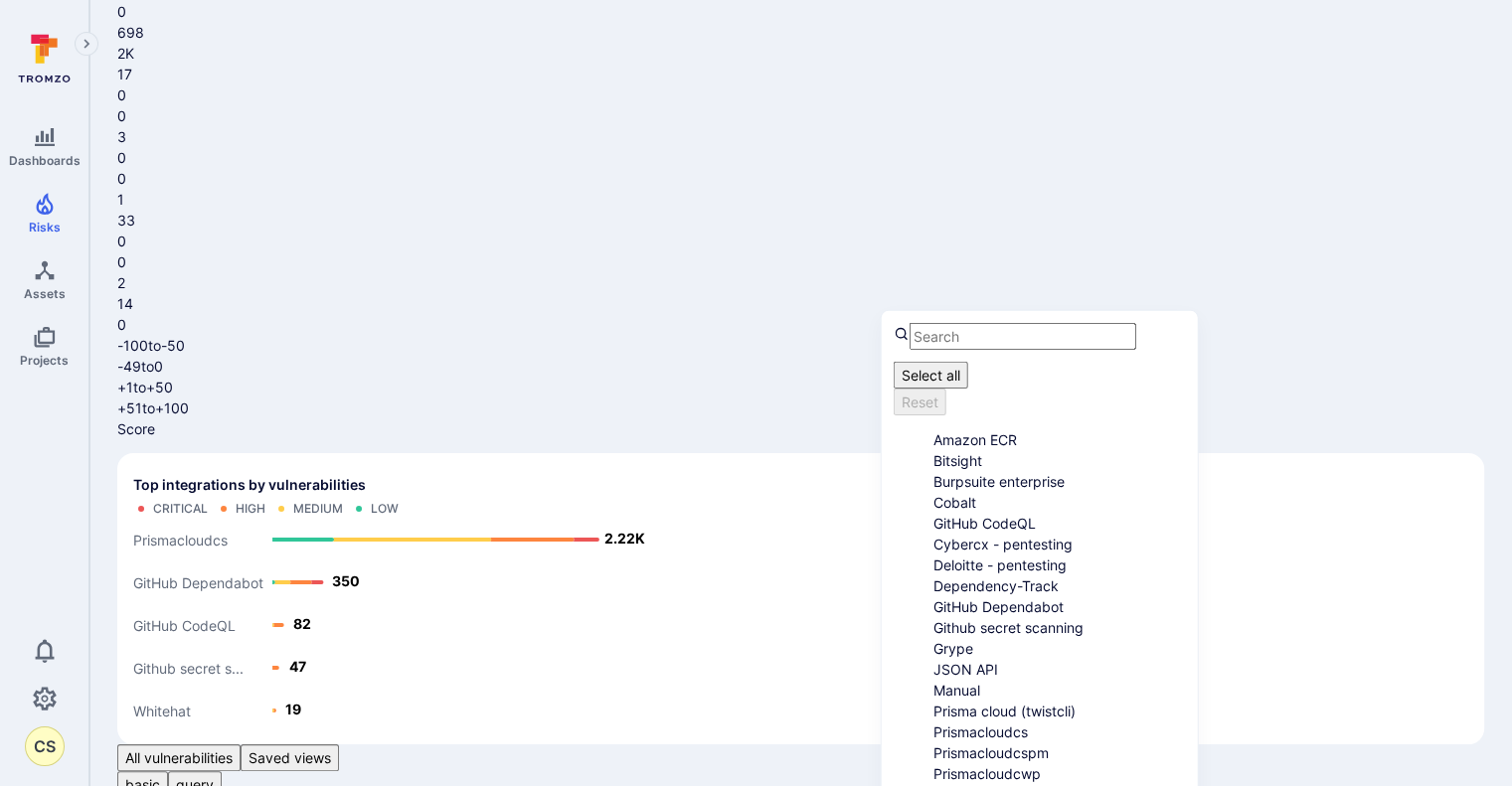 click on "Tenable Vulnerability Management" at bounding box center [1060, 815] 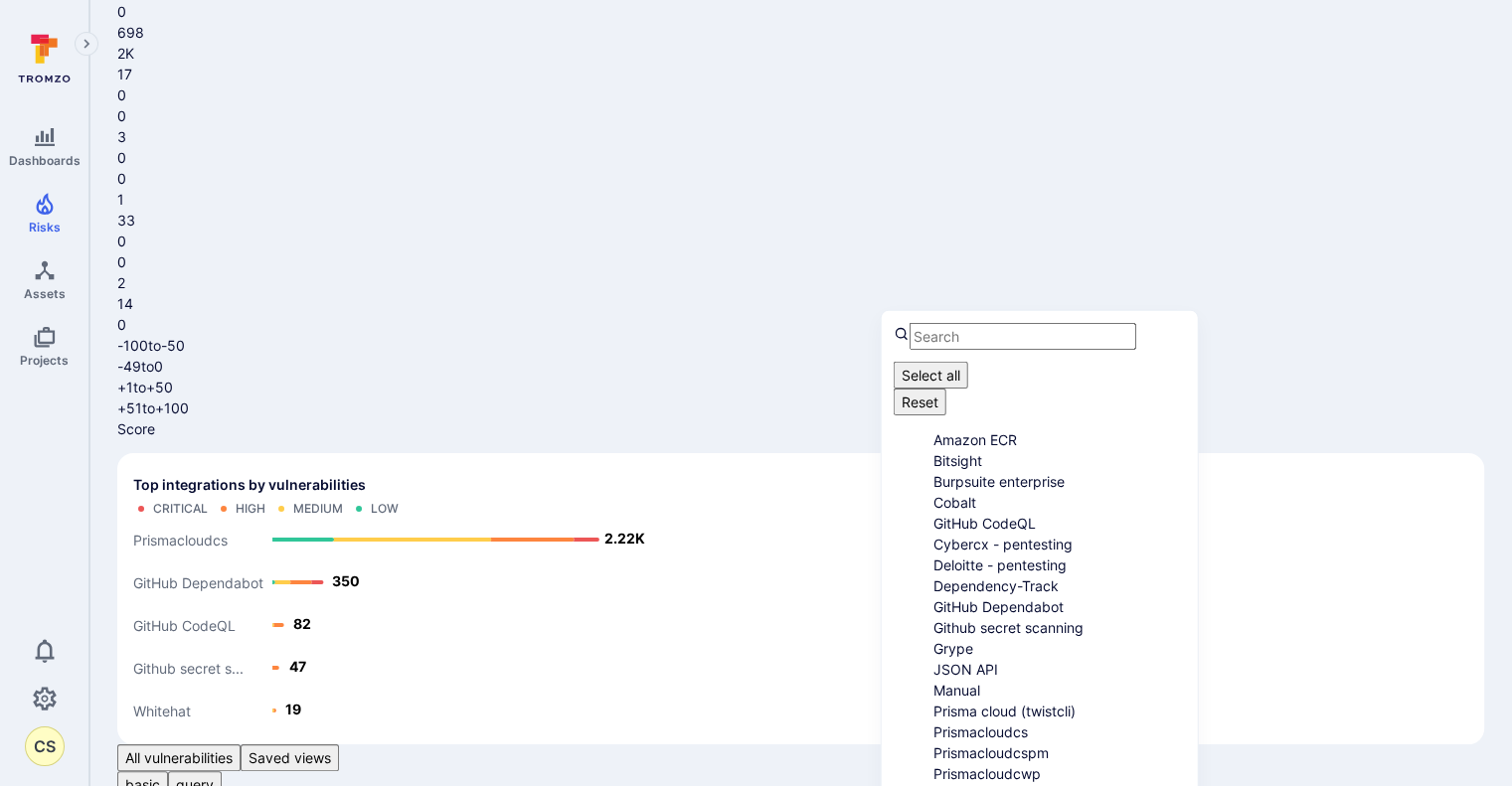 click on "Qualys vmdr" at bounding box center [1060, 794] 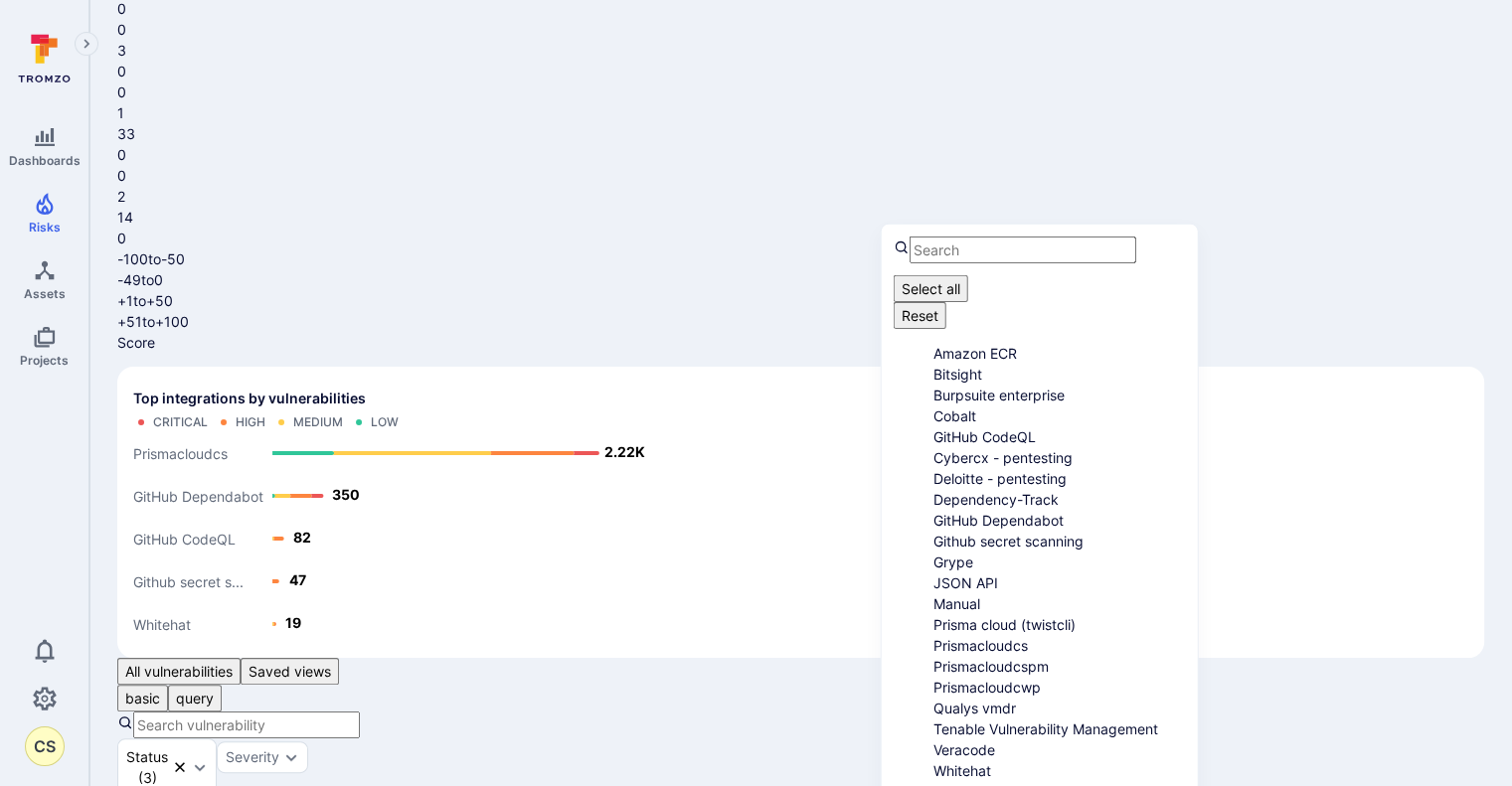 scroll, scrollTop: 398, scrollLeft: 0, axis: vertical 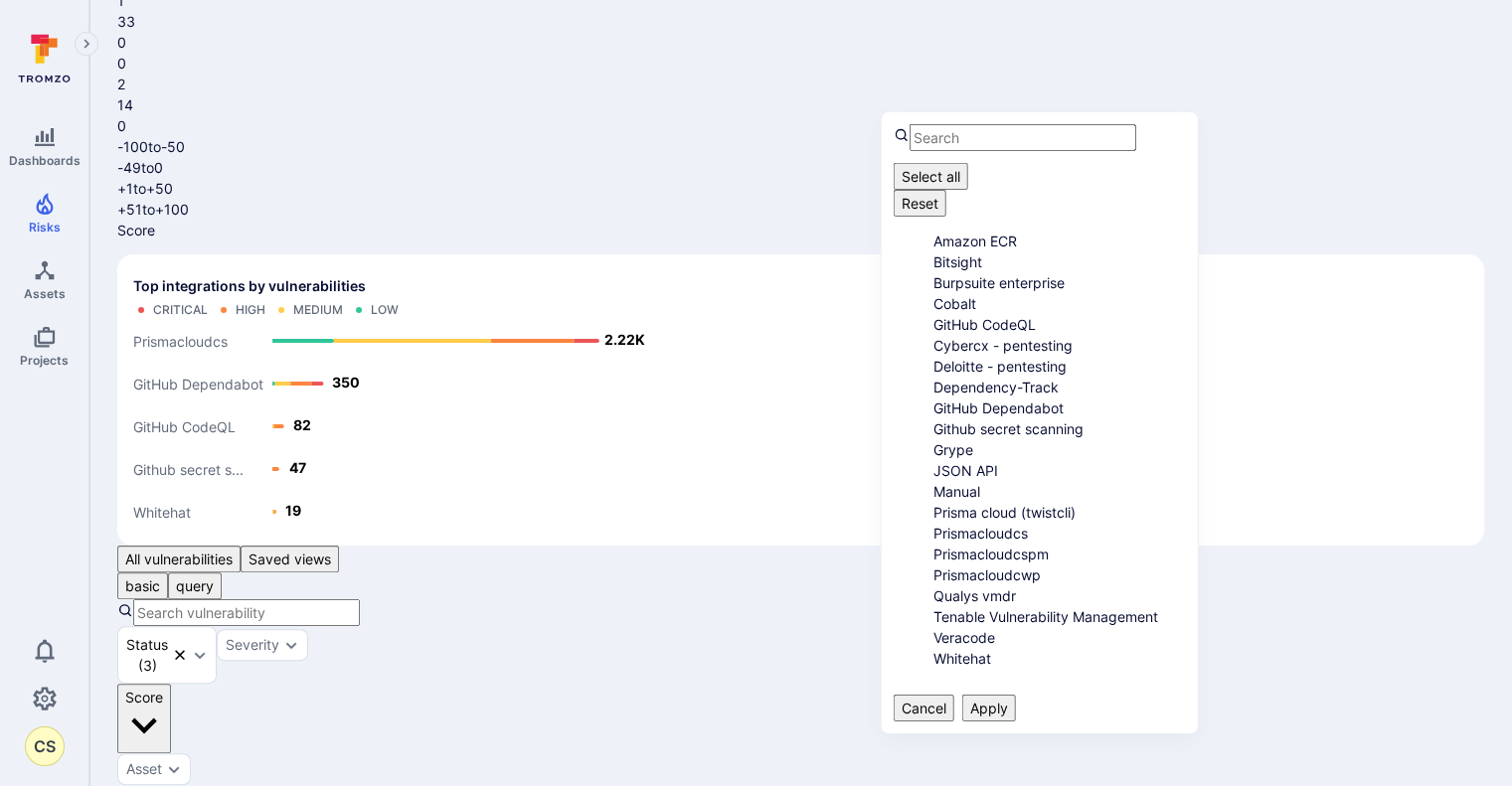 click on "Apply" at bounding box center (989, 707) 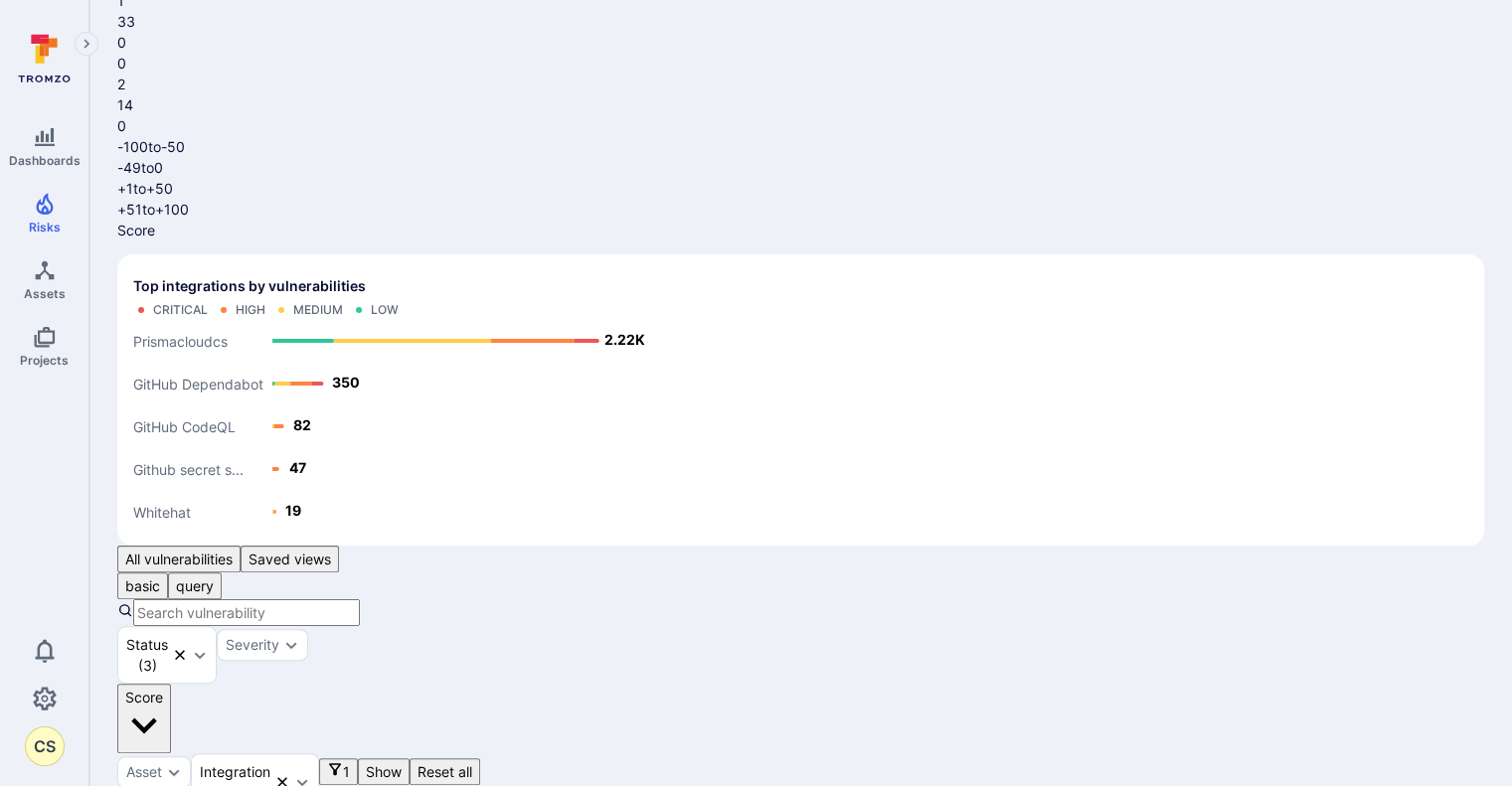 scroll, scrollTop: 200, scrollLeft: 0, axis: vertical 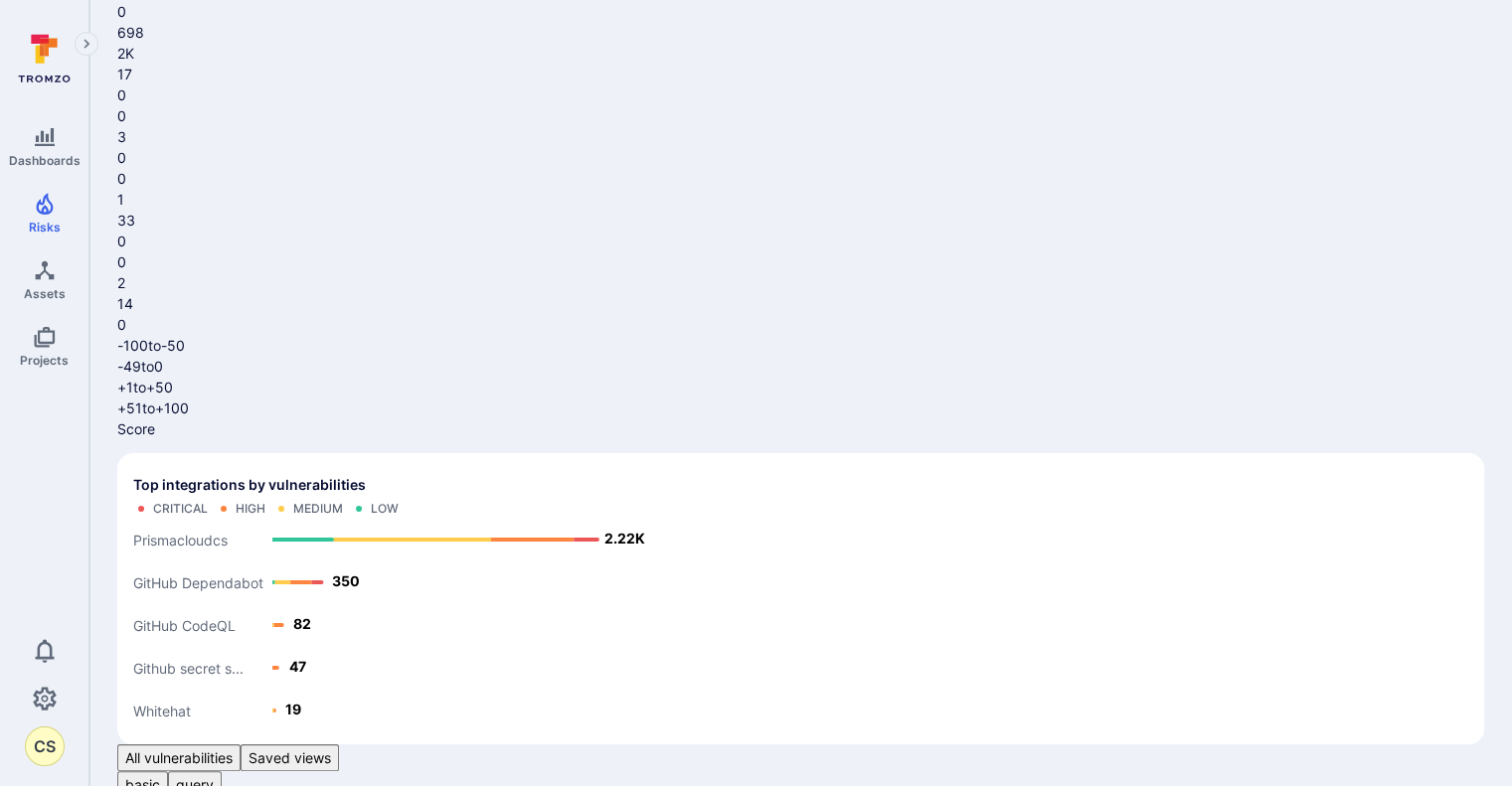 click 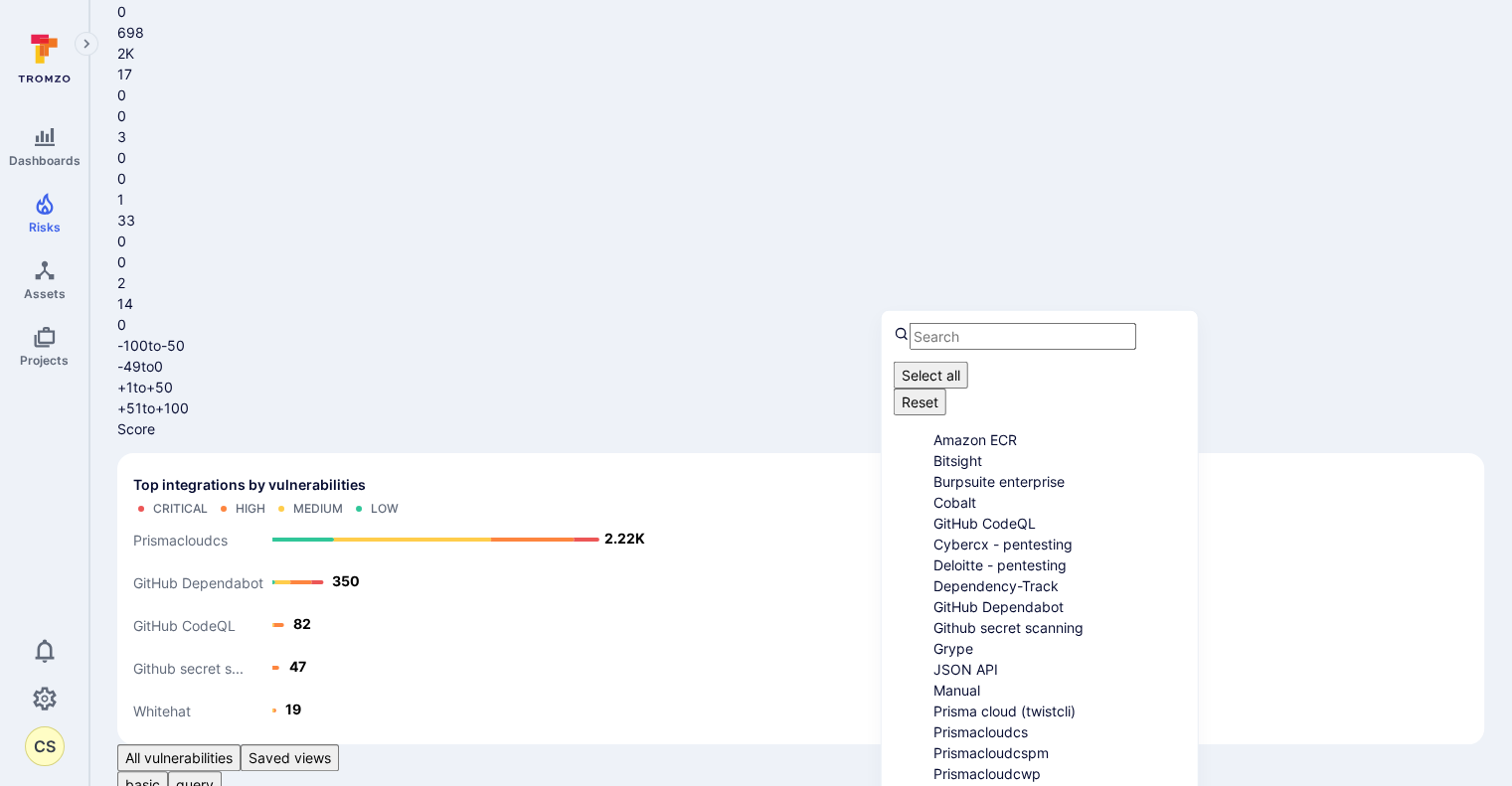 scroll, scrollTop: 270, scrollLeft: 0, axis: vertical 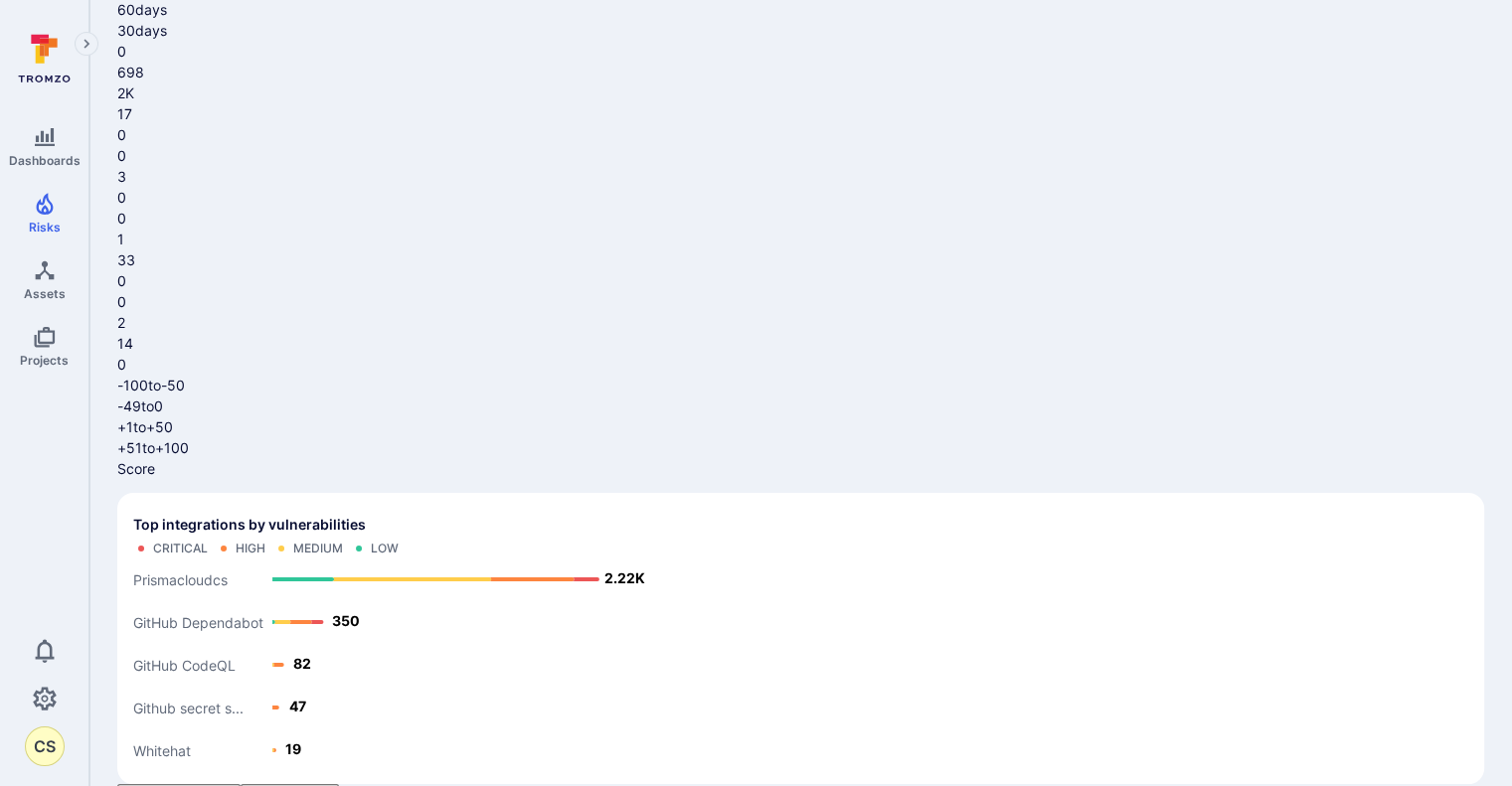 click 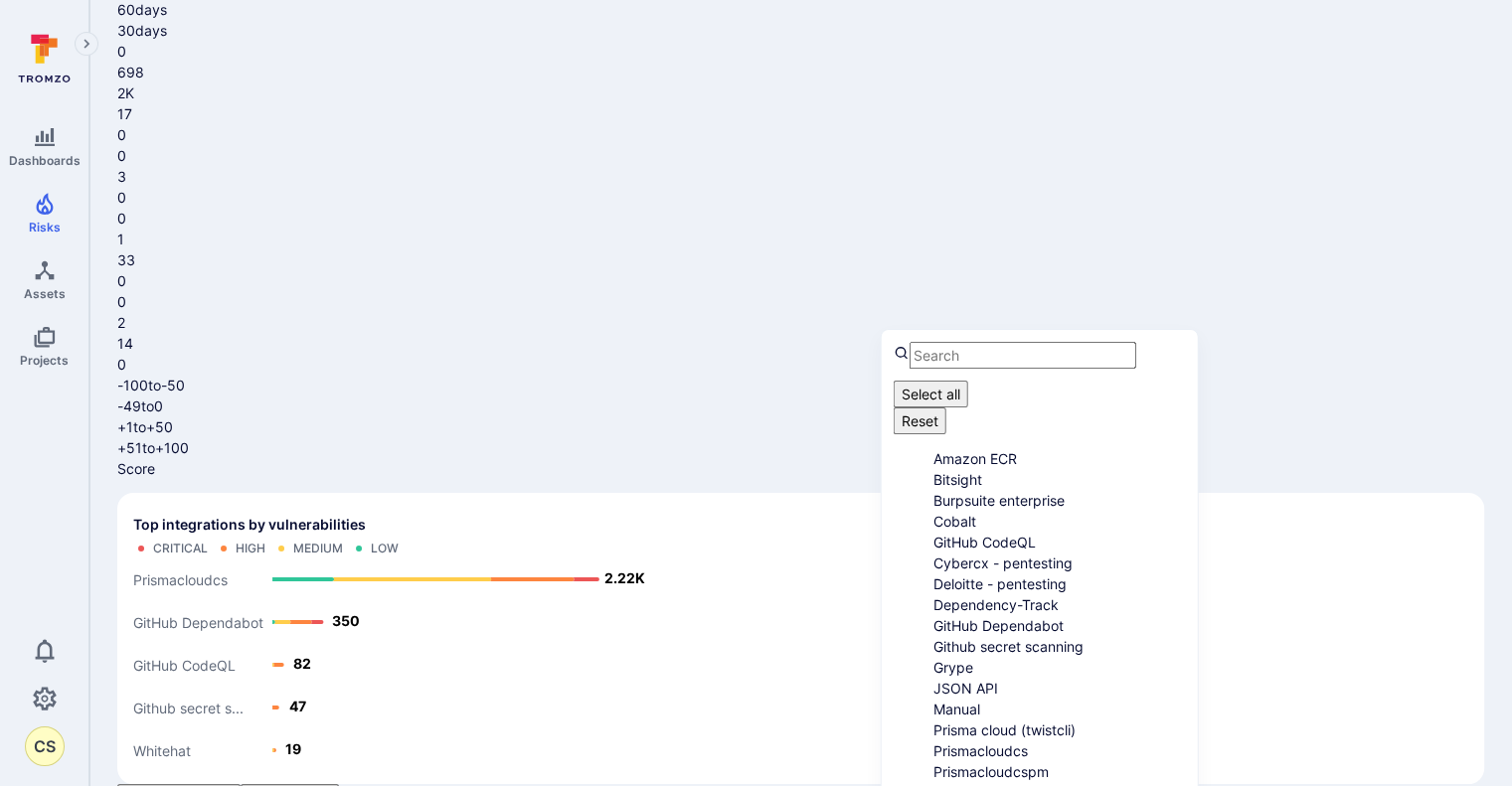 scroll, scrollTop: 270, scrollLeft: 0, axis: vertical 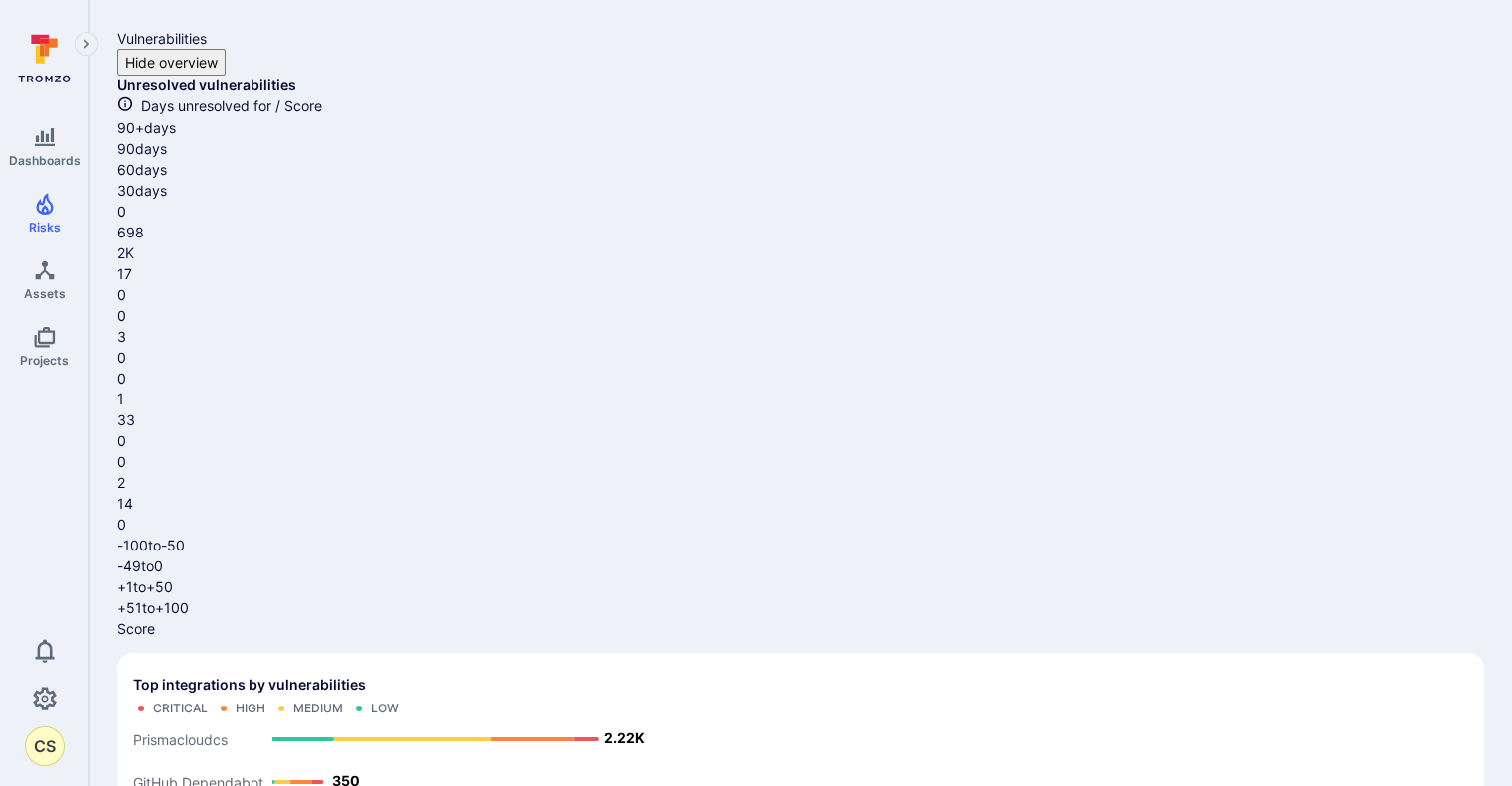 click 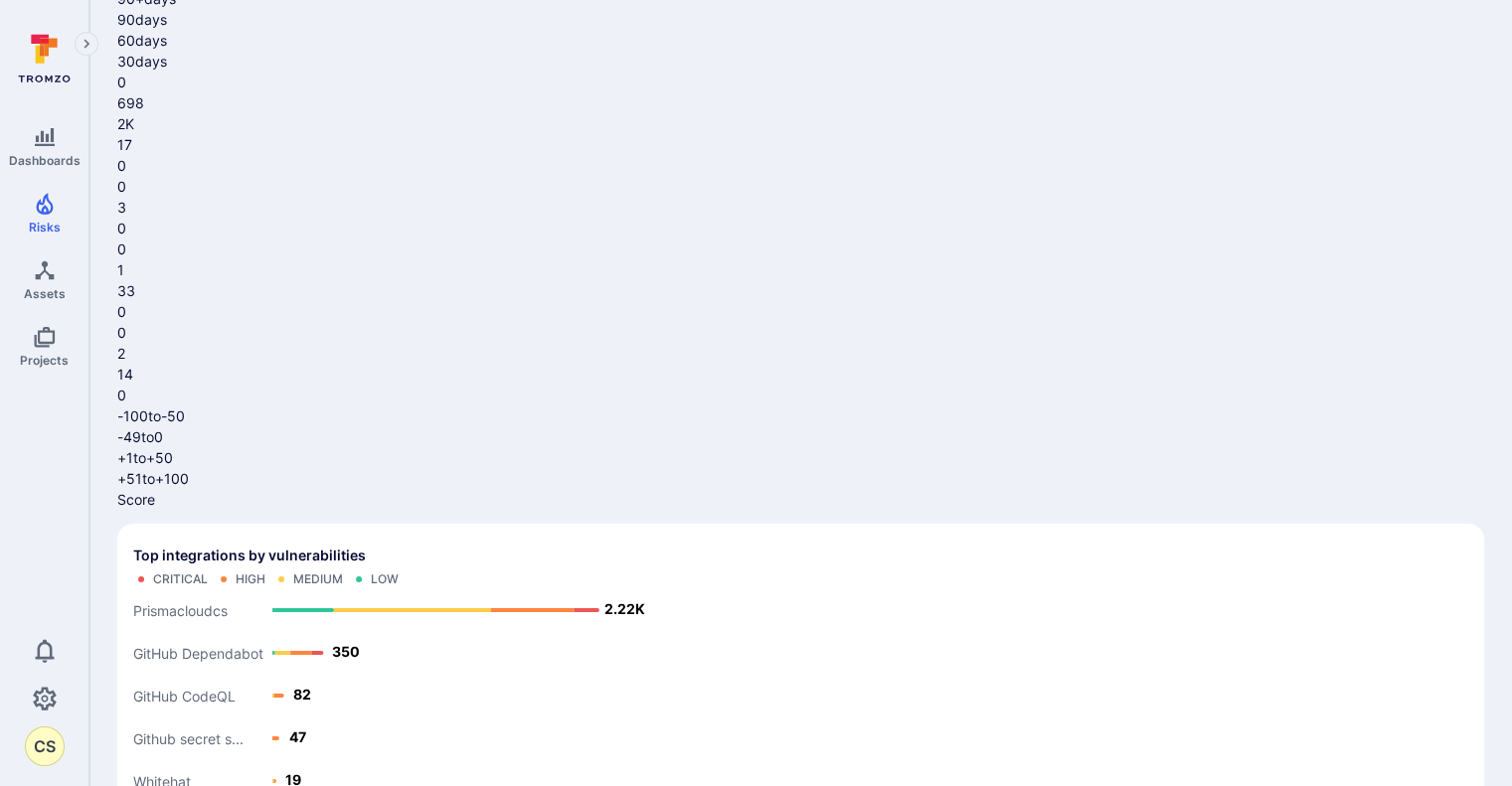 scroll, scrollTop: 160, scrollLeft: 0, axis: vertical 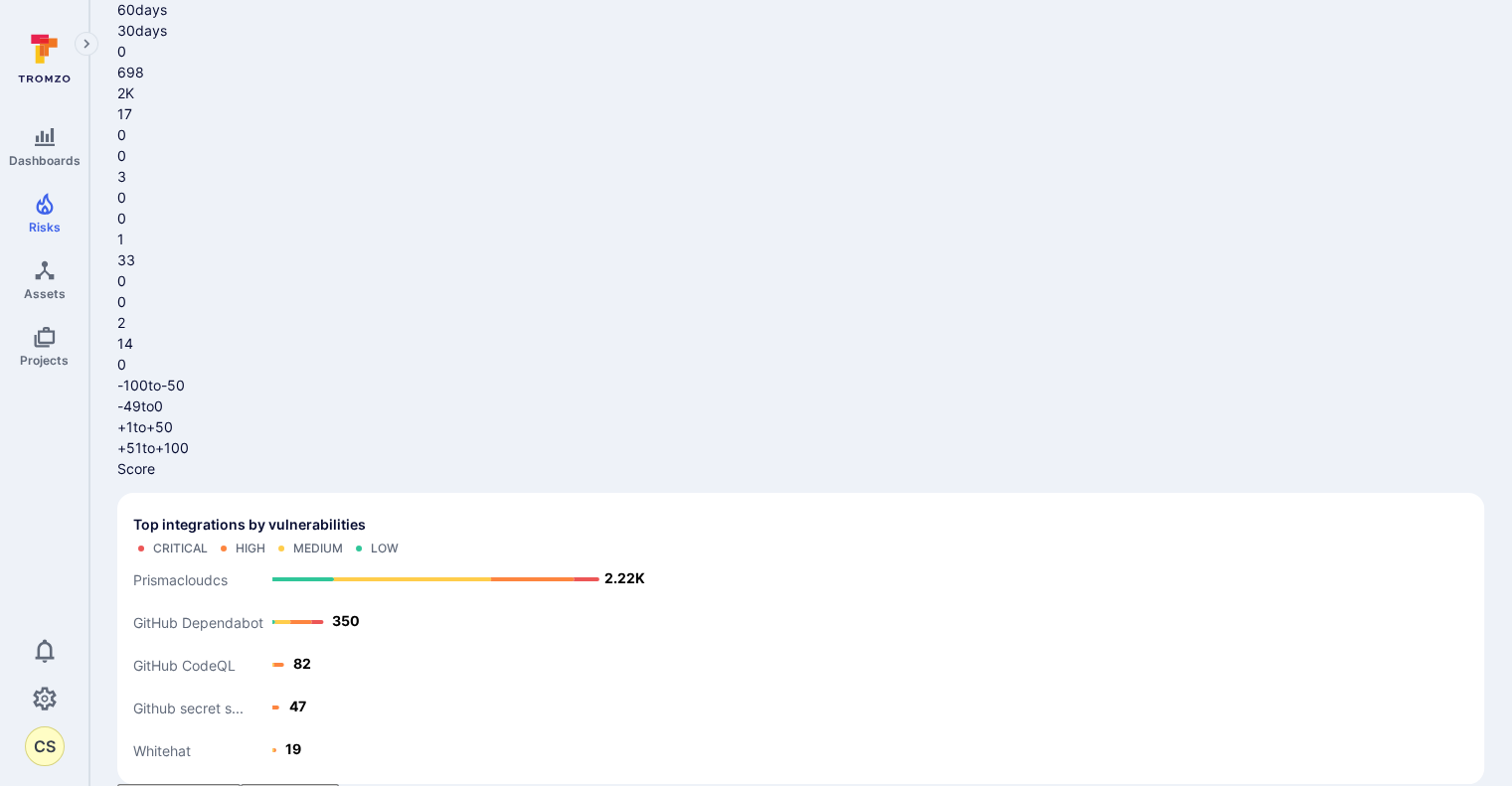 click 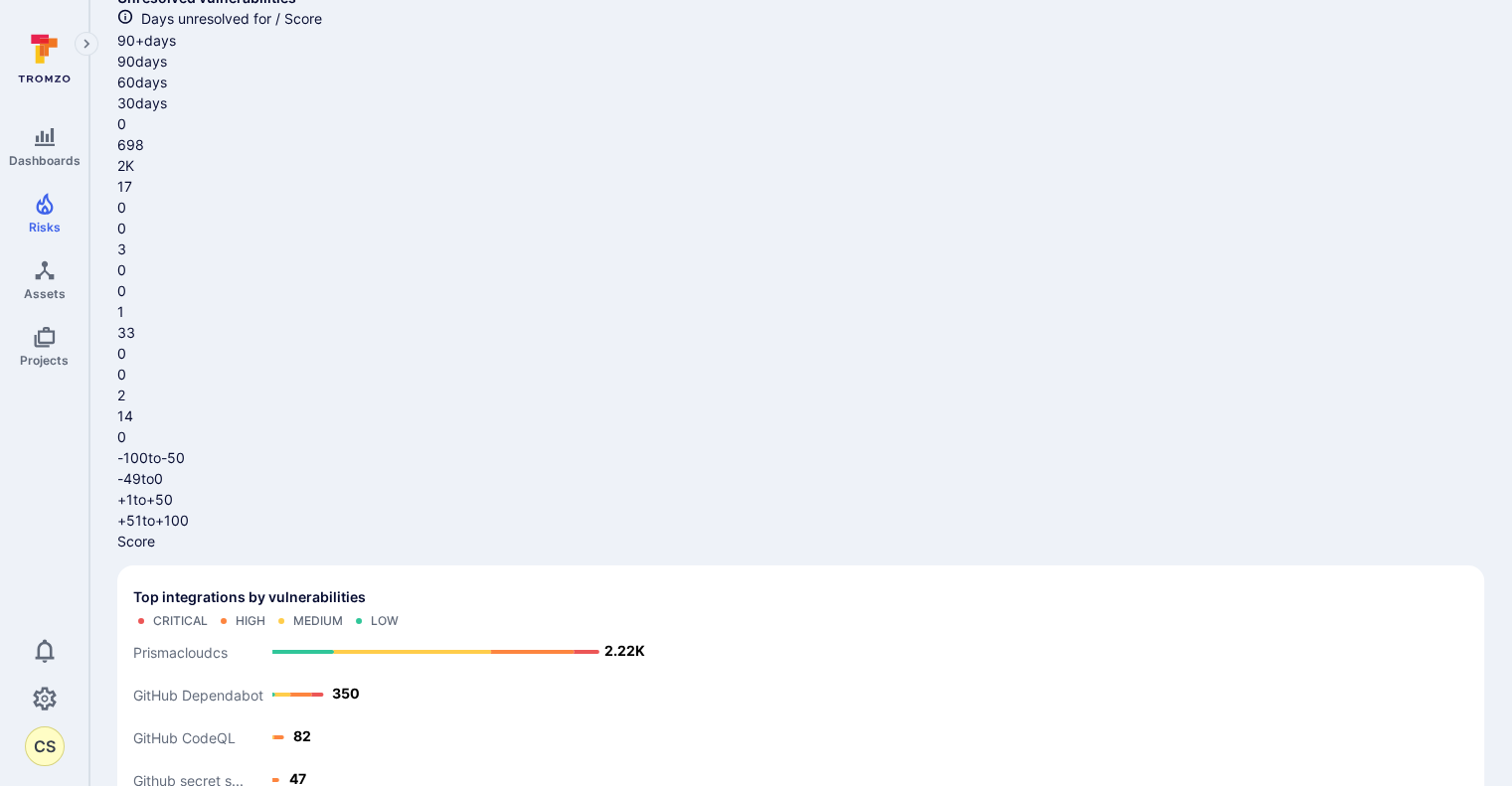 scroll, scrollTop: 0, scrollLeft: 0, axis: both 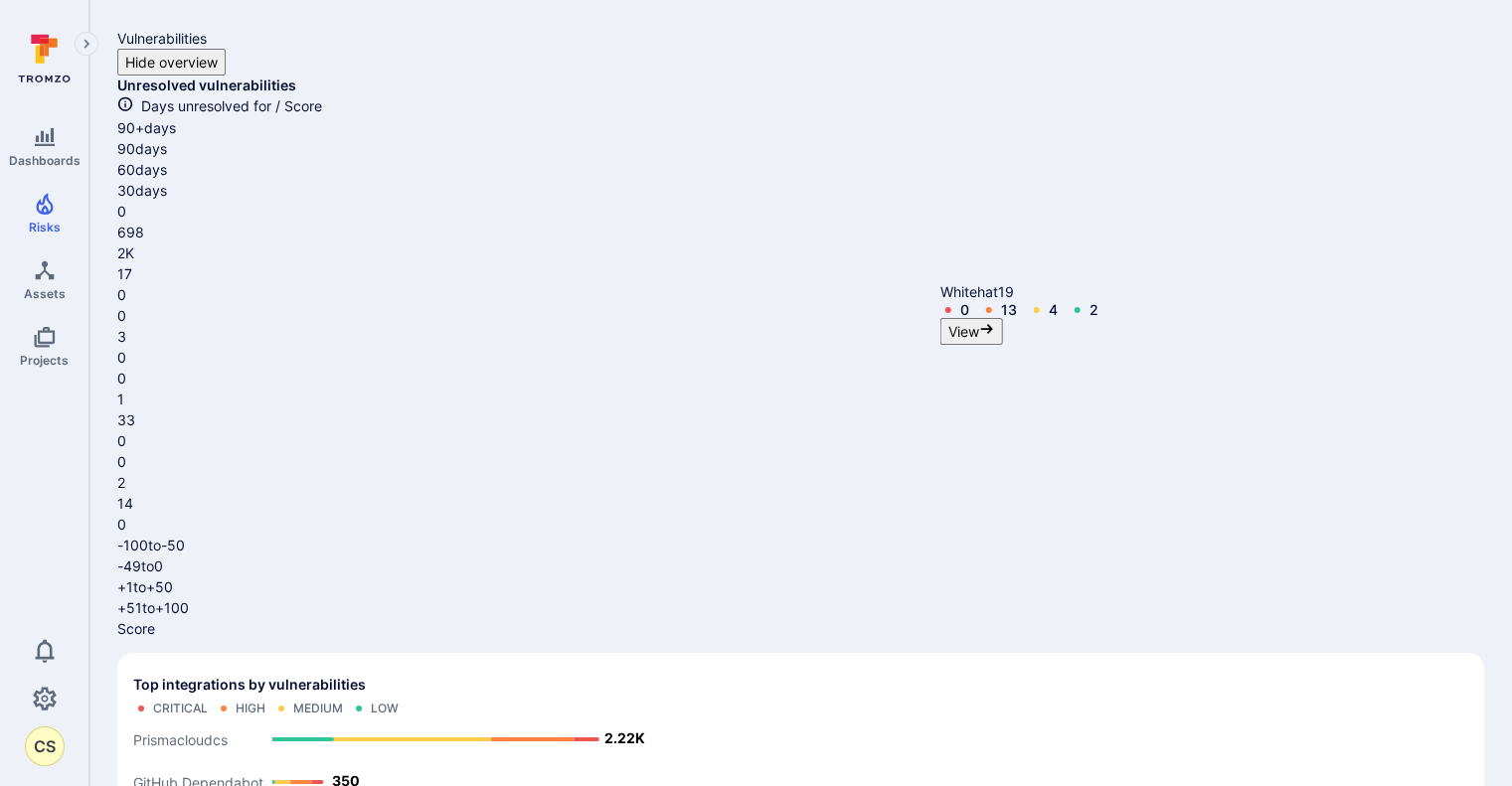 click on "Whitehat" 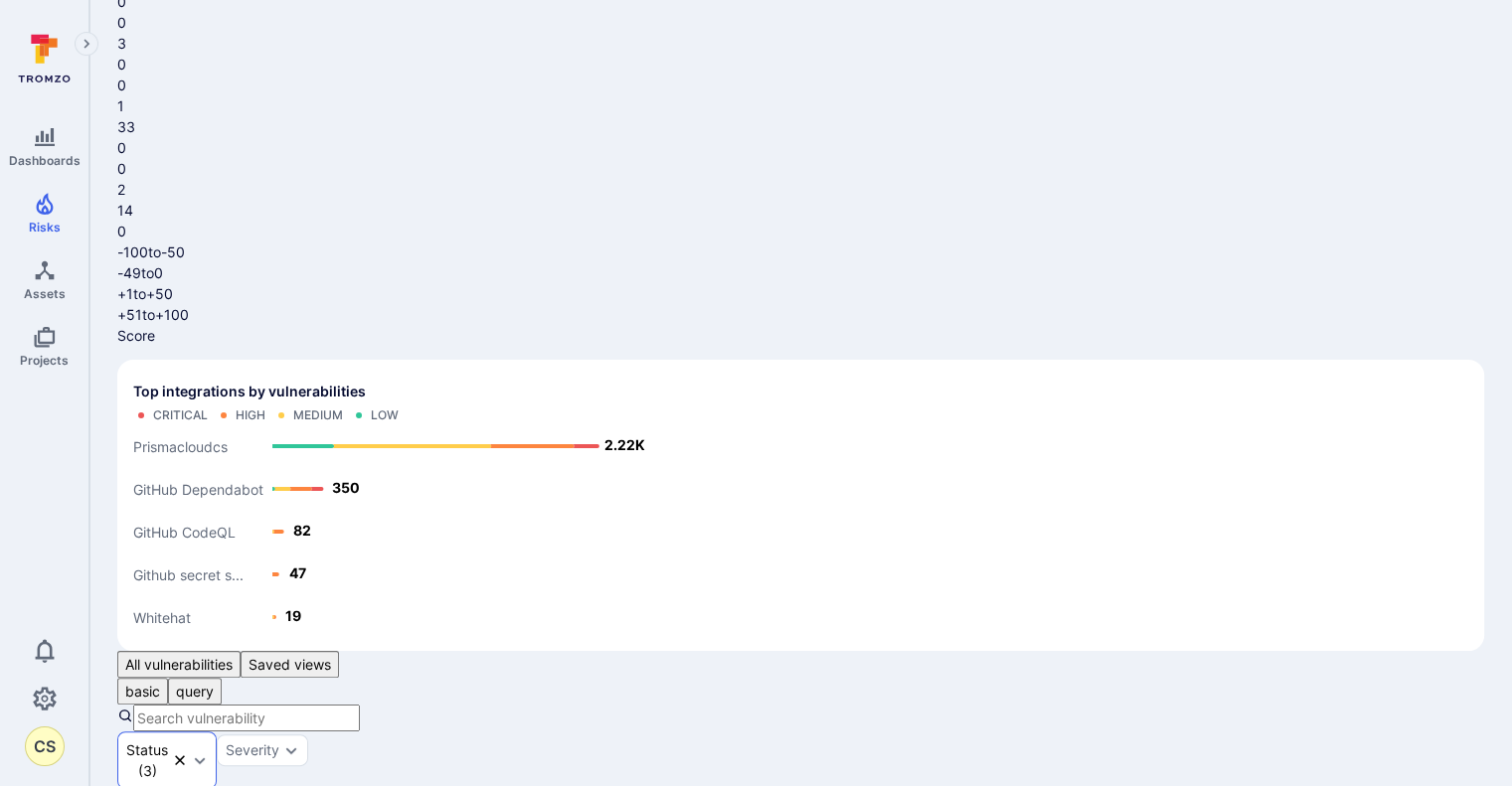 scroll, scrollTop: 265, scrollLeft: 0, axis: vertical 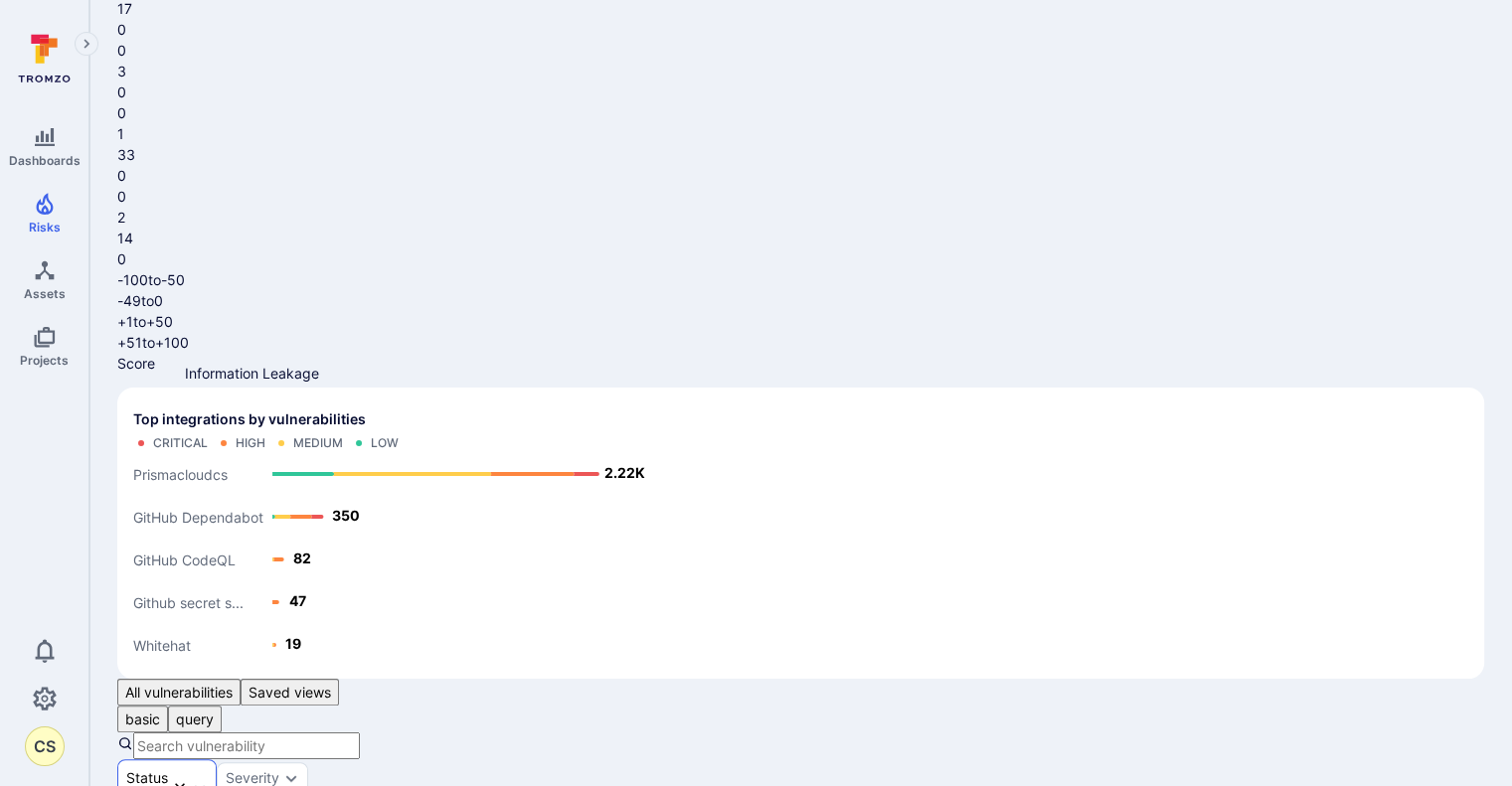 click on "Information Leakage" at bounding box center [229, 1270] 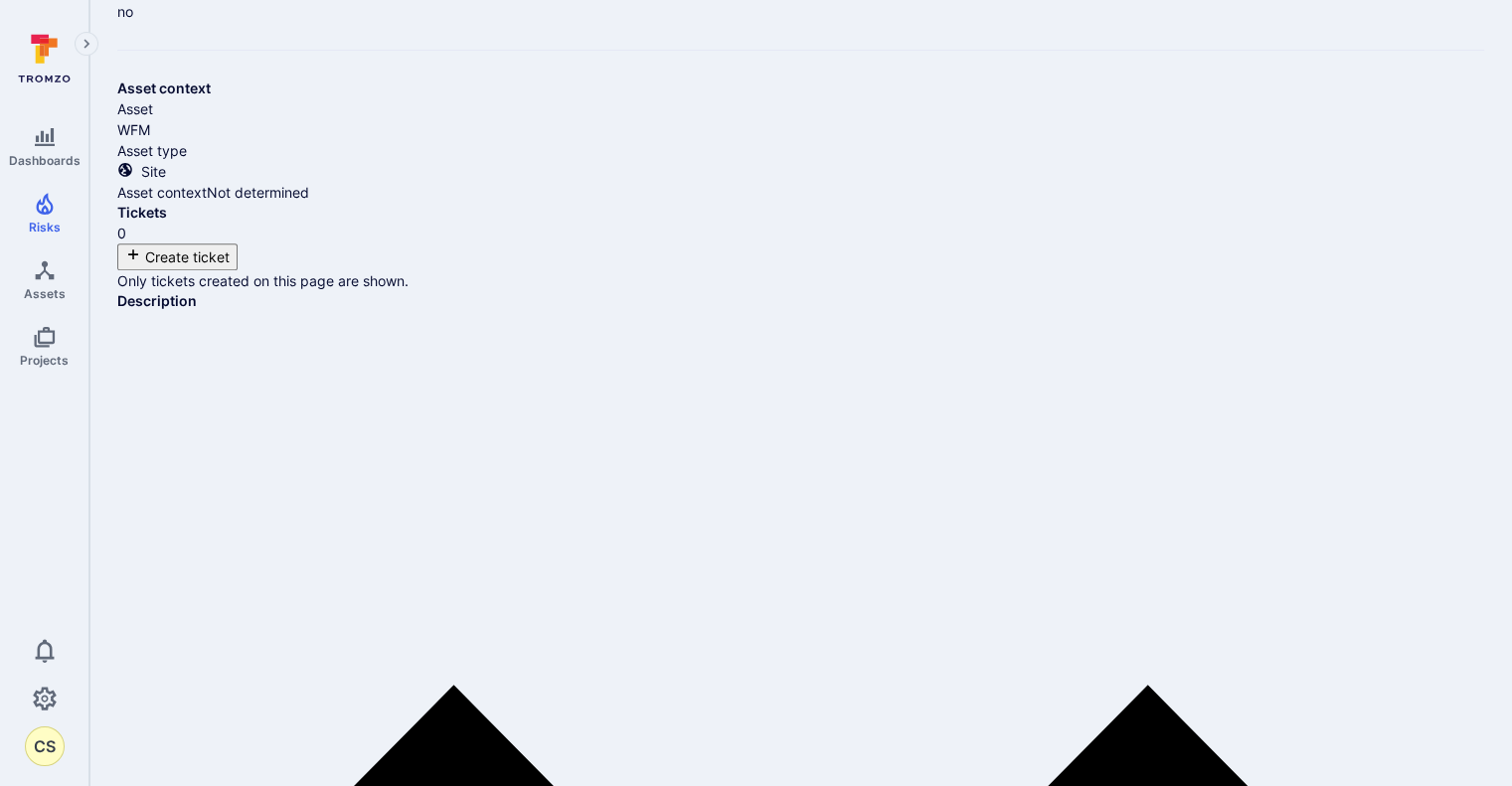 scroll, scrollTop: 886, scrollLeft: 0, axis: vertical 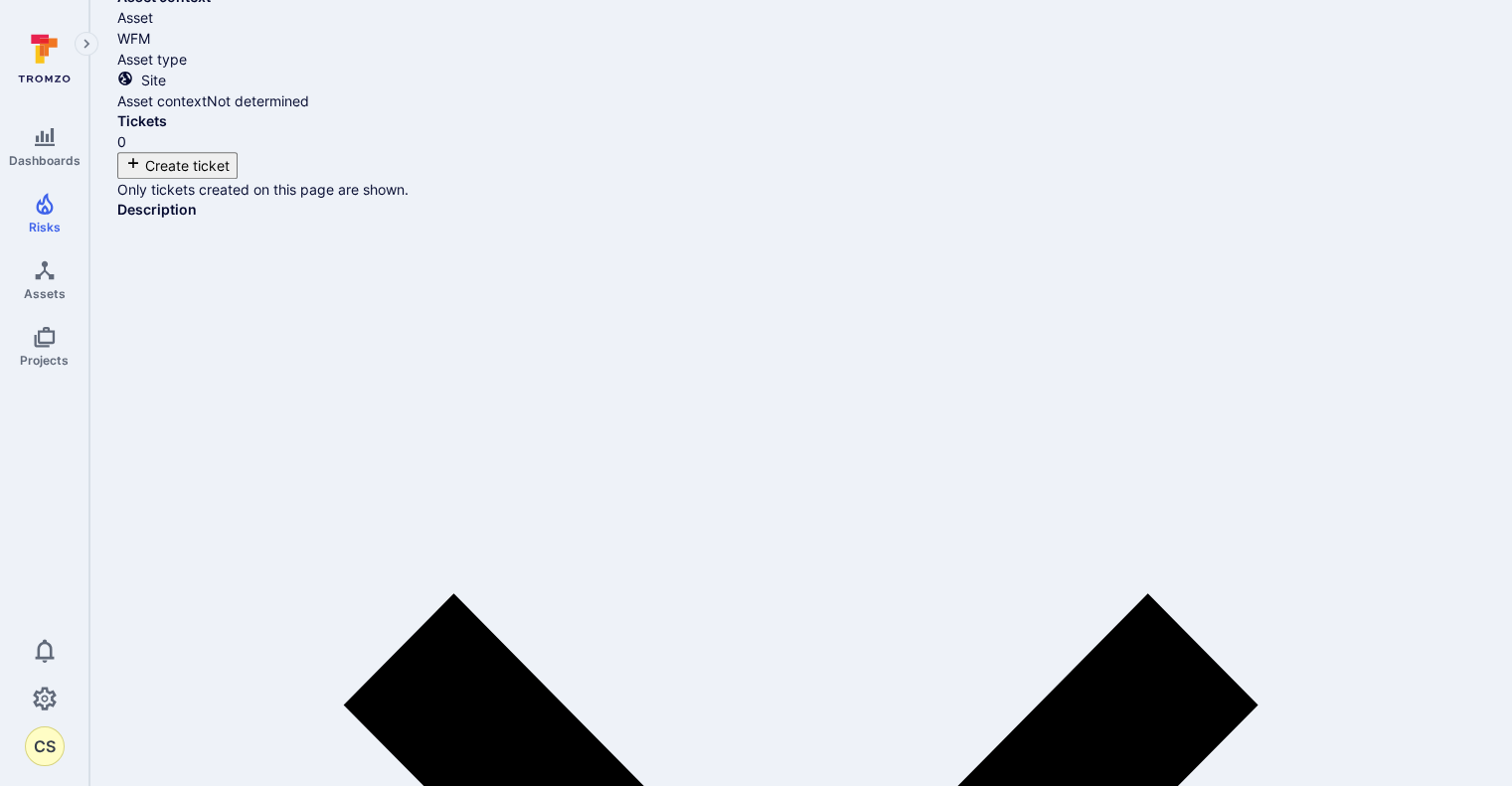 click on "Details Assigned to Assign to Projects Workflow Manager WhiteHat Integration Whitehat Original issue [URL][DOMAIN_NAME] Scanned date [DATE] Due date [DATE] Scanner status Open Severity High Scanner dismissed date N/A Additional info CVSS Score 5.3 Path [DOMAIN_NAME][URL] Merged Yes CVSS Vector AV:N/AC:L/PR:N/UI:N/S:U/C:L/I:N/A:N" at bounding box center [800, 3341] 